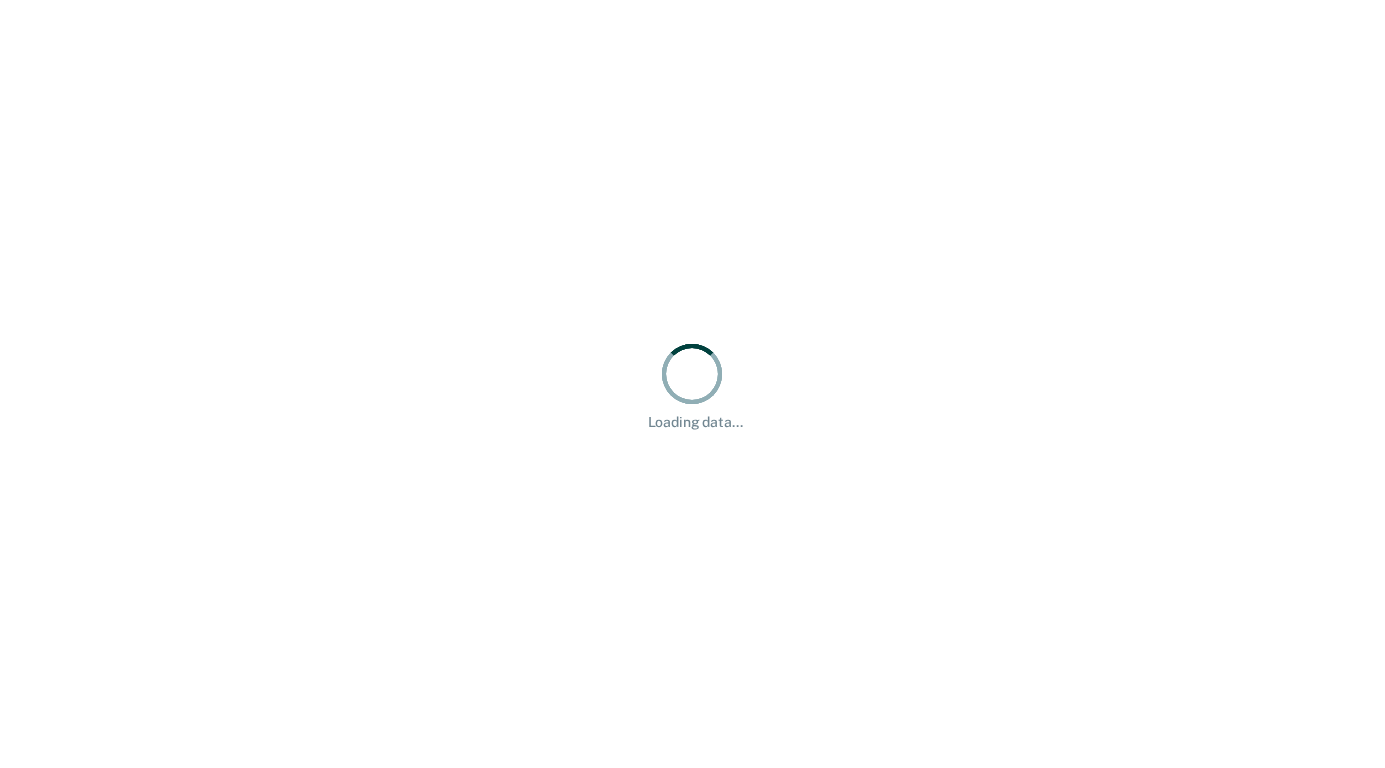 scroll, scrollTop: 0, scrollLeft: 0, axis: both 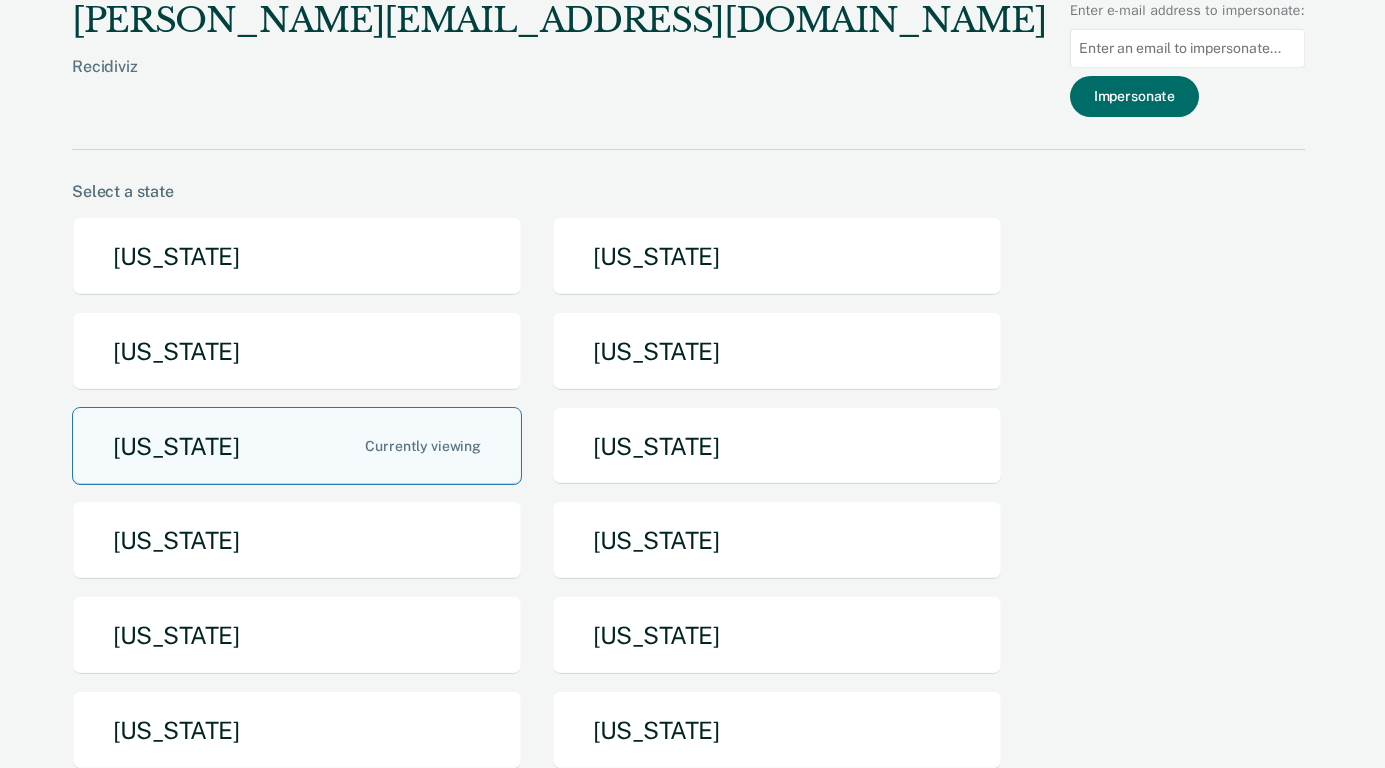 click on "[US_STATE]" at bounding box center (297, 446) 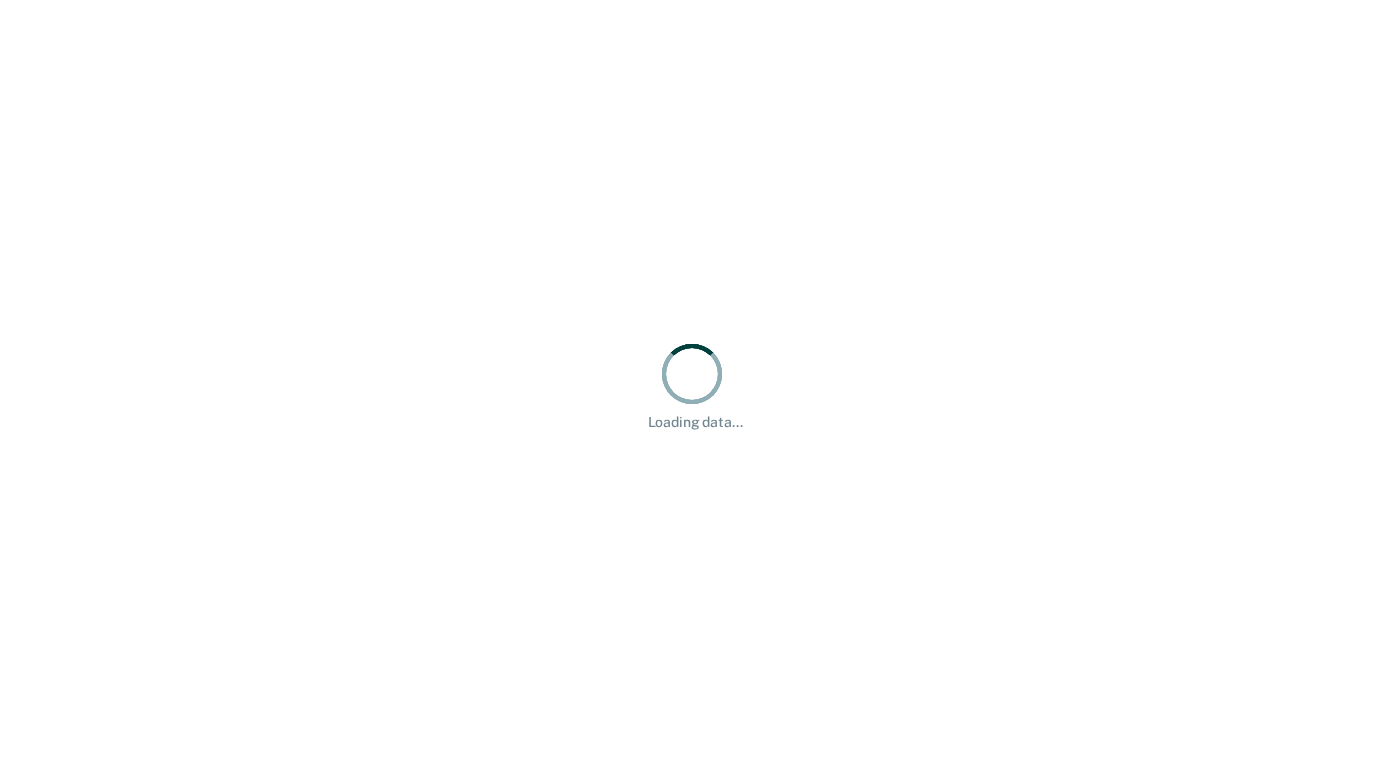 scroll, scrollTop: 0, scrollLeft: 0, axis: both 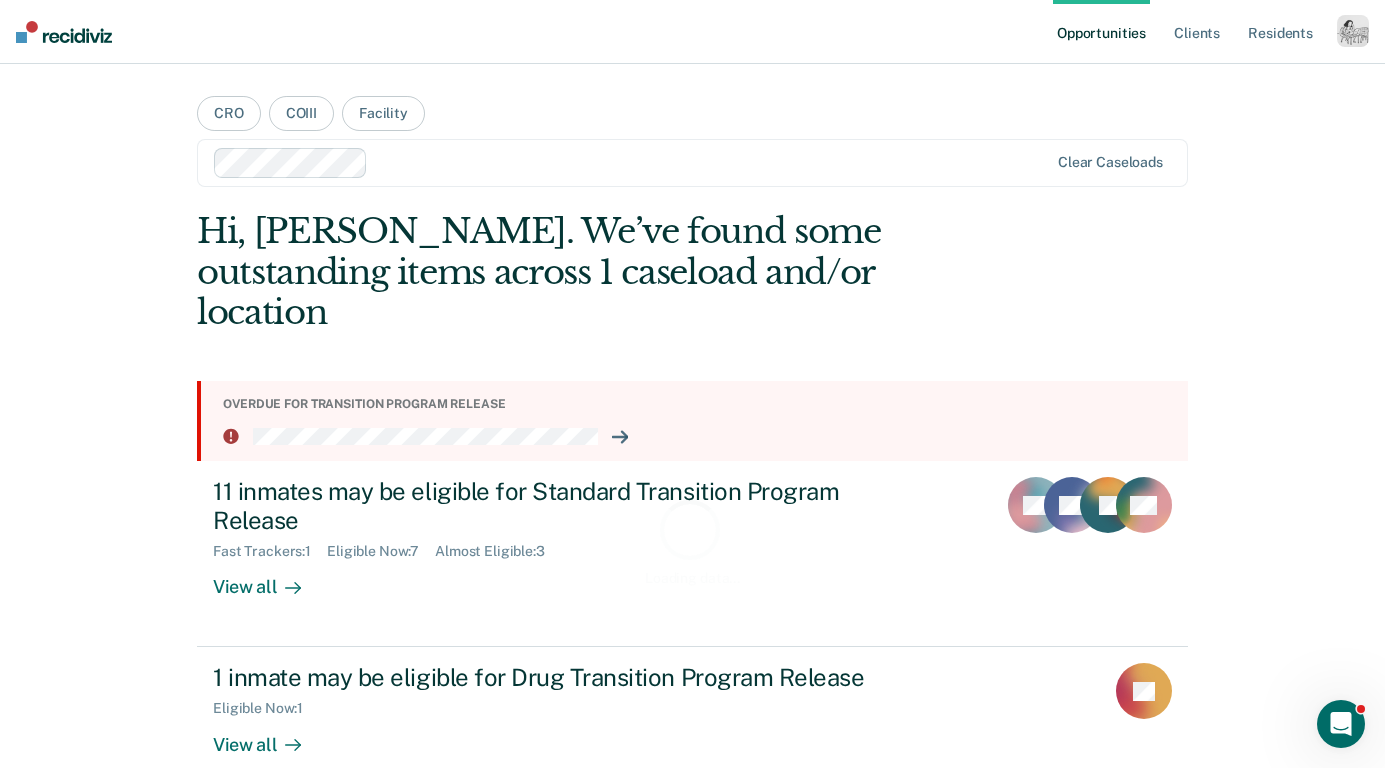 click at bounding box center (1353, 31) 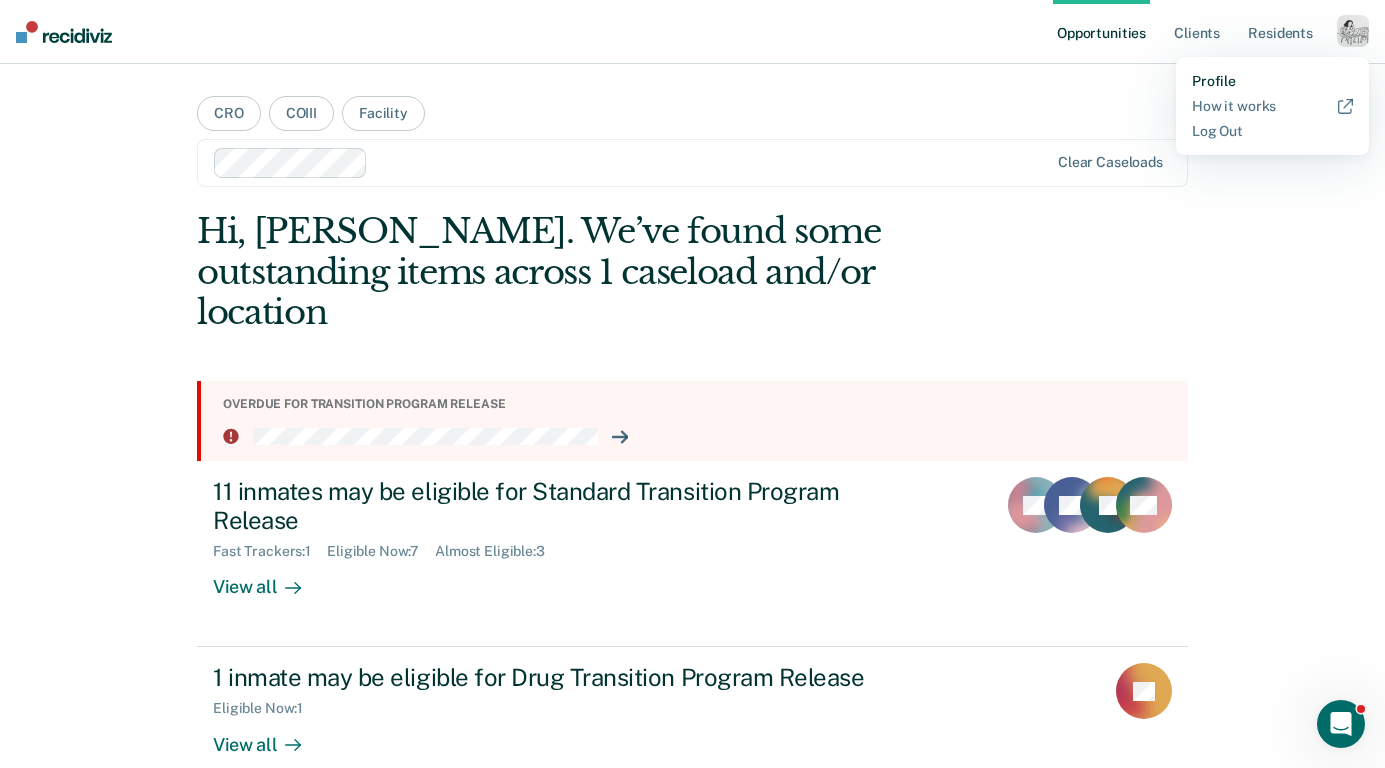 click on "Profile" at bounding box center (1272, 81) 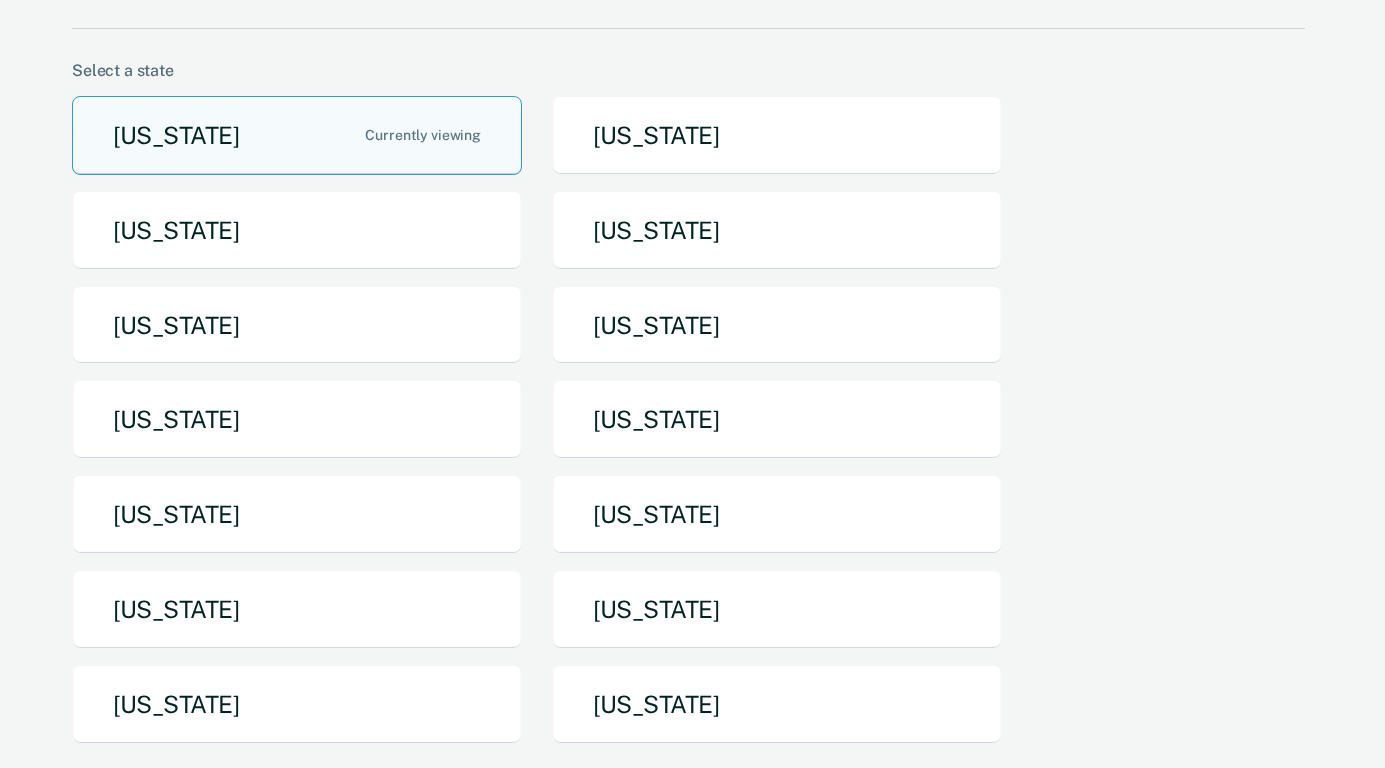 scroll, scrollTop: 126, scrollLeft: 0, axis: vertical 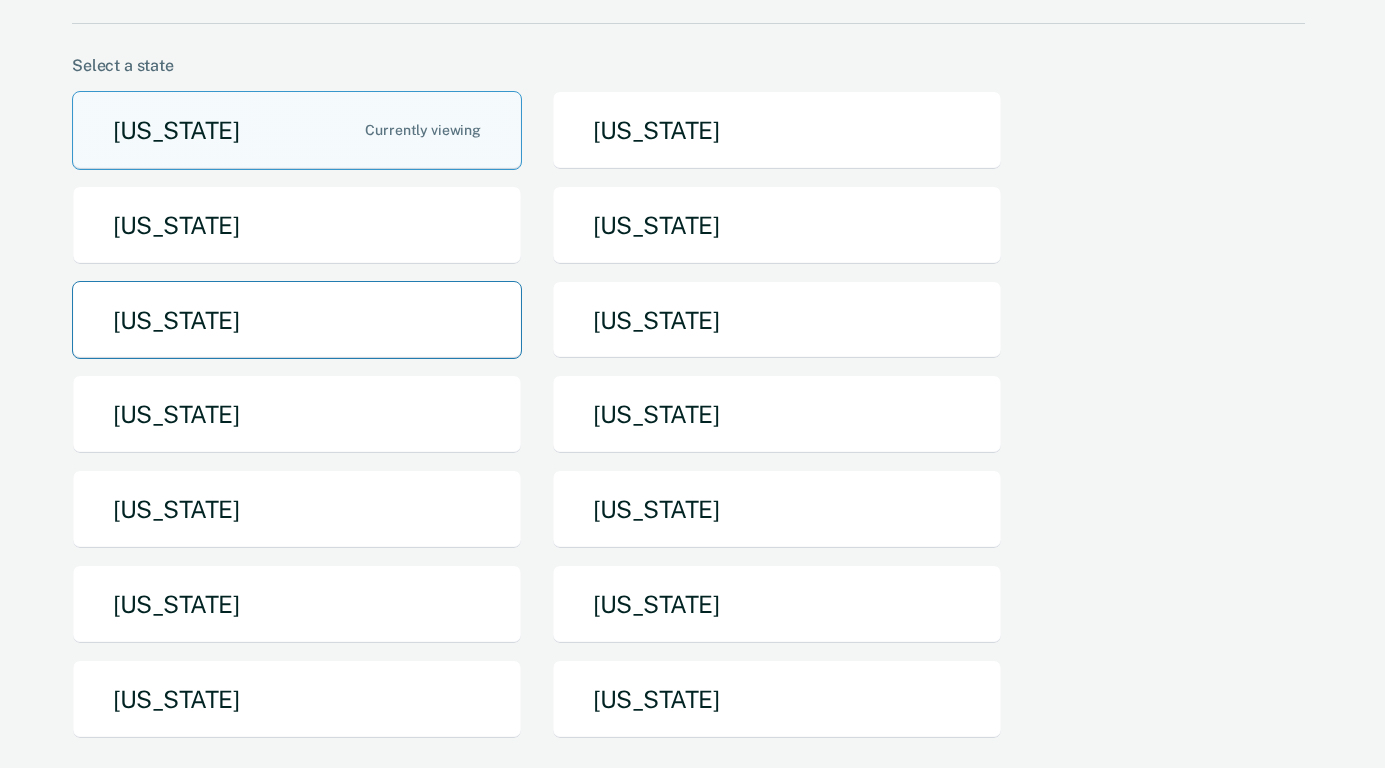 click on "Iowa" at bounding box center (297, 320) 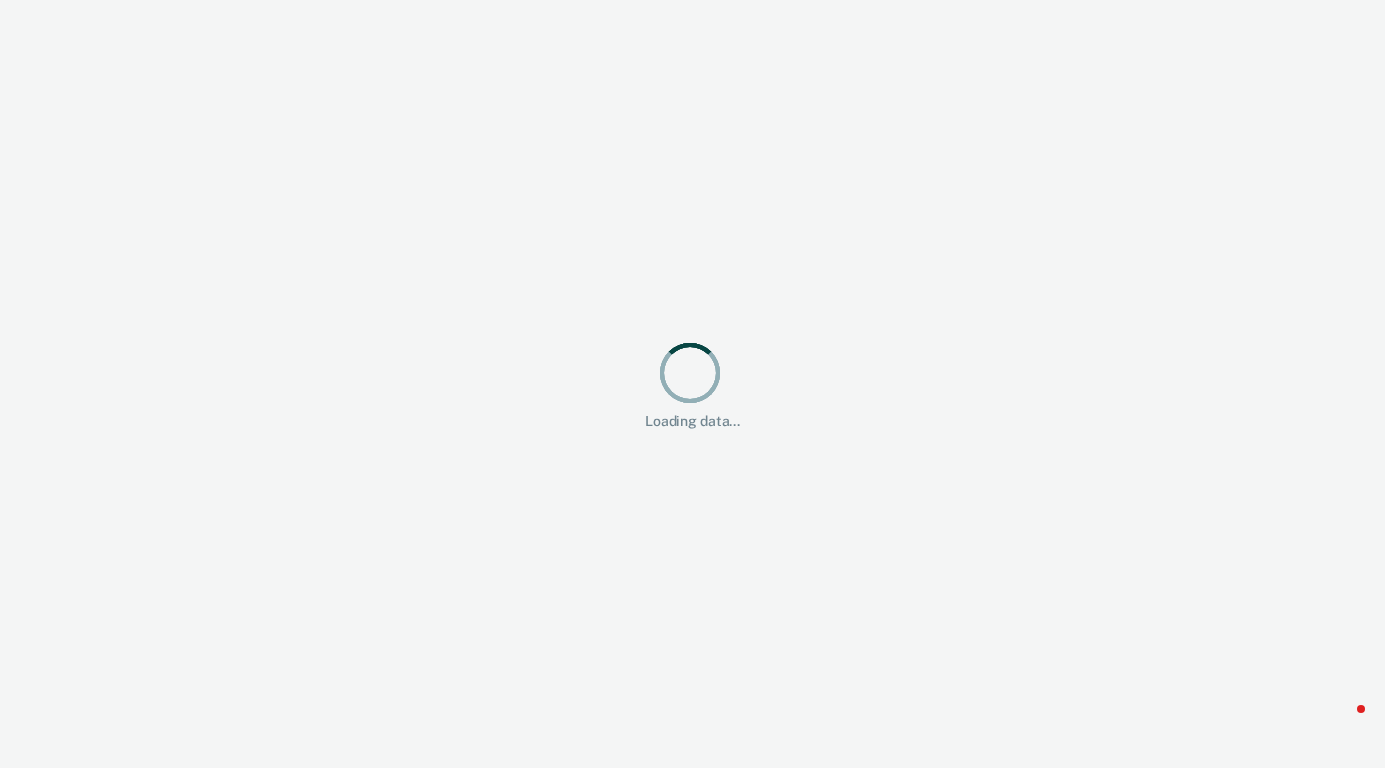 scroll, scrollTop: 0, scrollLeft: 0, axis: both 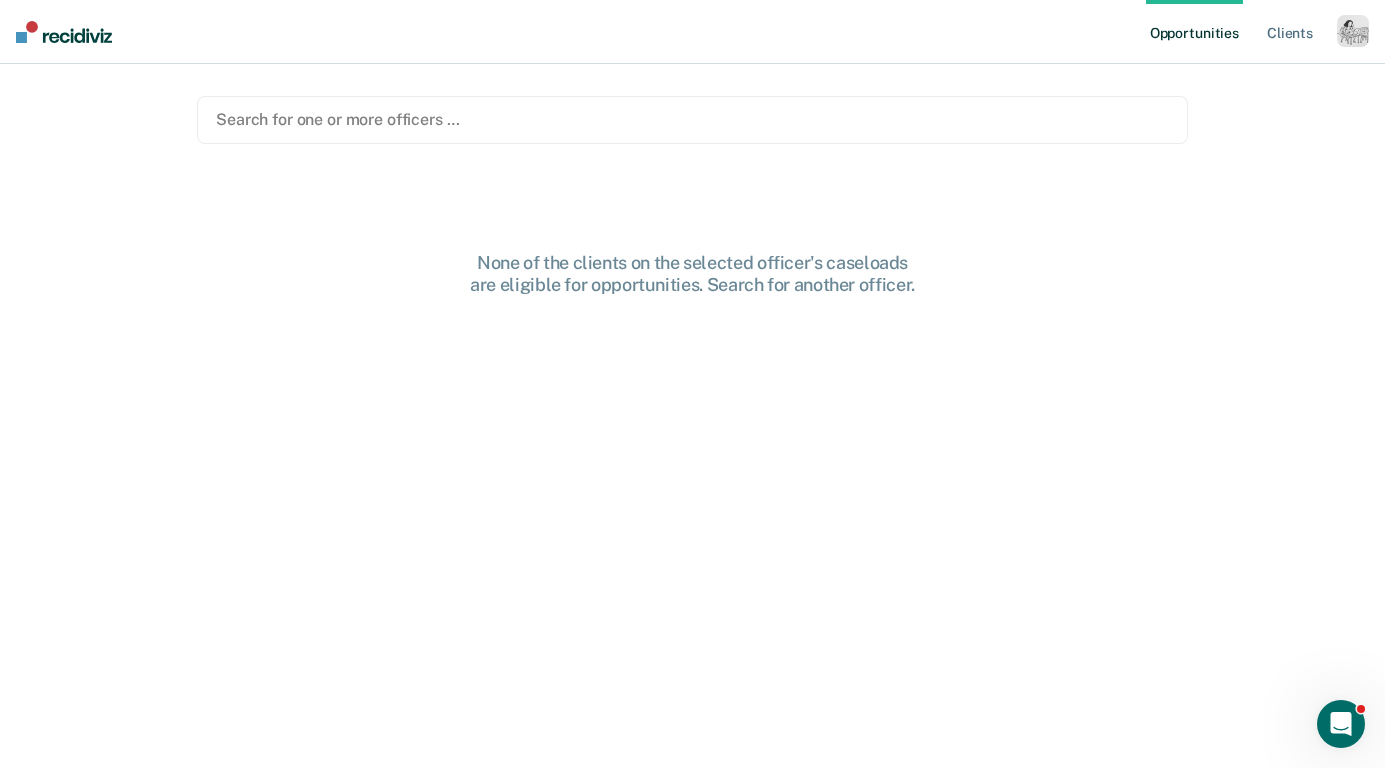 click at bounding box center (692, 119) 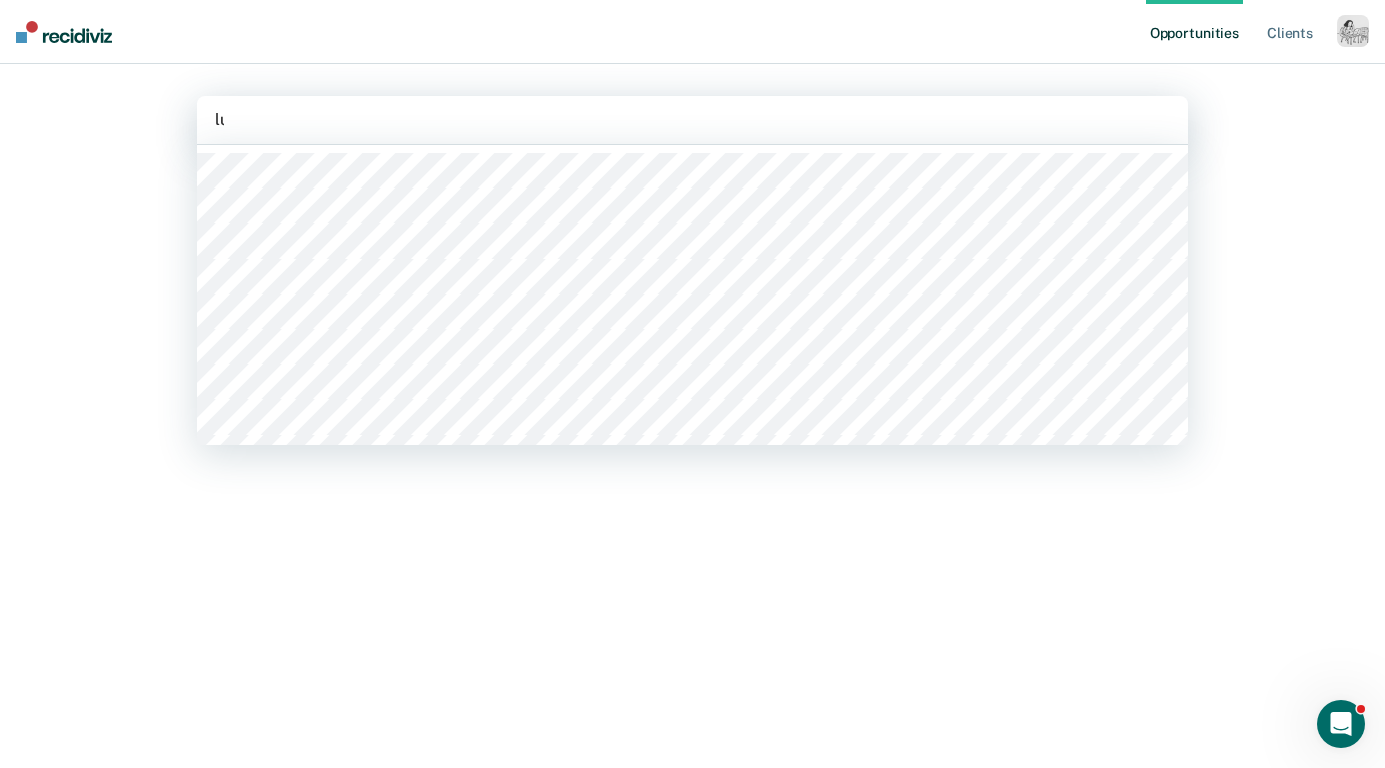 type on "luc" 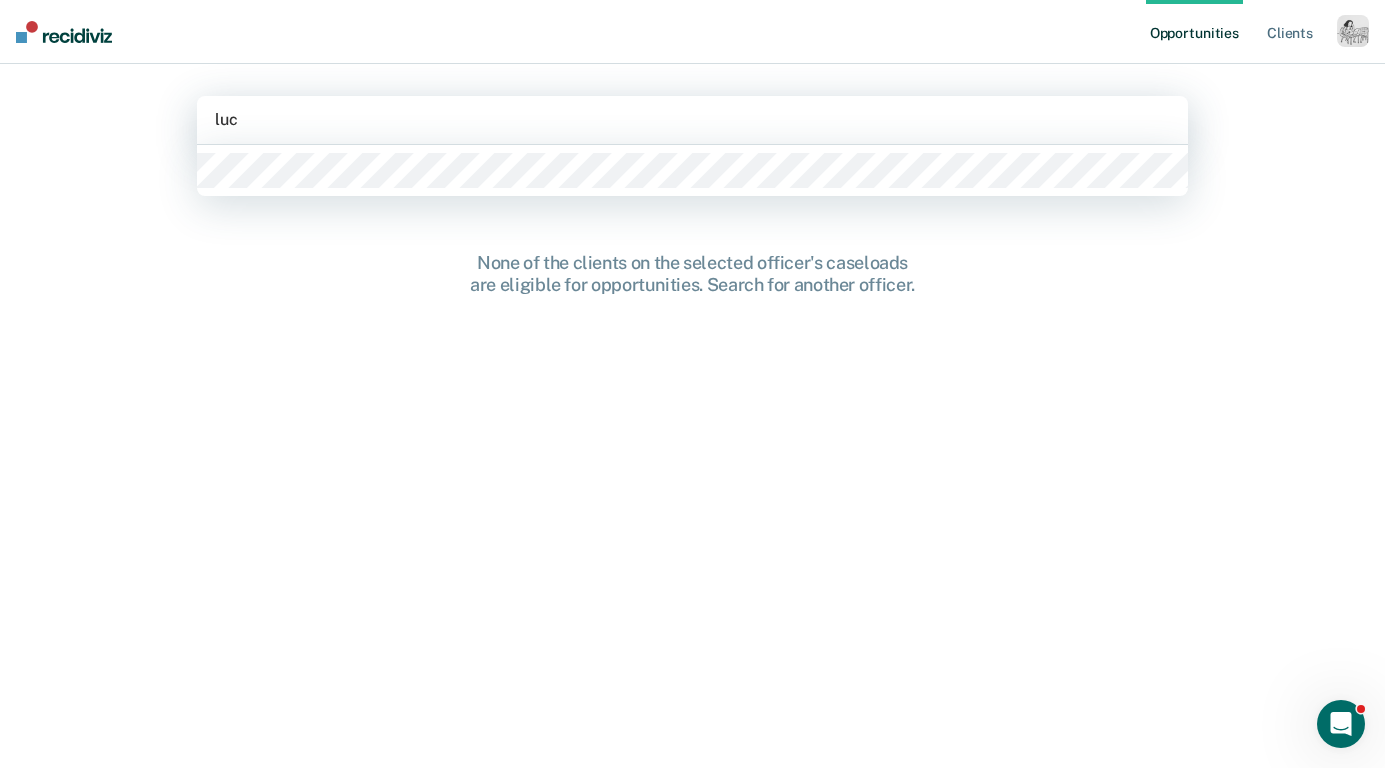 type 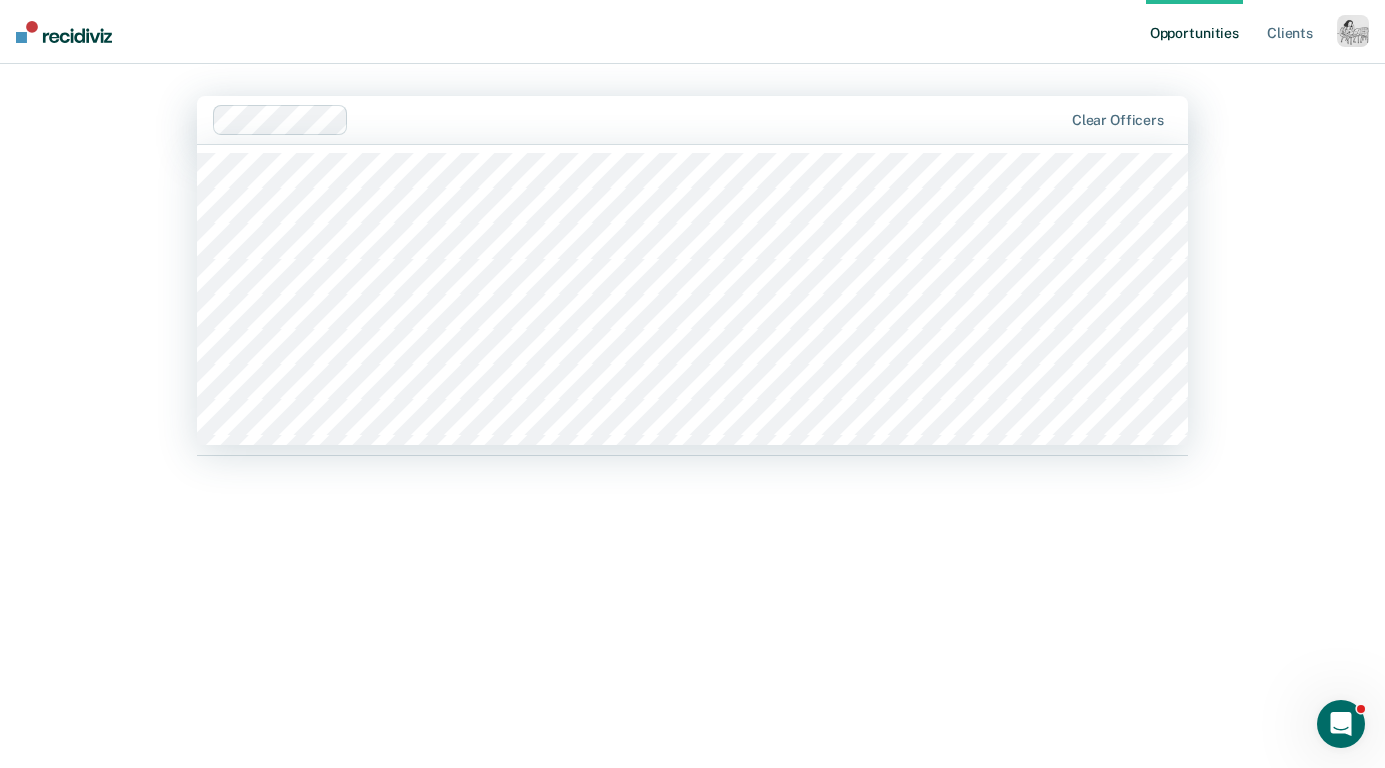 click on "Clear   officers" at bounding box center (692, 120) 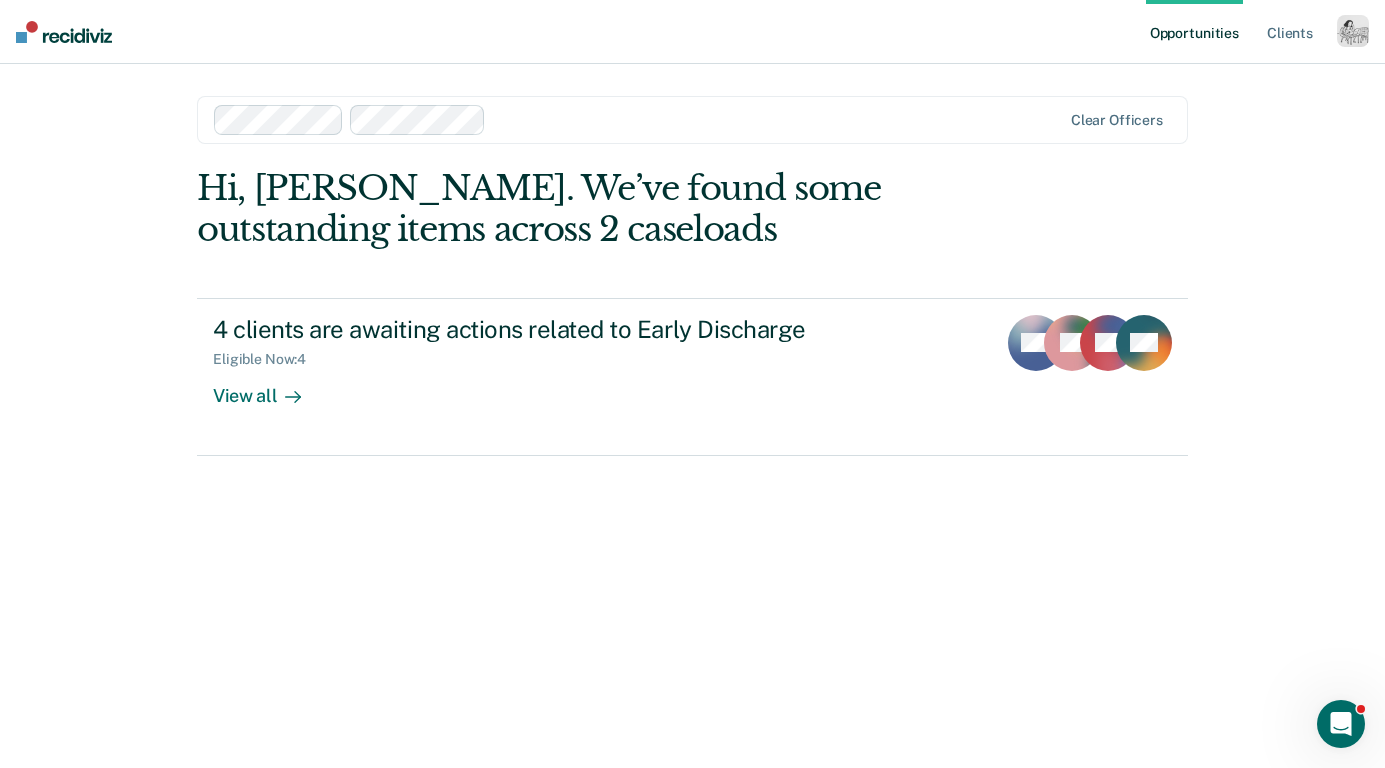 click at bounding box center [777, 119] 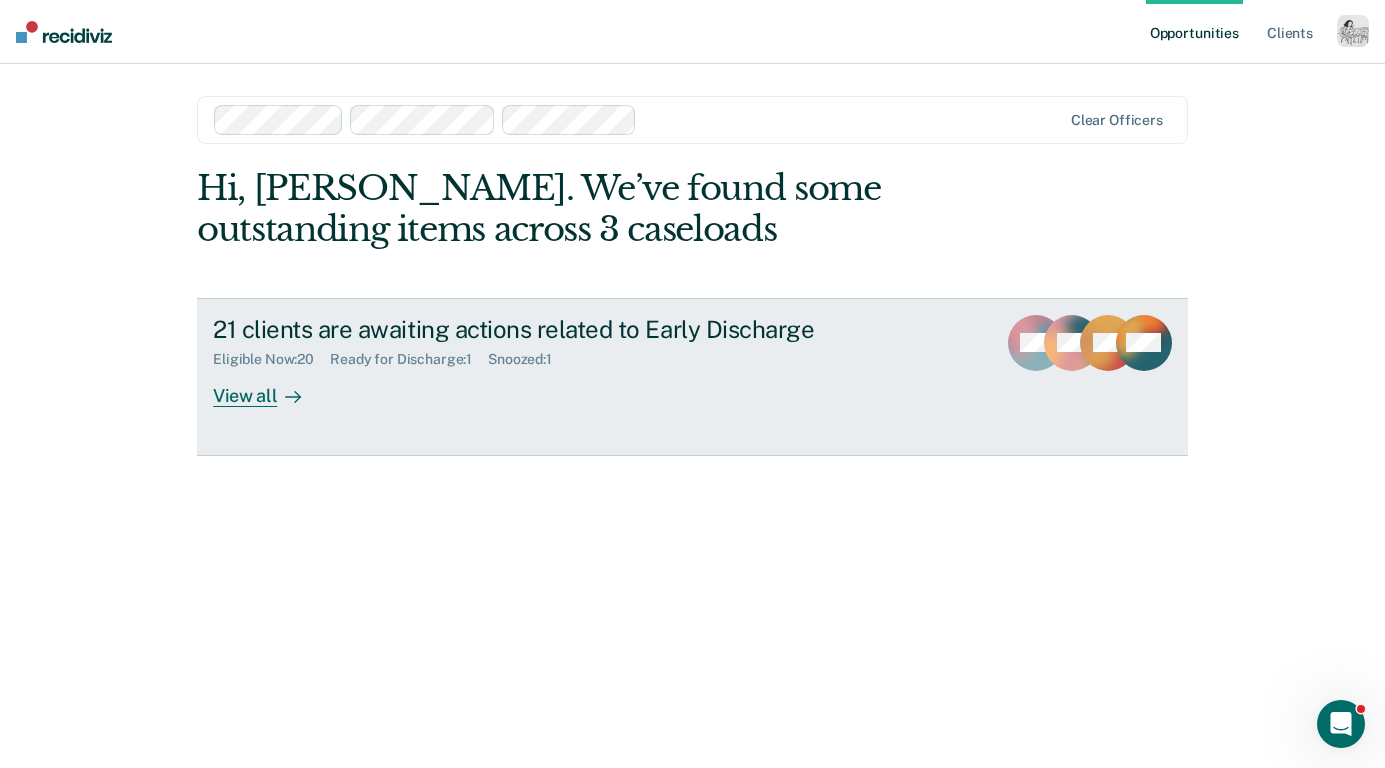 click on "View all" at bounding box center [269, 387] 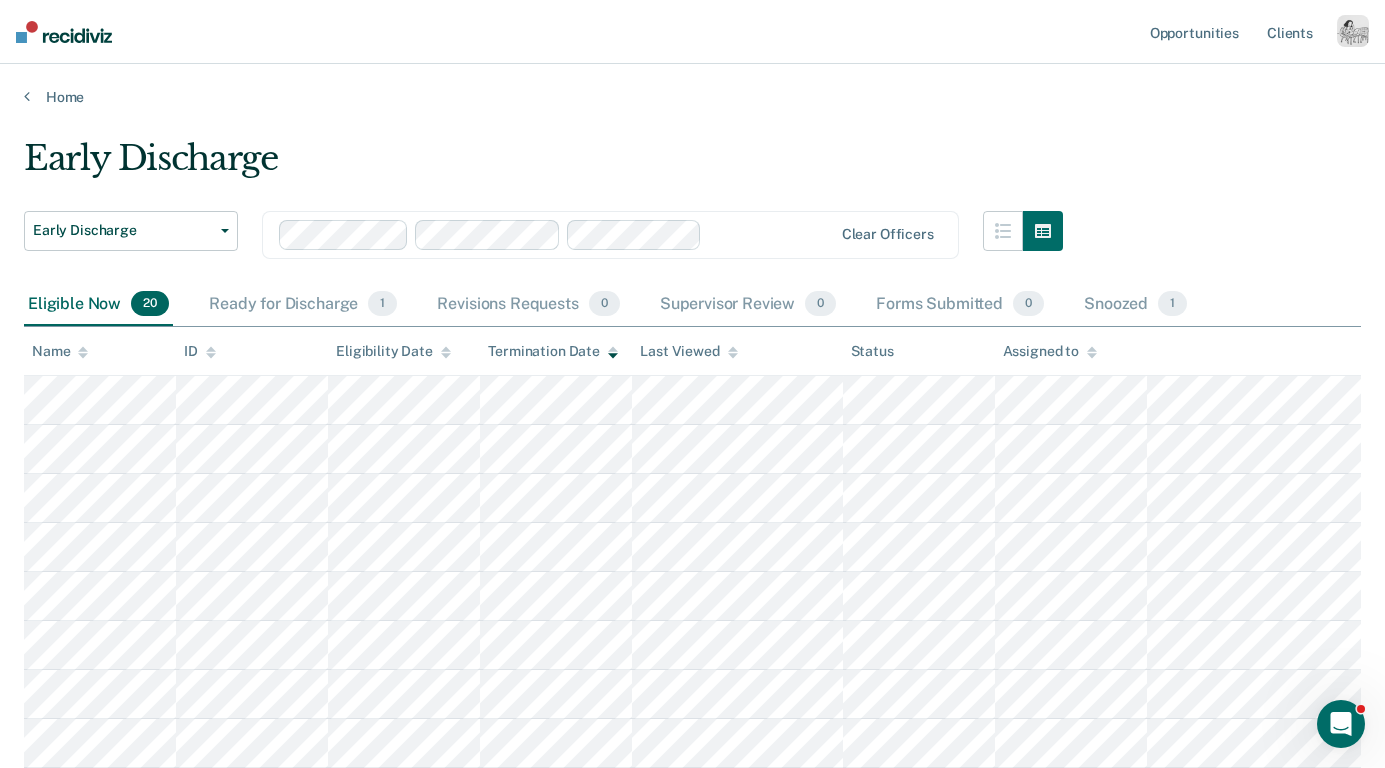 click on "Early Discharge   Early Discharge Early Discharge Clear   officers Eligible Now 20 Ready for Discharge 1 Revisions Requests 0 Supervisor Review 0 Forms Submitted 0 Snoozed 1
To pick up a draggable item, press the space bar.
While dragging, use the arrow keys to move the item.
Press space again to drop the item in its new position, or press escape to cancel.
Name ID Eligibility Date Termination Date Last Viewed Status Assigned to" at bounding box center (692, 800) 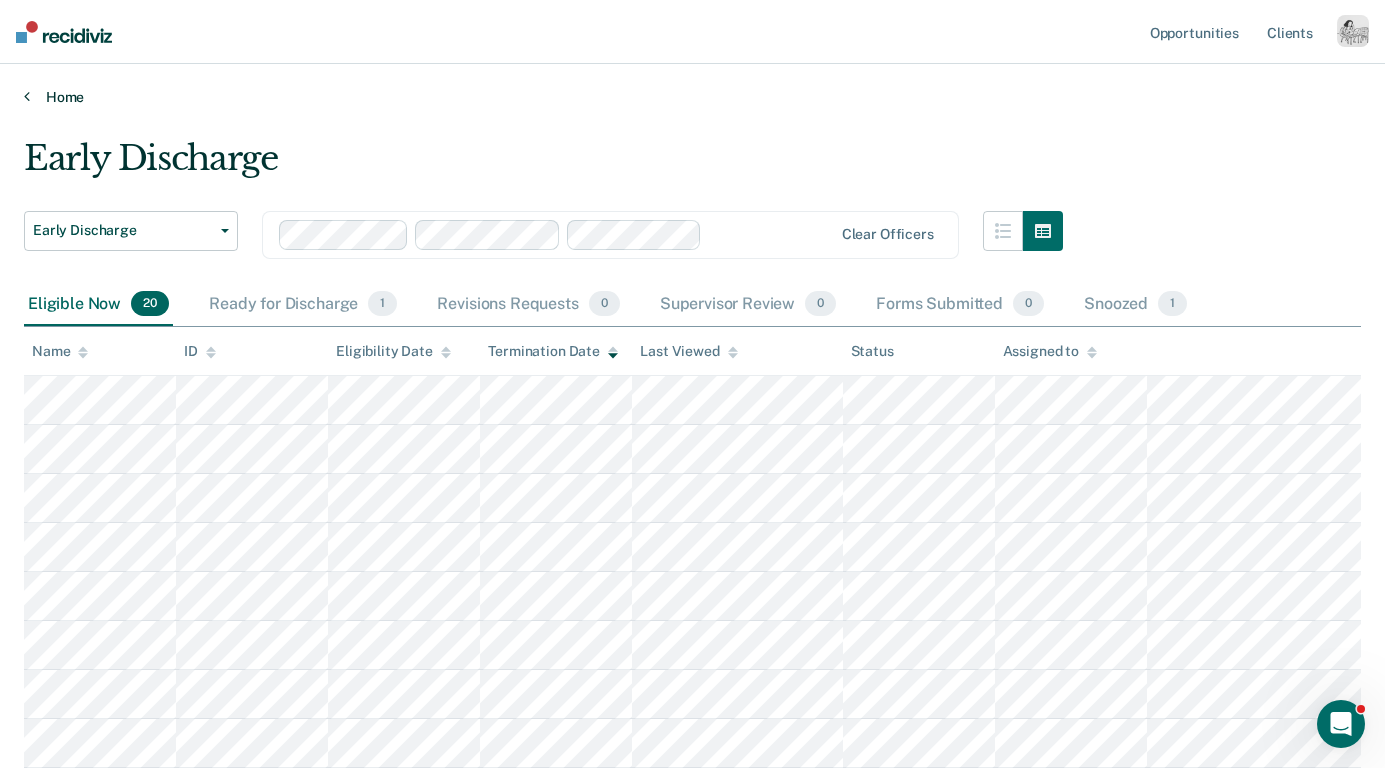 click on "Home" at bounding box center [692, 97] 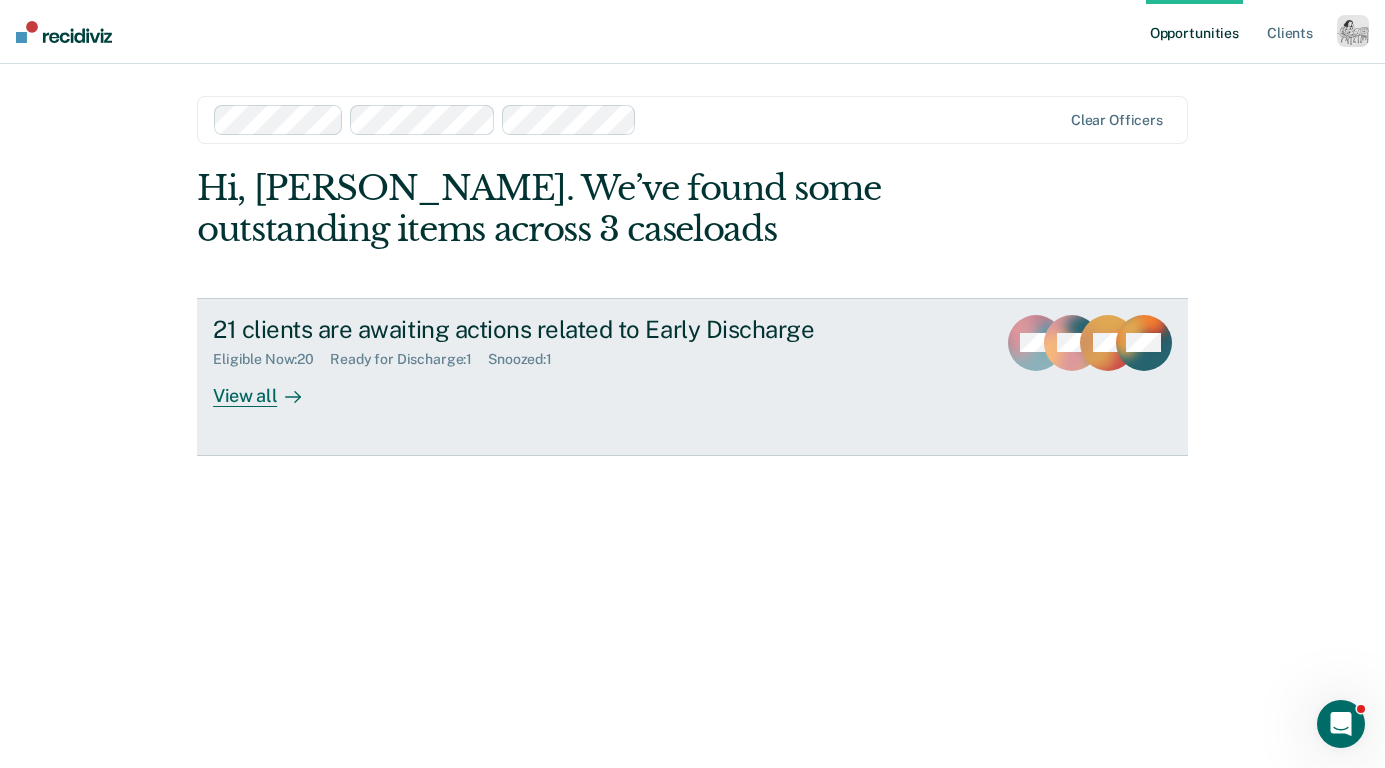 click on "21 clients are awaiting actions related to Early Discharge Eligible Now :  20 Ready for Discharge :  1 Snoozed :  1 View all   MG ZM DM + 18" at bounding box center (692, 377) 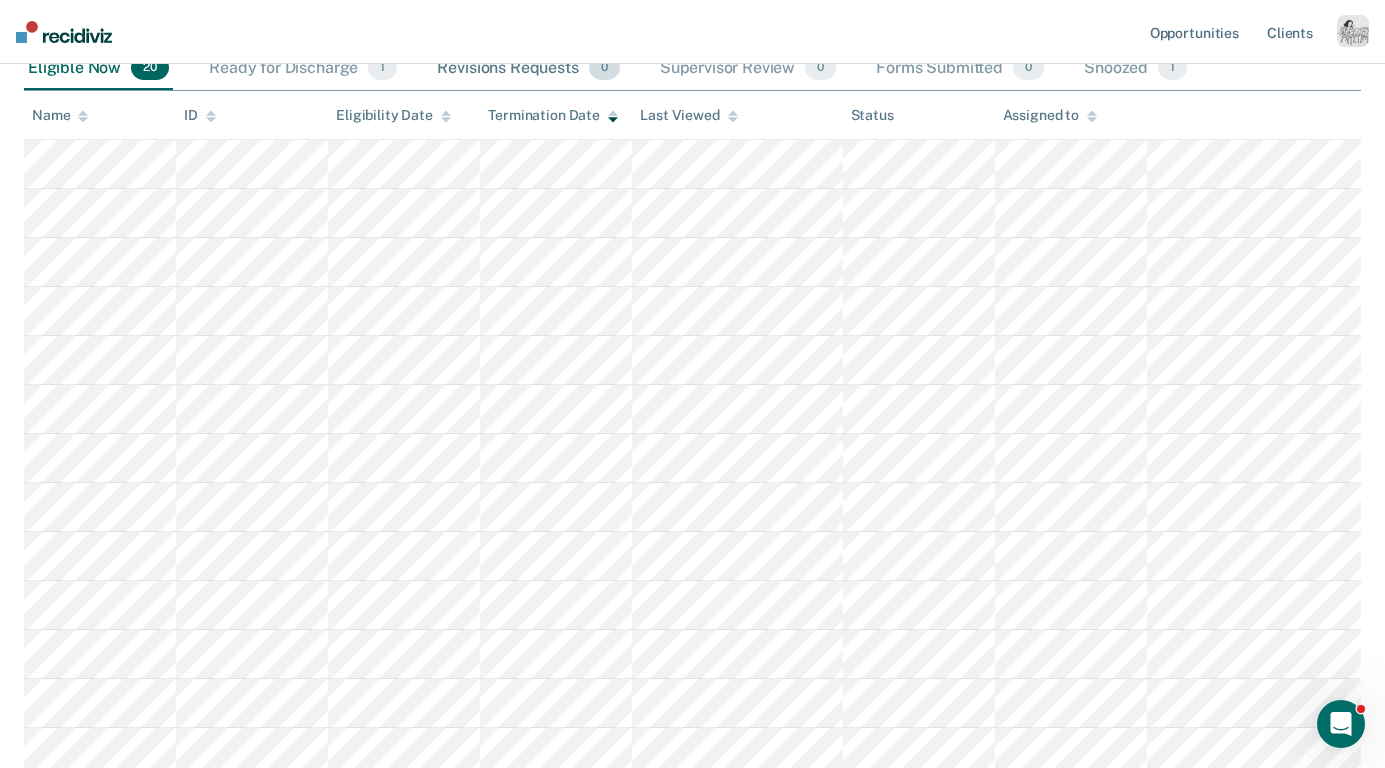 scroll, scrollTop: 252, scrollLeft: 0, axis: vertical 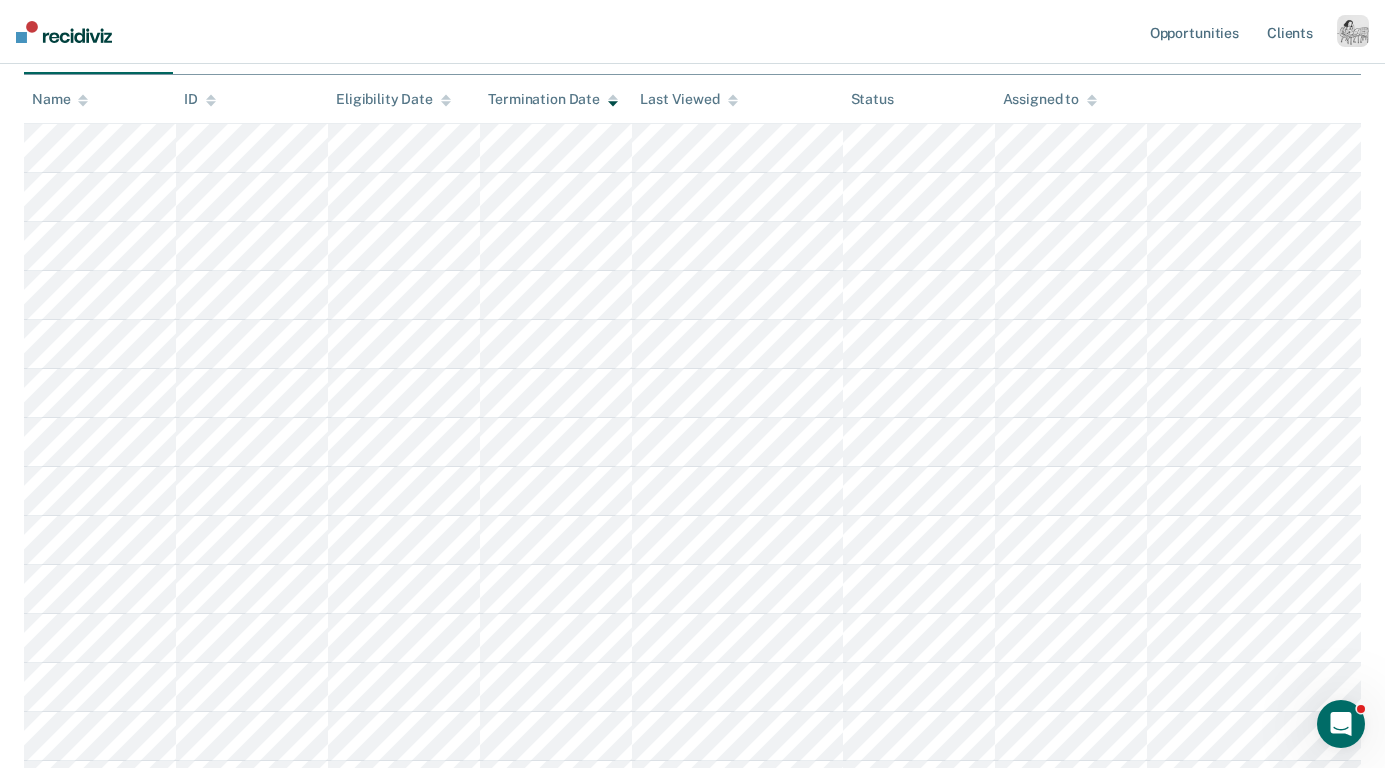 click 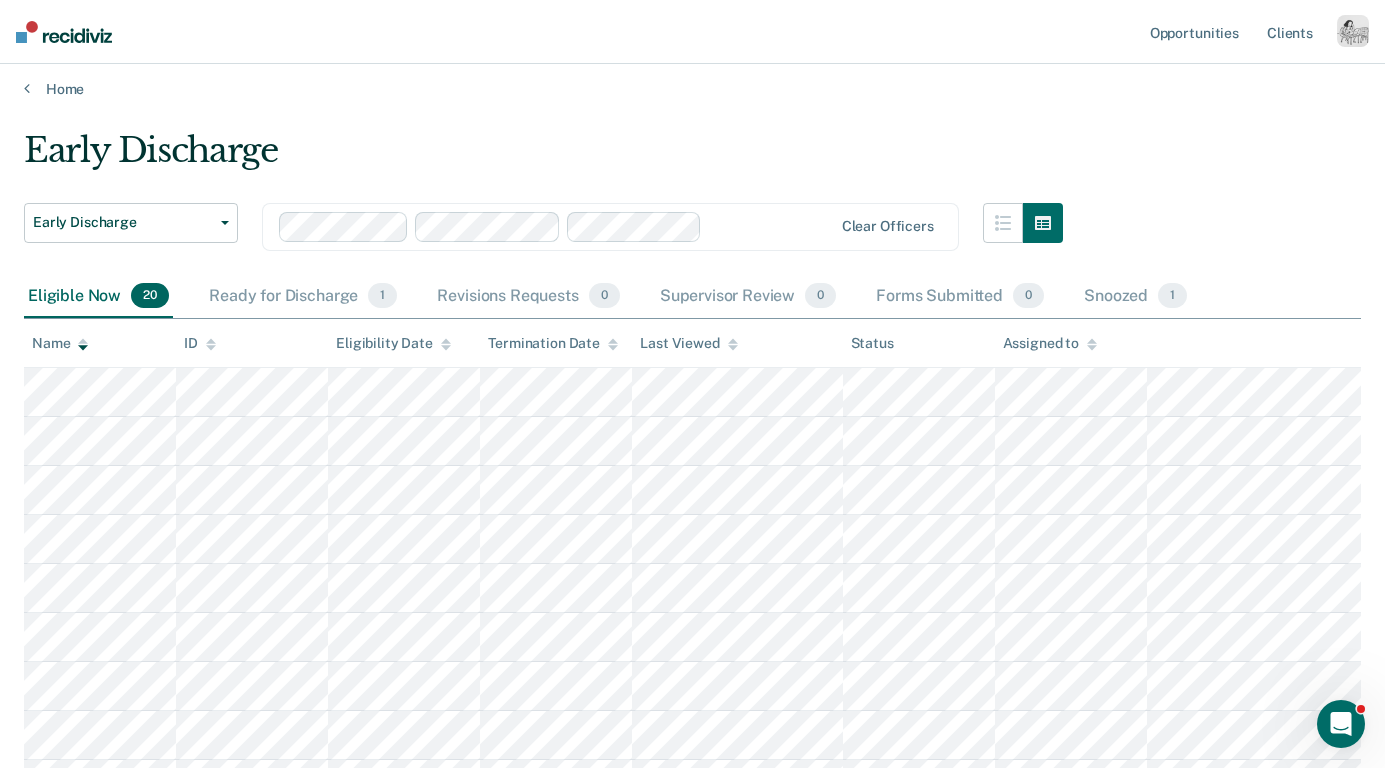 scroll, scrollTop: 0, scrollLeft: 0, axis: both 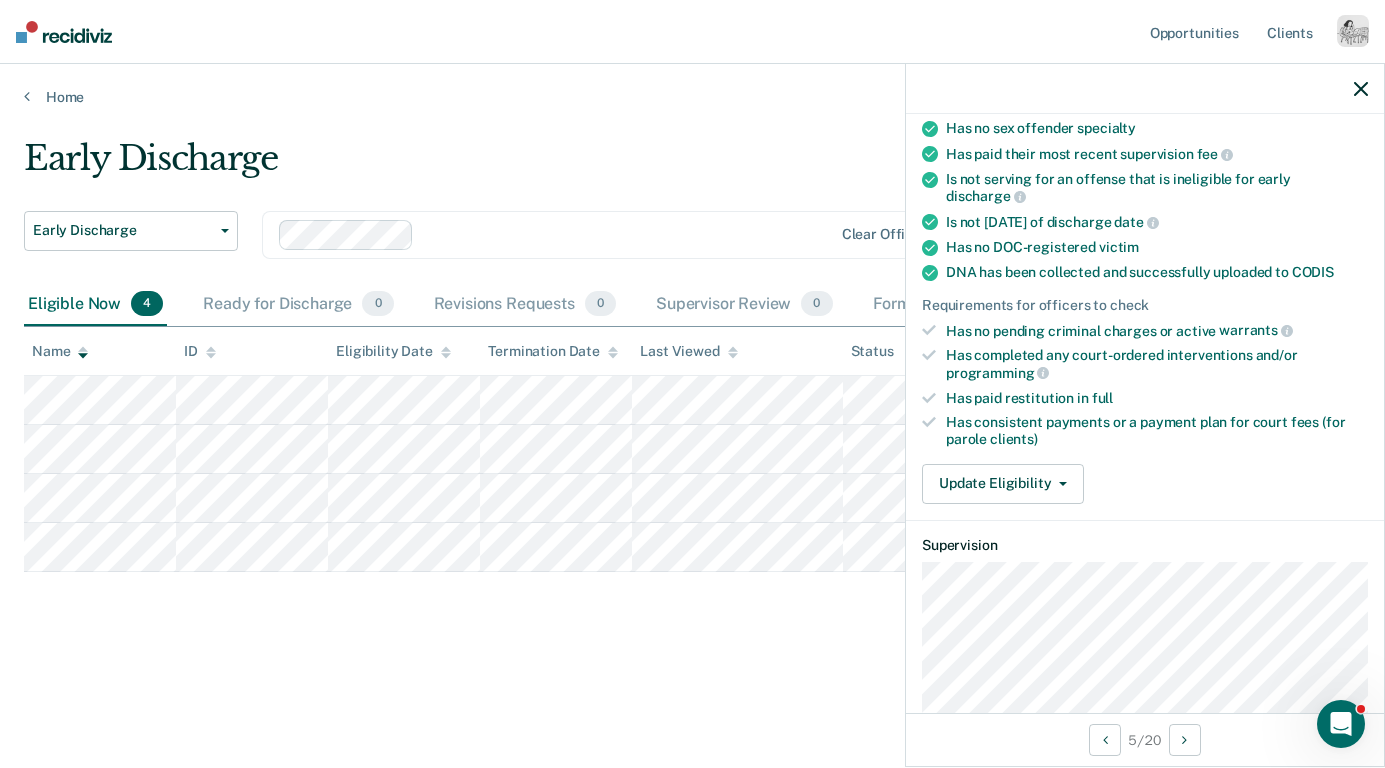click on "Has no pending criminal charges or active   warrants" at bounding box center [1157, 331] 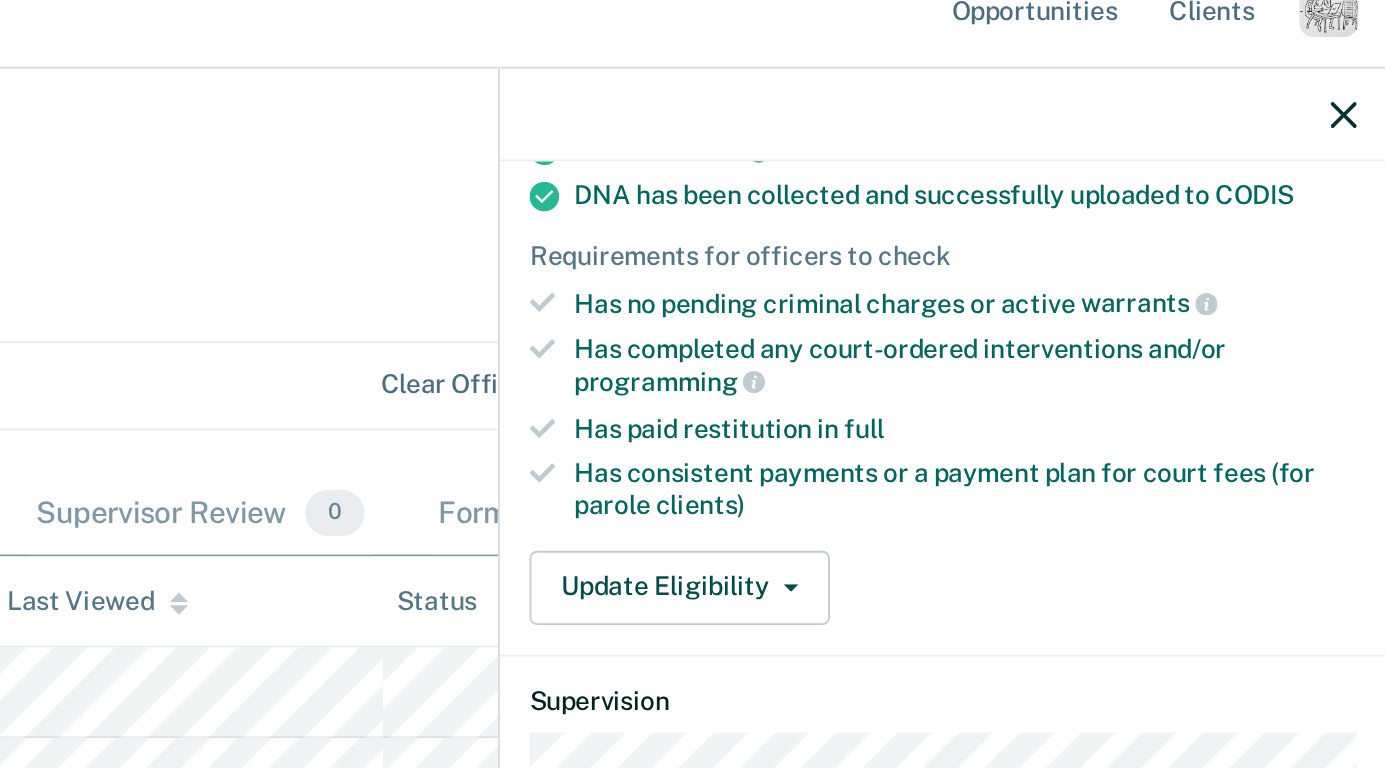 scroll, scrollTop: 589, scrollLeft: 0, axis: vertical 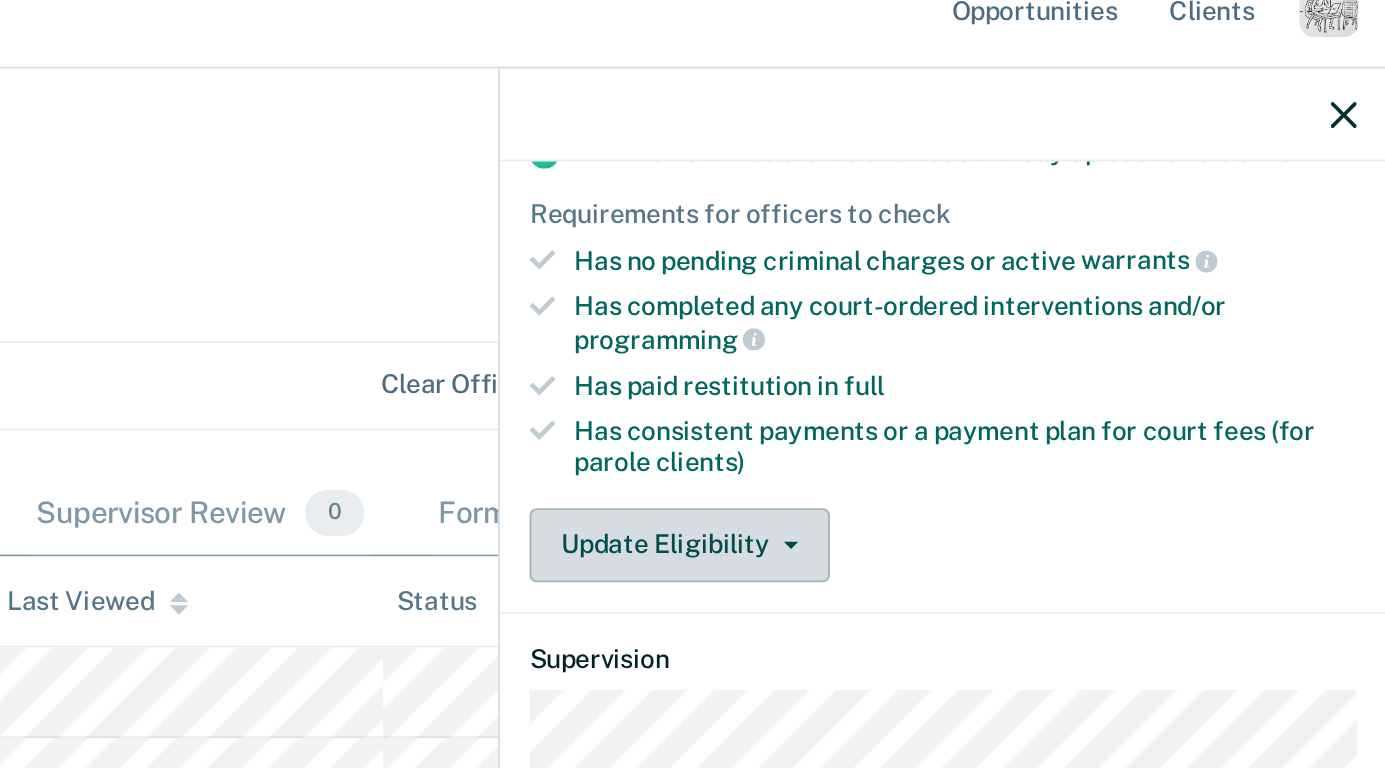 click on "Update Eligibility" at bounding box center (1003, 321) 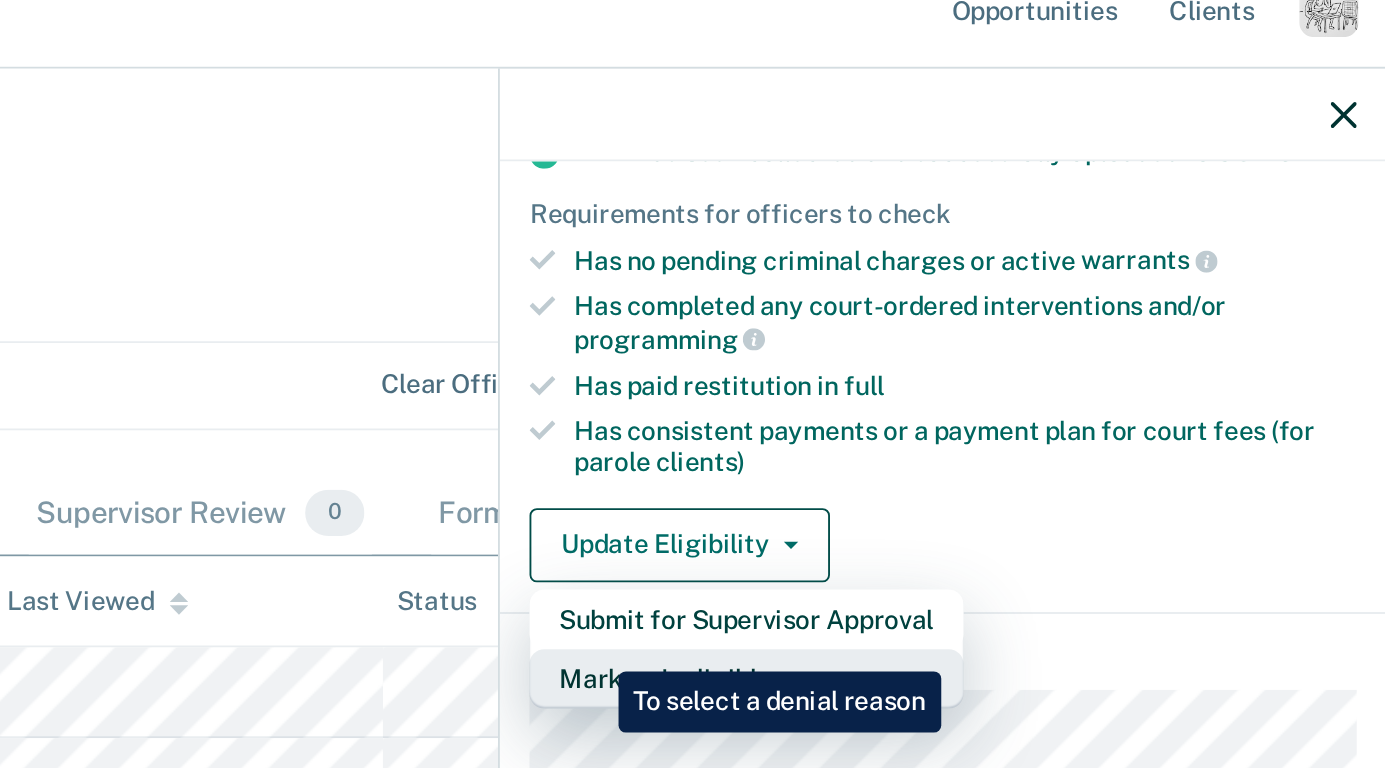 click on "Mark as Ineligible" at bounding box center [1039, 393] 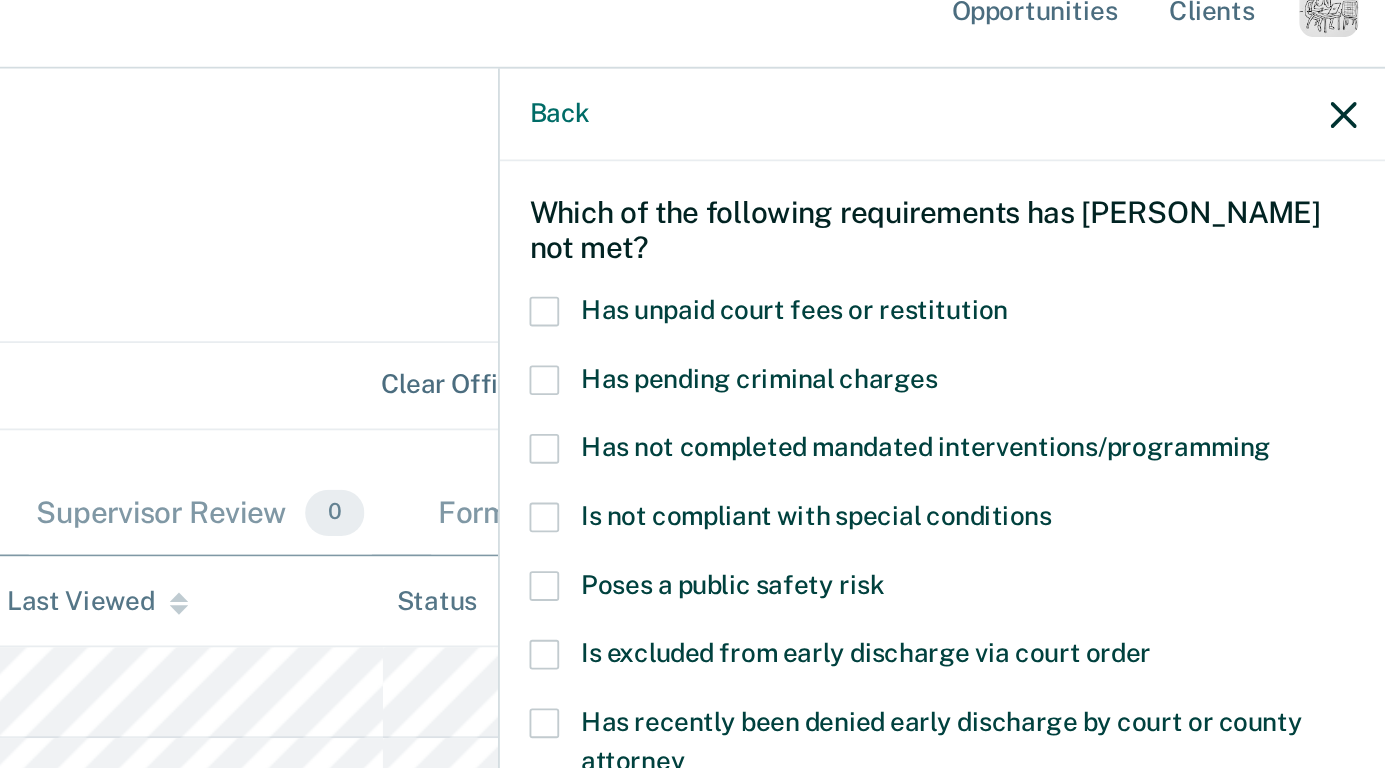 scroll, scrollTop: 65, scrollLeft: 0, axis: vertical 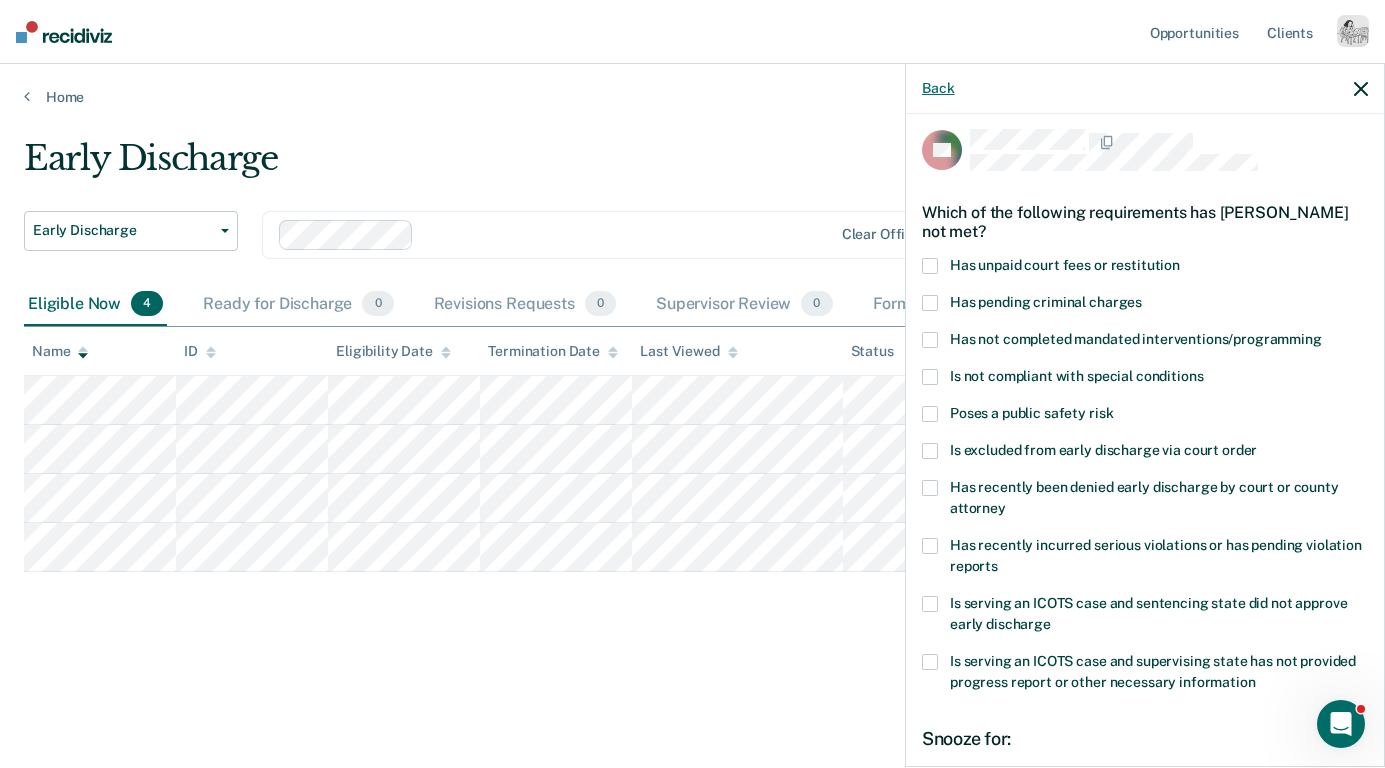 click on "Back" at bounding box center [938, 88] 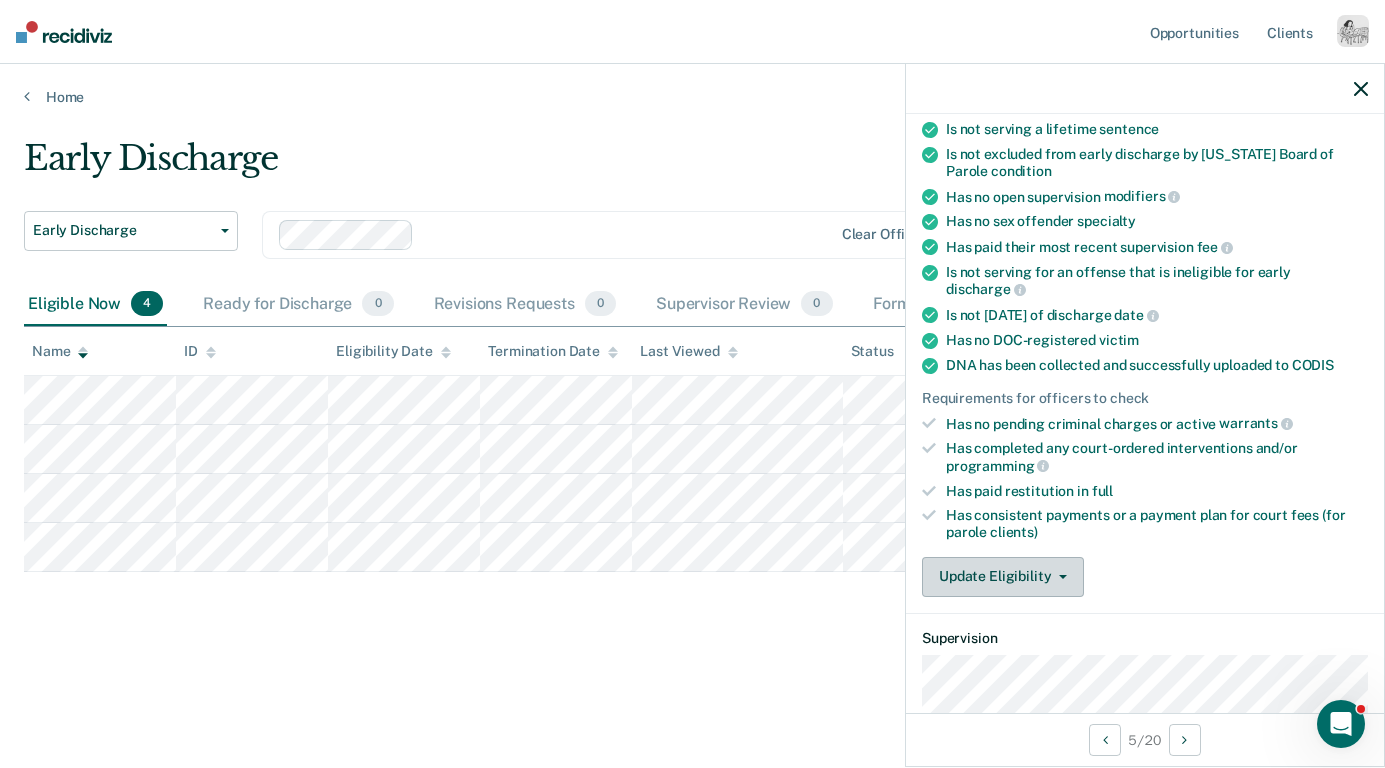 scroll, scrollTop: 367, scrollLeft: 0, axis: vertical 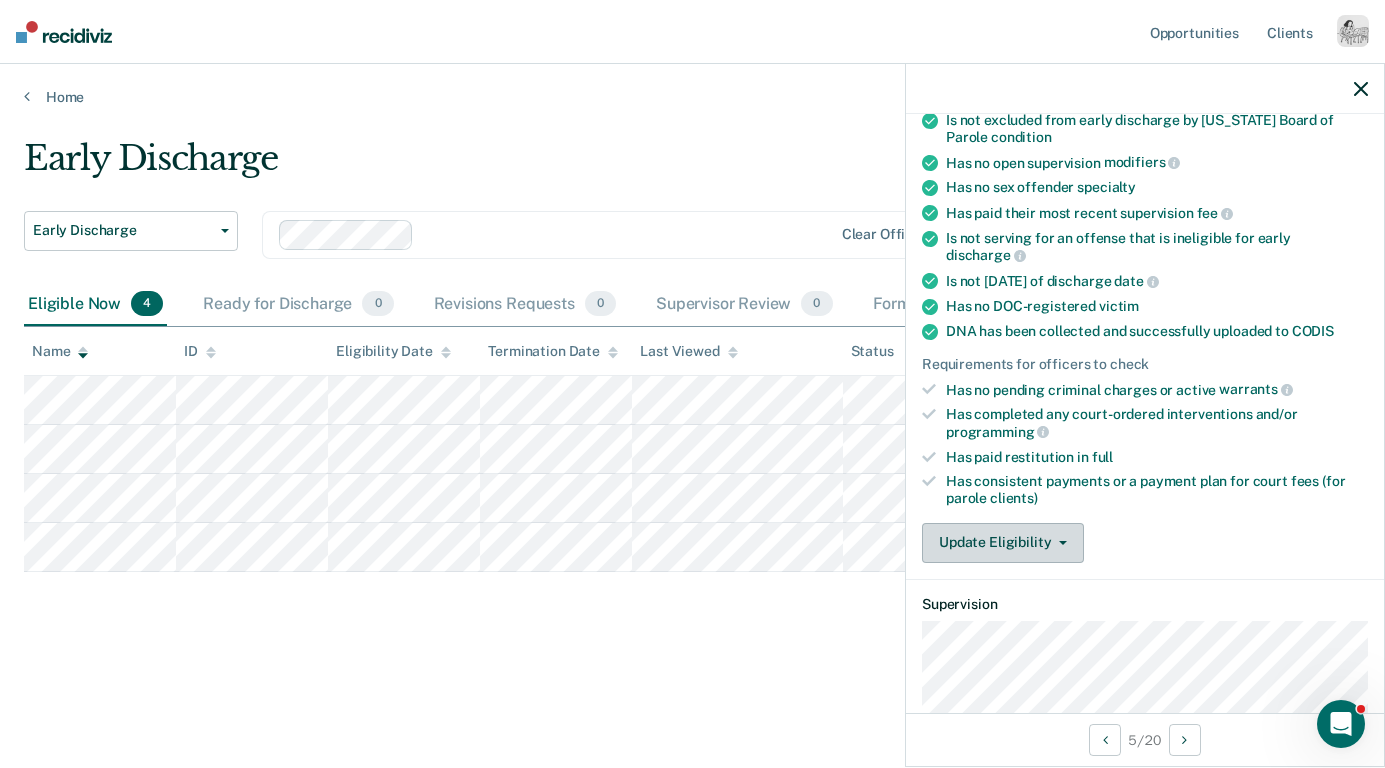 click on "Update Eligibility" at bounding box center [1003, 543] 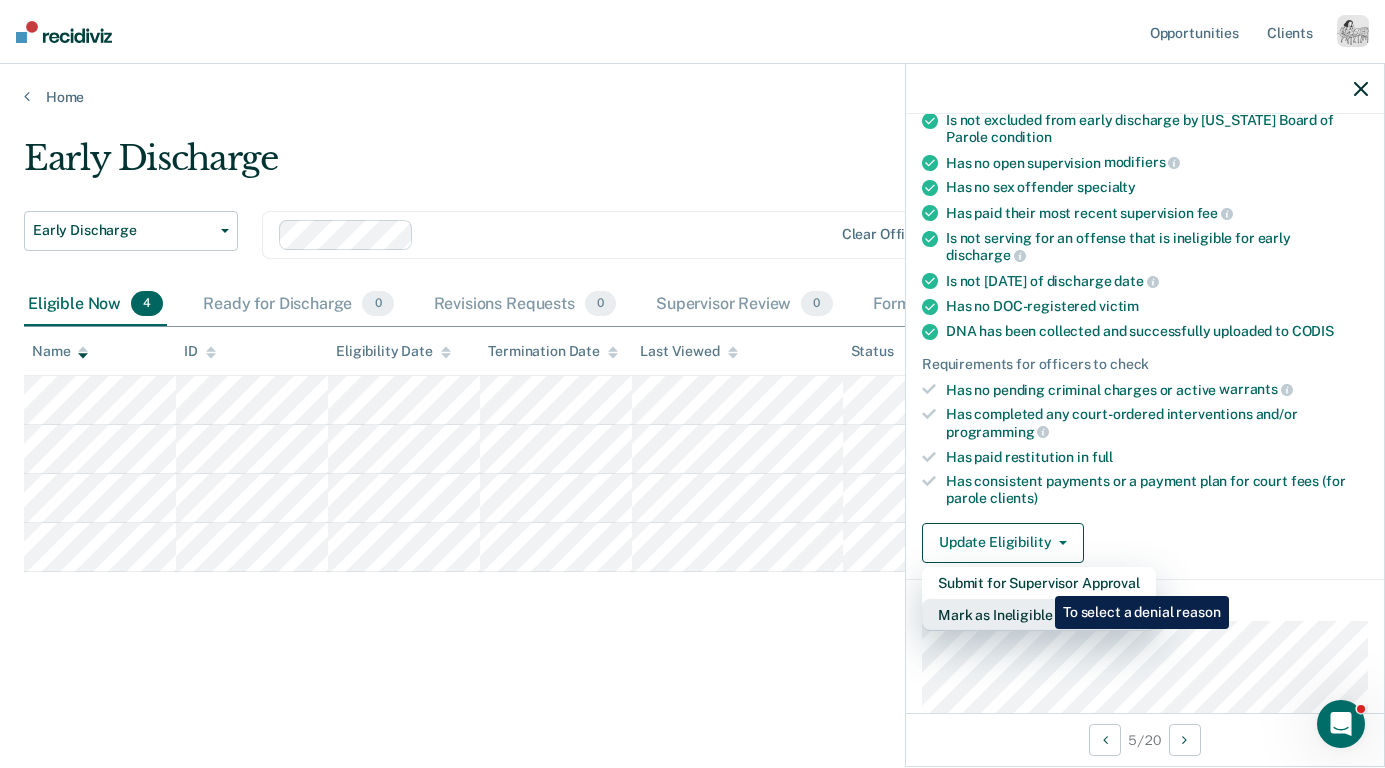 click on "Mark as Ineligible" at bounding box center [1039, 615] 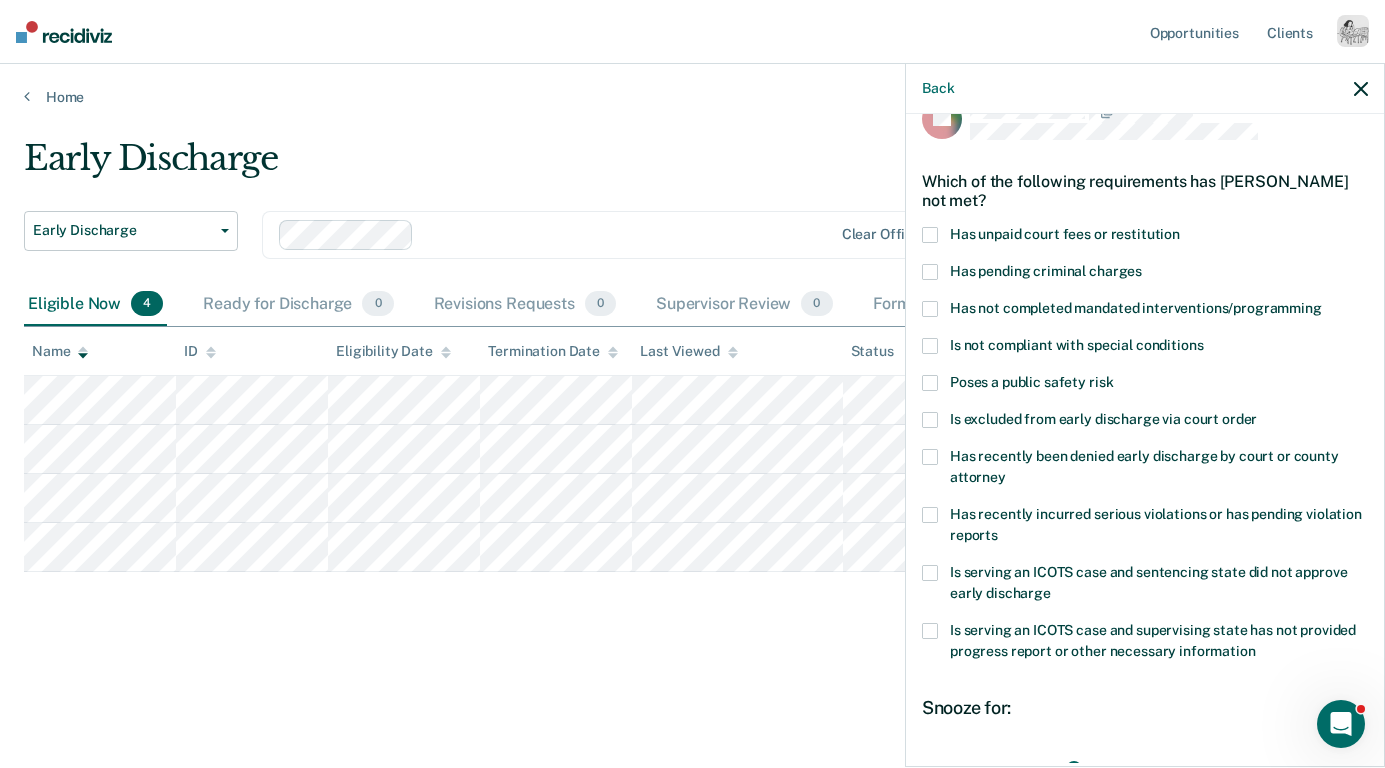 scroll, scrollTop: 39, scrollLeft: 0, axis: vertical 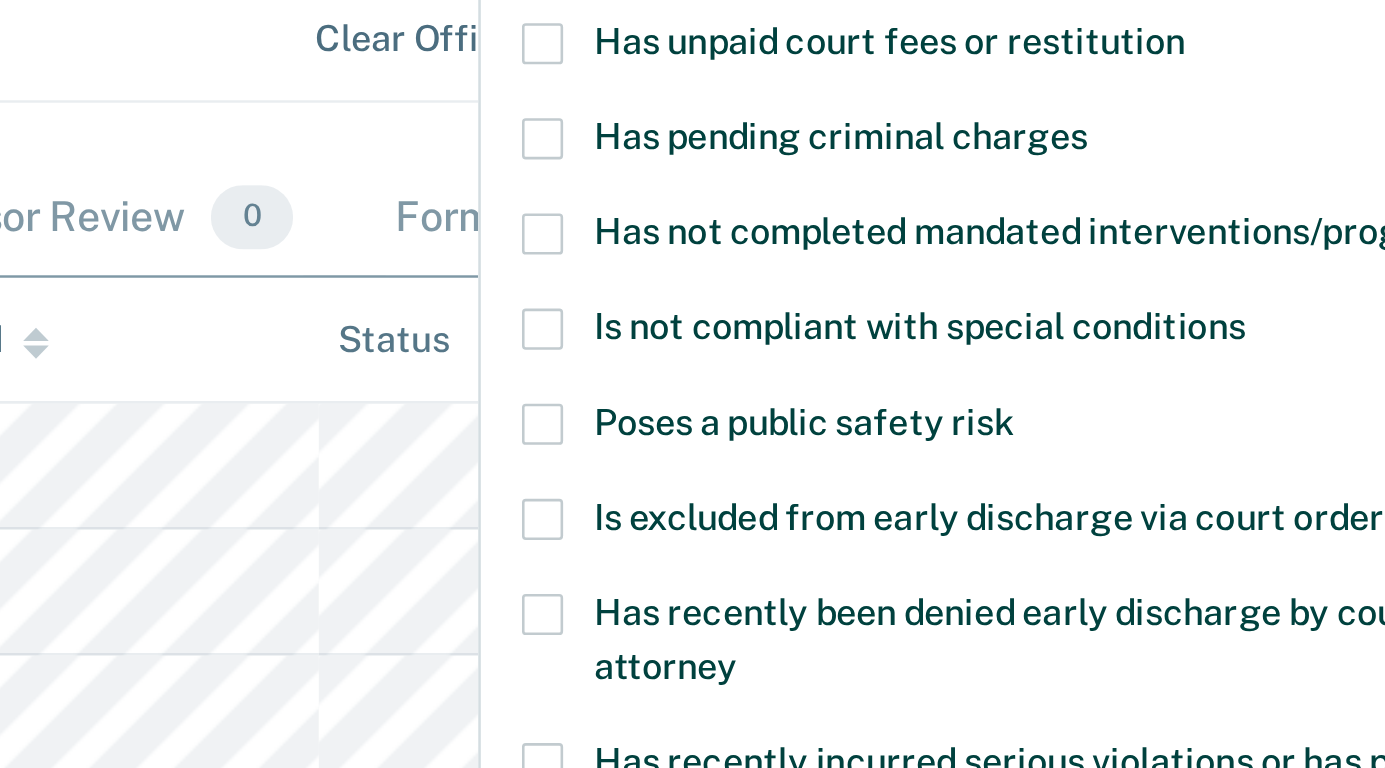 click on "Has not completed mandated interventions/programming" at bounding box center [1136, 309] 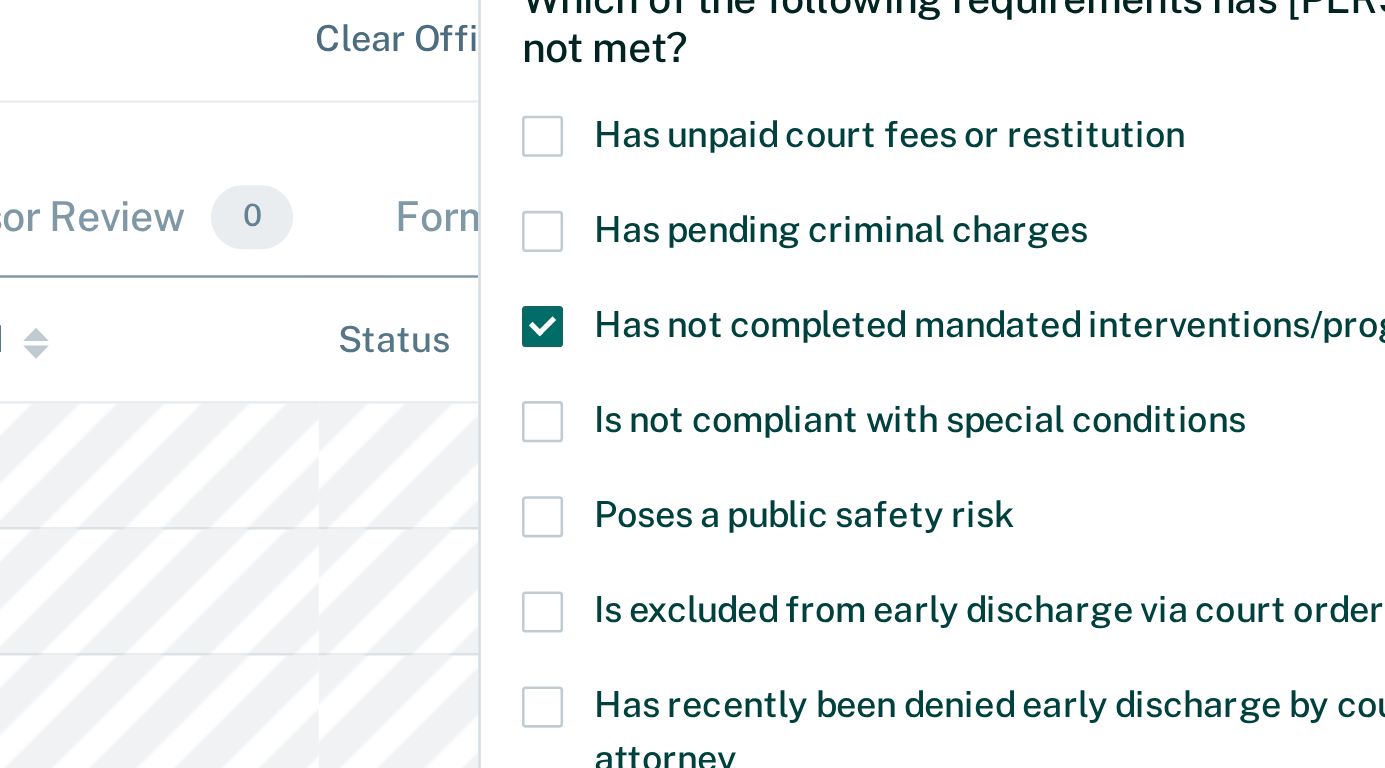 scroll, scrollTop: 1, scrollLeft: 0, axis: vertical 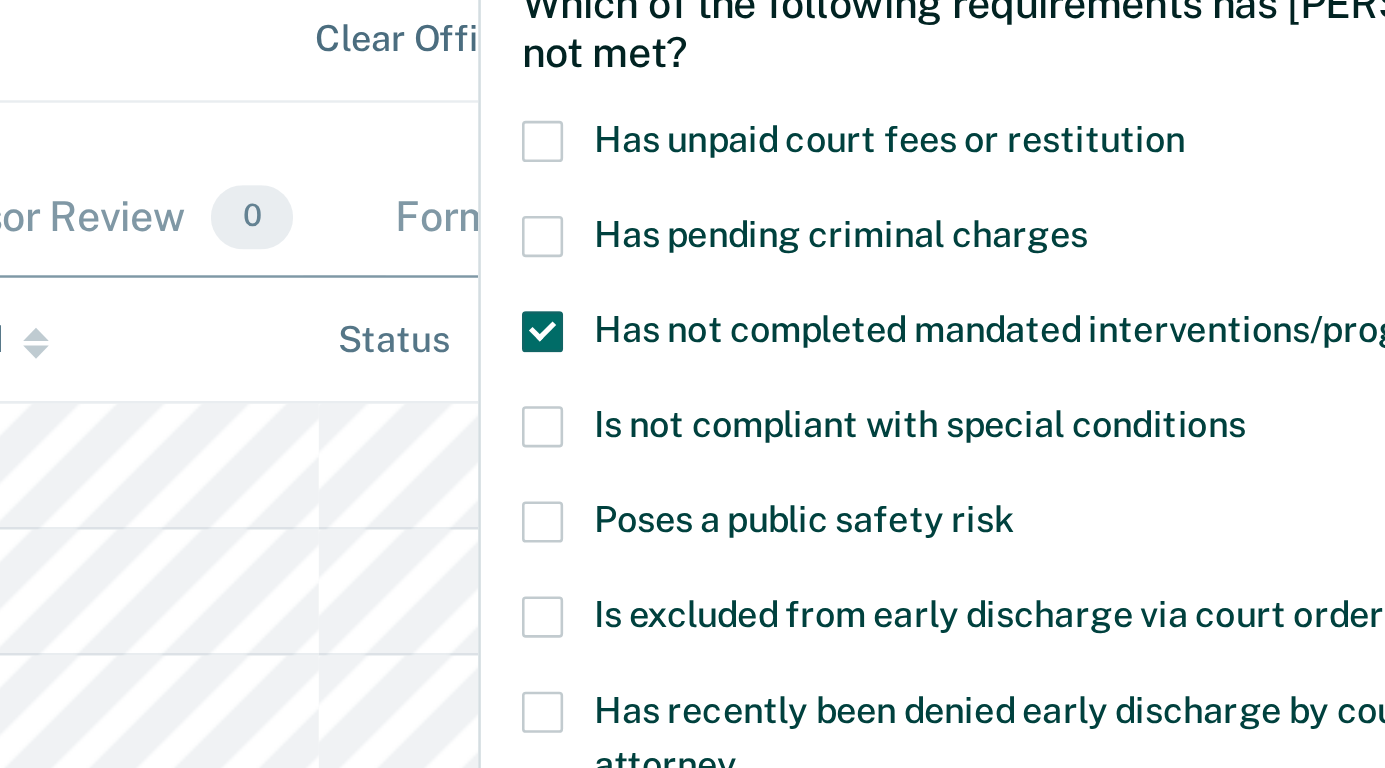 click on "Has unpaid court fees or restitution" at bounding box center (1065, 273) 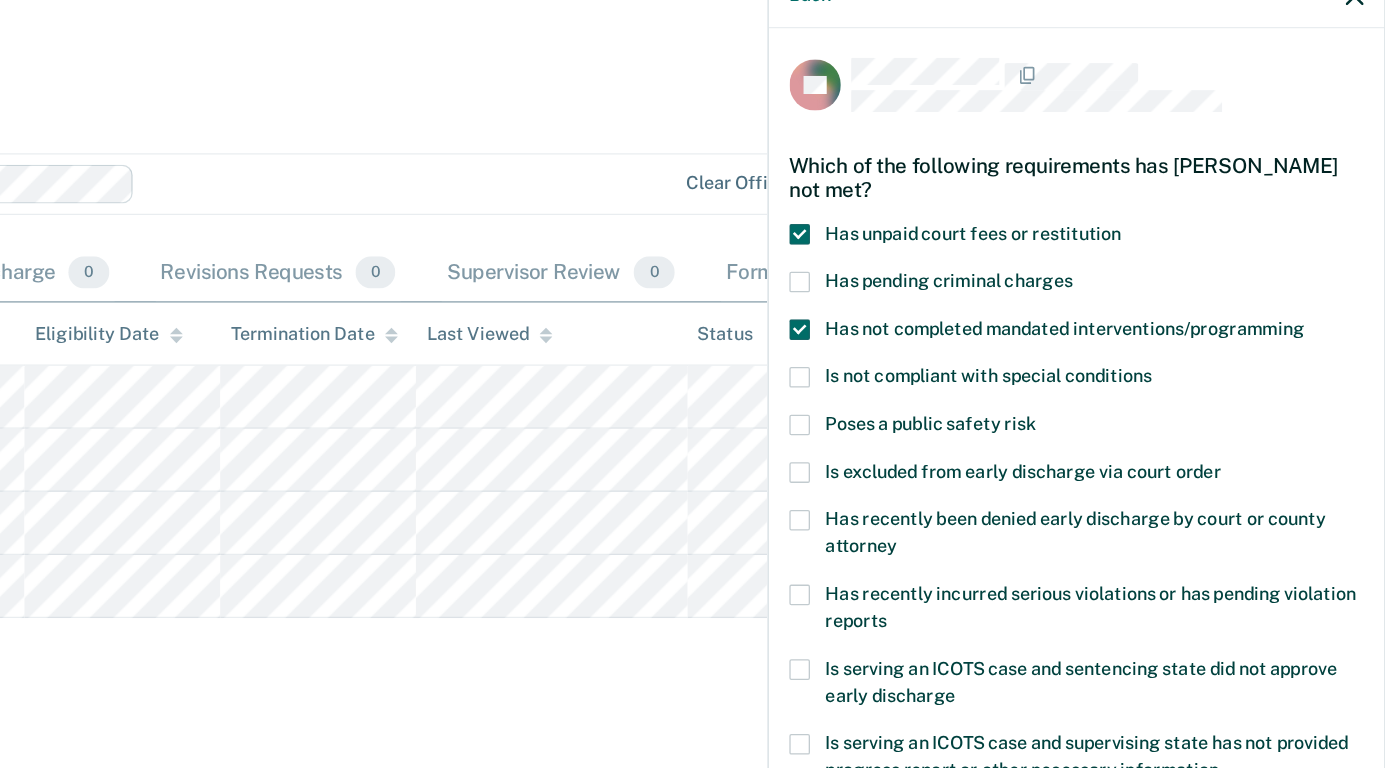 scroll, scrollTop: 0, scrollLeft: 0, axis: both 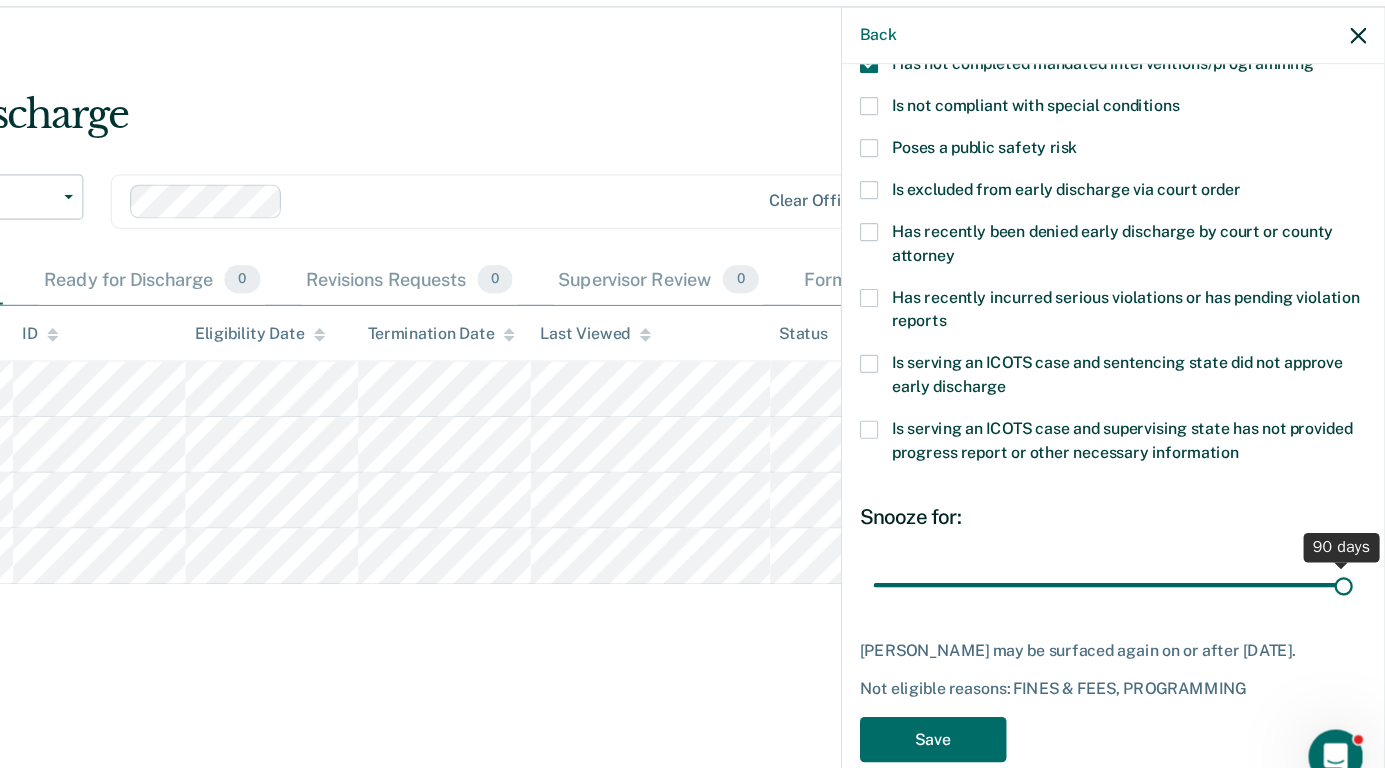type on "90" 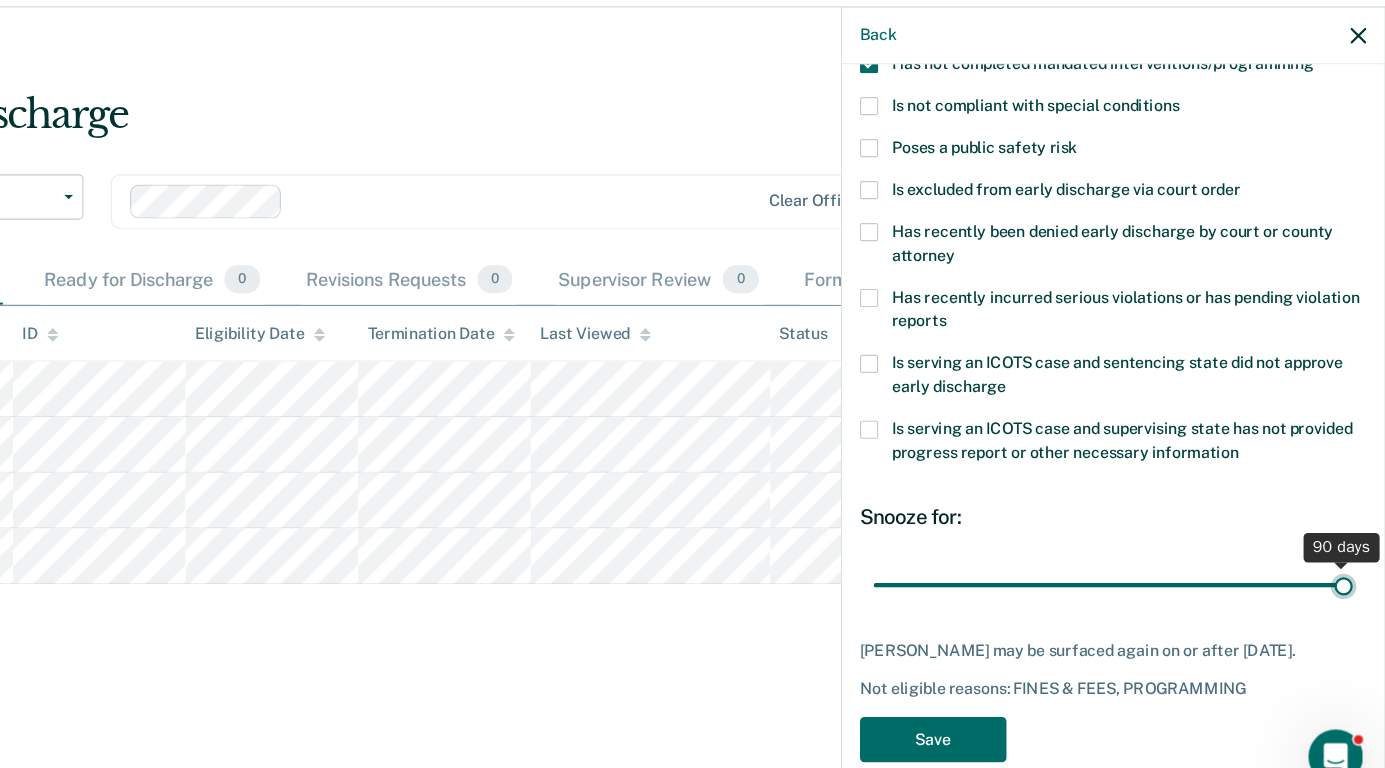 drag, startPoint x: 1072, startPoint y: 570, endPoint x: 1402, endPoint y: 579, distance: 330.1227 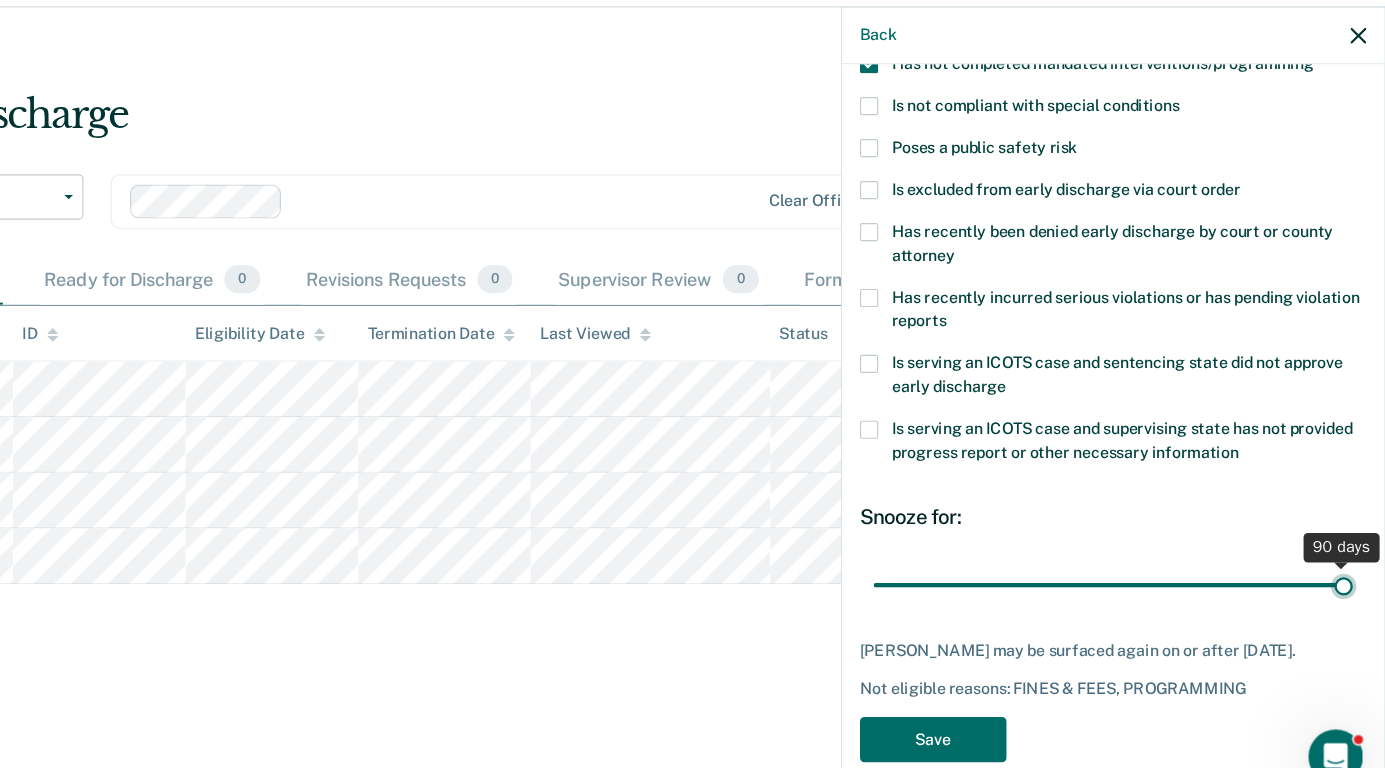 click on "Looks like you’re using Internet Explorer 11. For faster loading and a better experience, use Microsoft Edge, Google Chrome, or Firefox. × Opportunities Client s Profile How it works Log Out Home Early Discharge   Early Discharge Early Discharge Clear   officers Eligible Now 4 Ready for Discharge 0 Revisions Requests 0 Supervisor Review 0 Forms Submitted 0 Snoozed 0
To pick up a draggable item, press the space bar.
While dragging, use the arrow keys to move the item.
Press space again to drop the item in its new position, or press escape to cancel.
Name ID Eligibility Date Termination Date Last Viewed Status Assigned to
Back TS   Which of the following requirements has Terry Shepard not met? Has unpaid court fees or restitution  Has pending criminal charges Has not completed mandated interventions/programming Is not compliant with special conditions Poses a public safety risk Is excluded from early discharge via court order  Snooze for: 90 days Save" at bounding box center (692, 384) 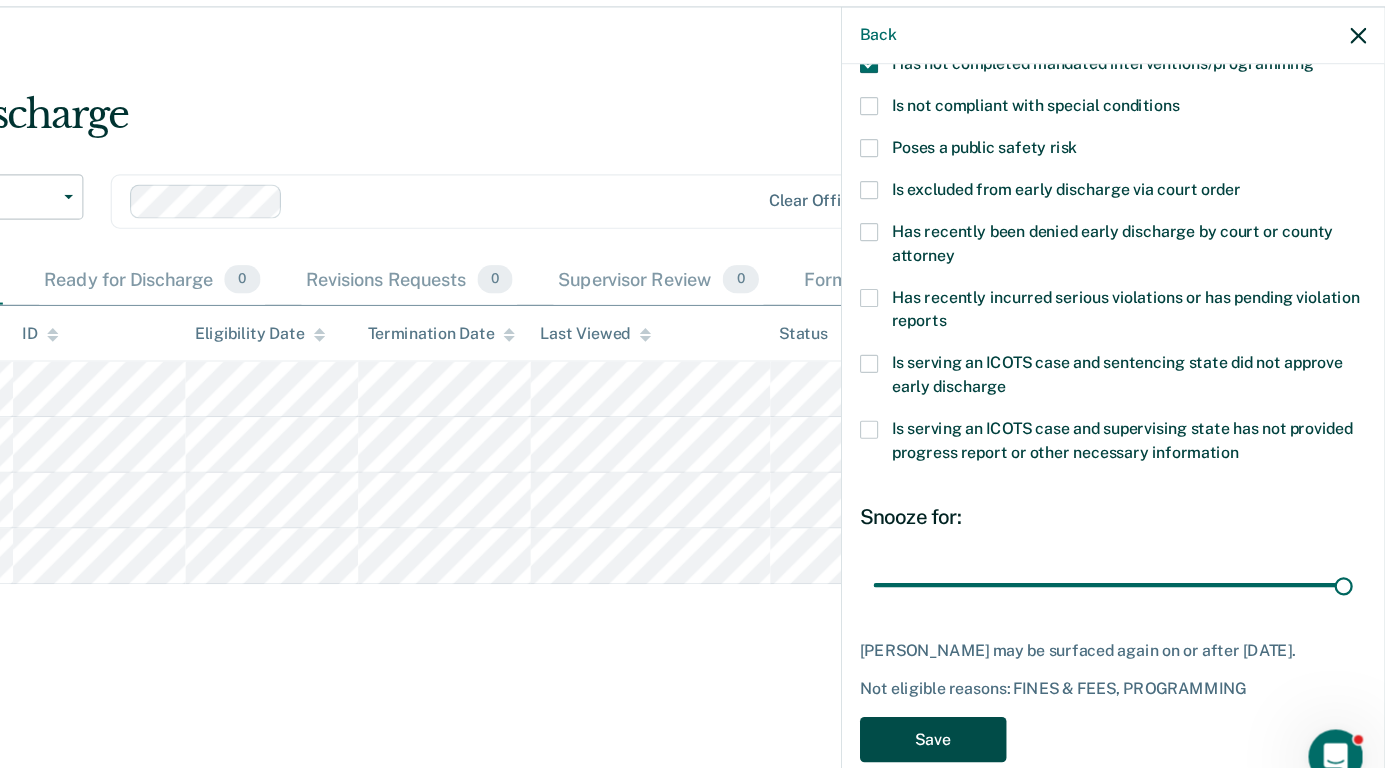 click on "Save" at bounding box center (986, 709) 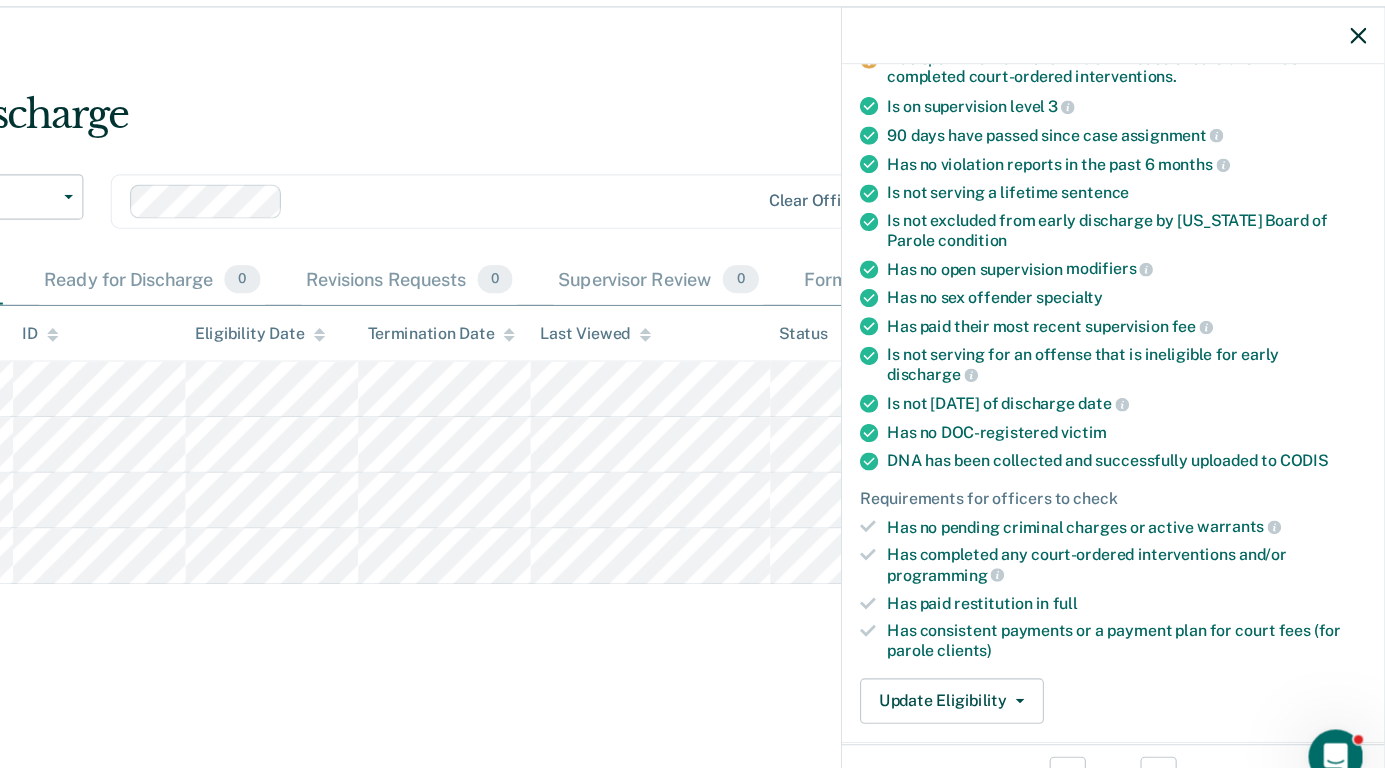 click 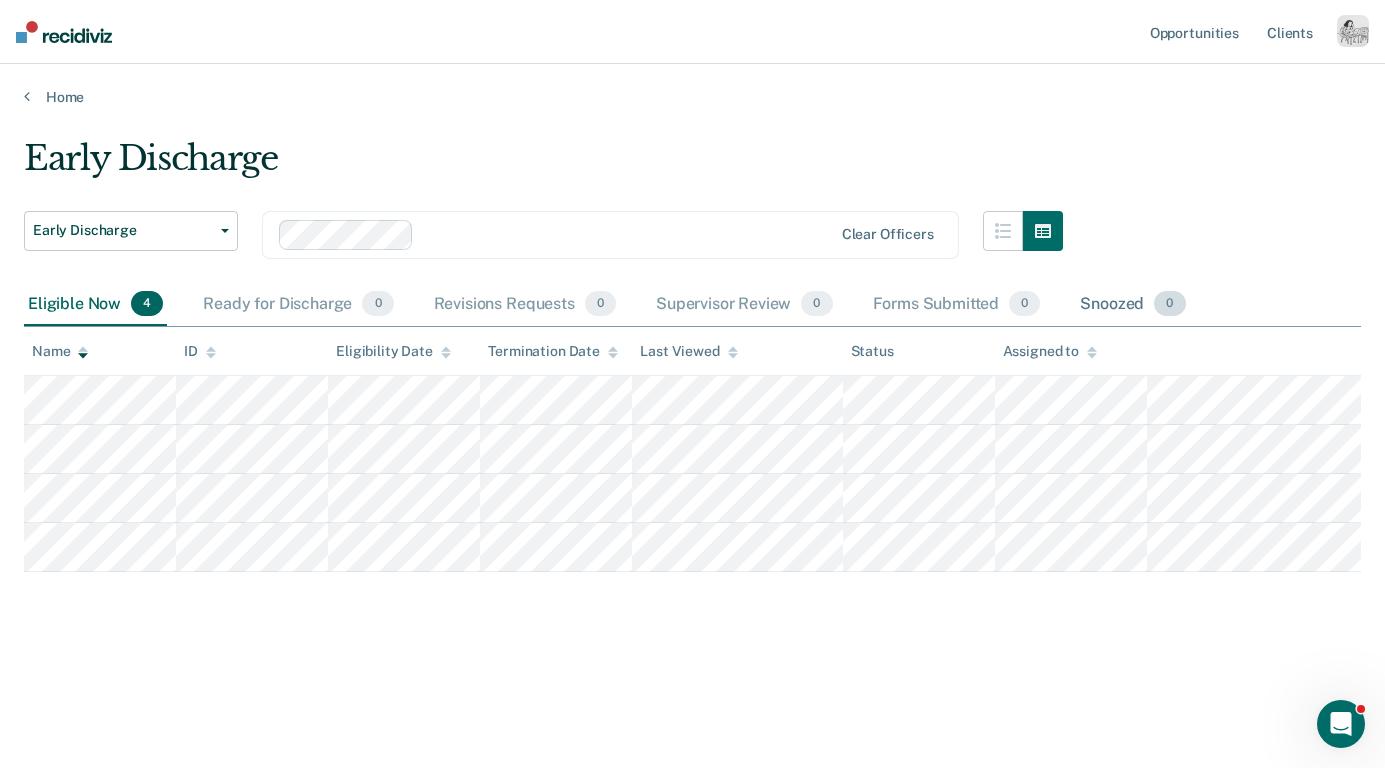 click on "Snoozed 0" at bounding box center (1132, 305) 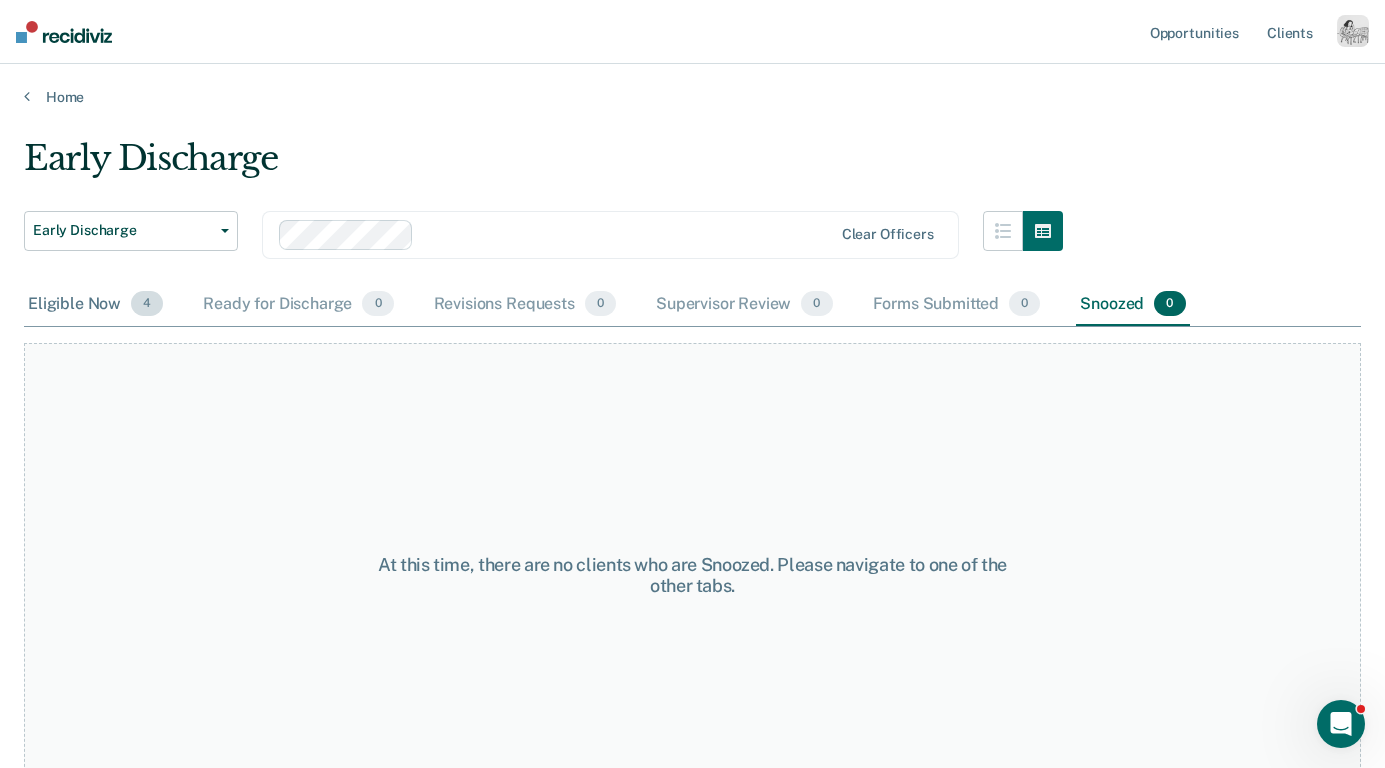 click on "Eligible Now 4" at bounding box center (95, 305) 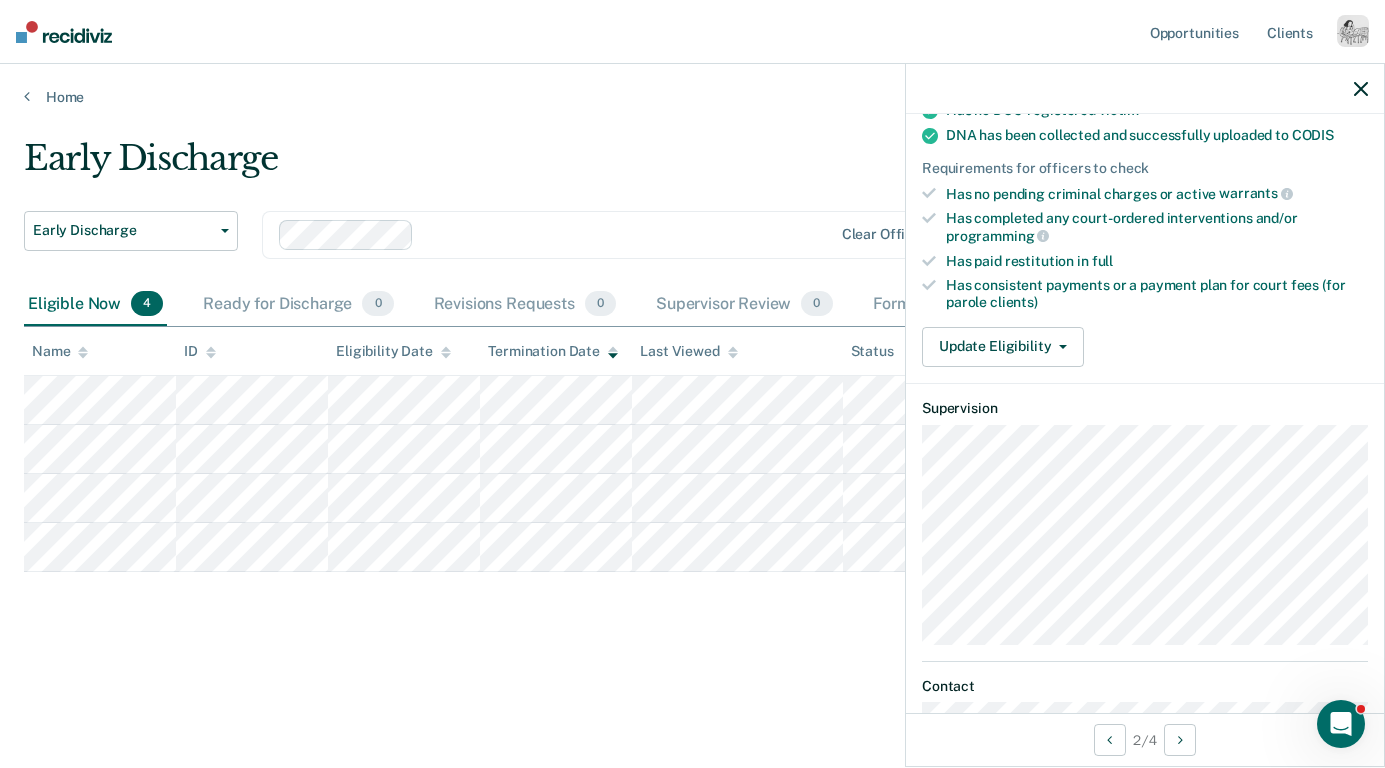 scroll, scrollTop: 584, scrollLeft: 0, axis: vertical 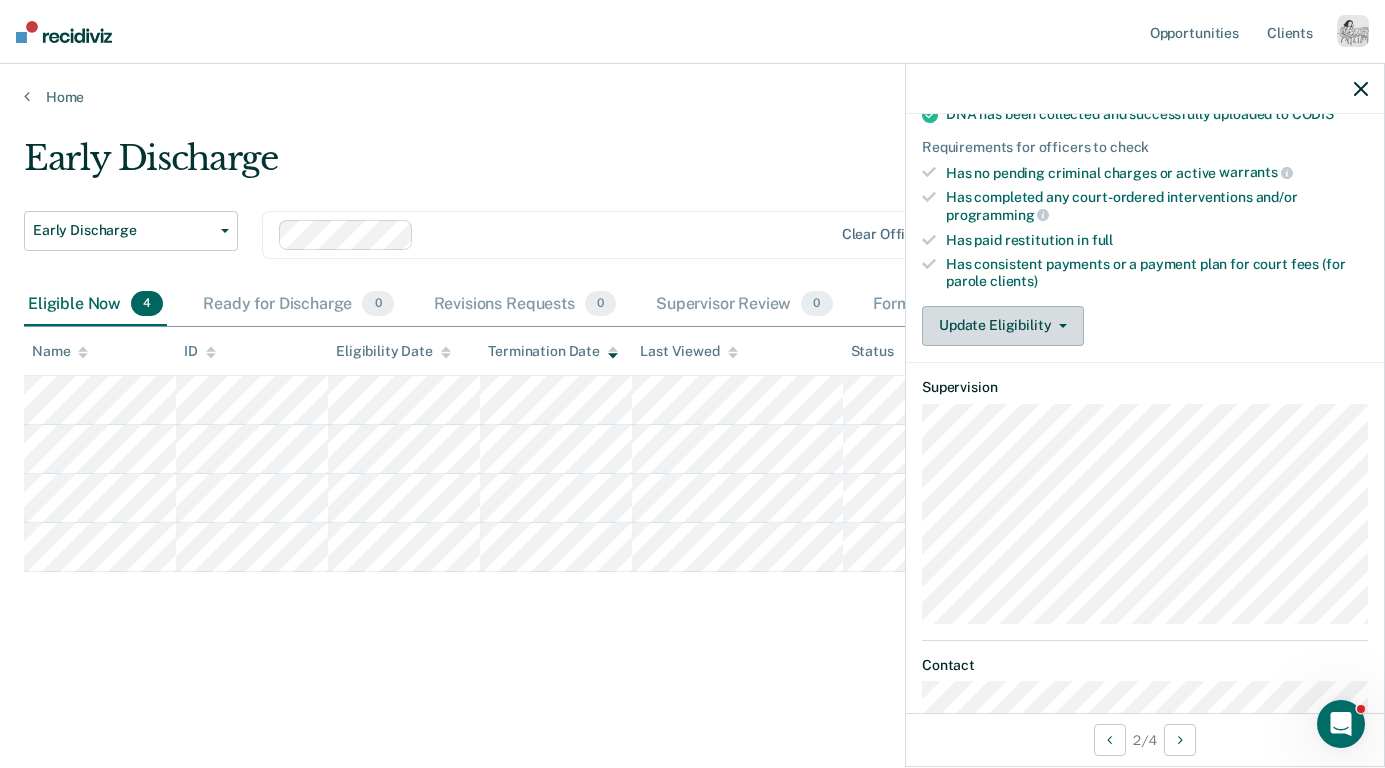 click on "Update Eligibility" at bounding box center (1003, 326) 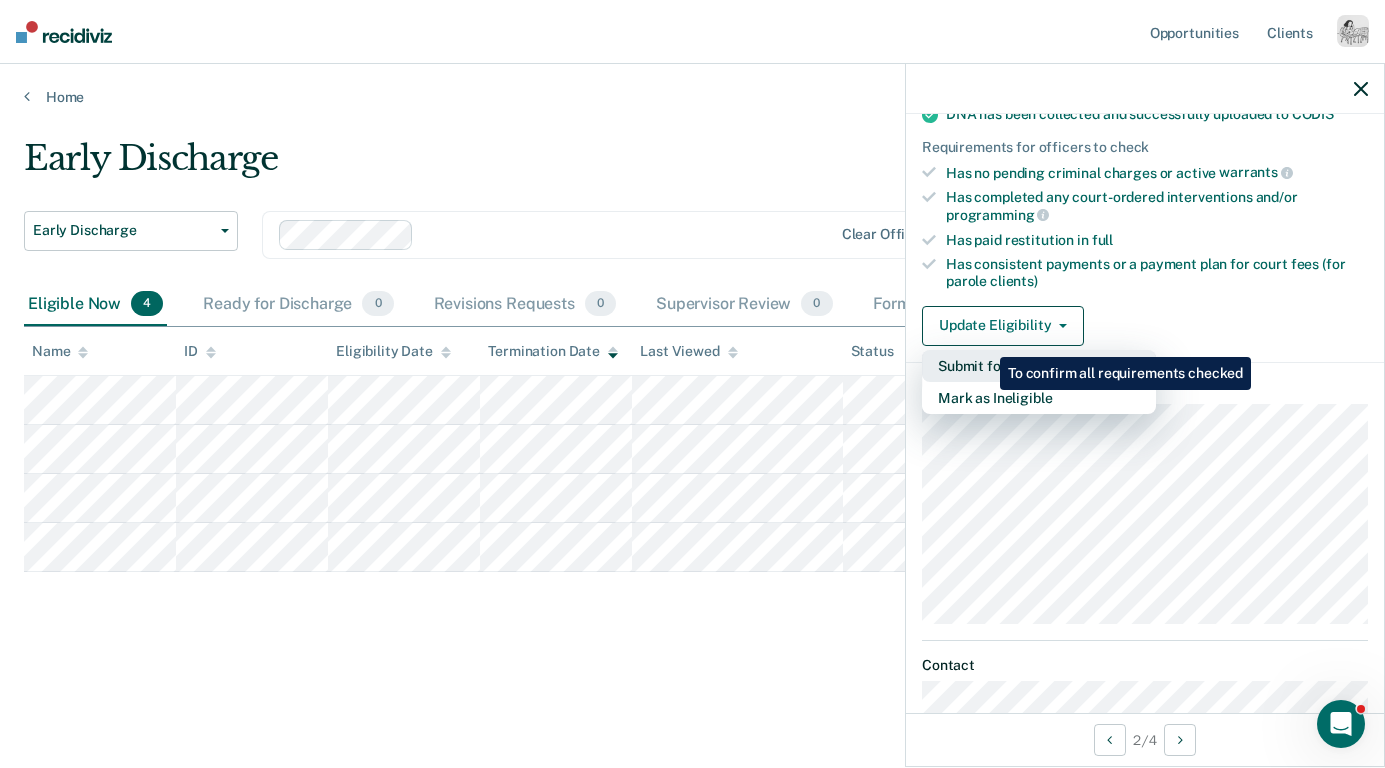 click on "Submit for Supervisor Approval" at bounding box center [1039, 366] 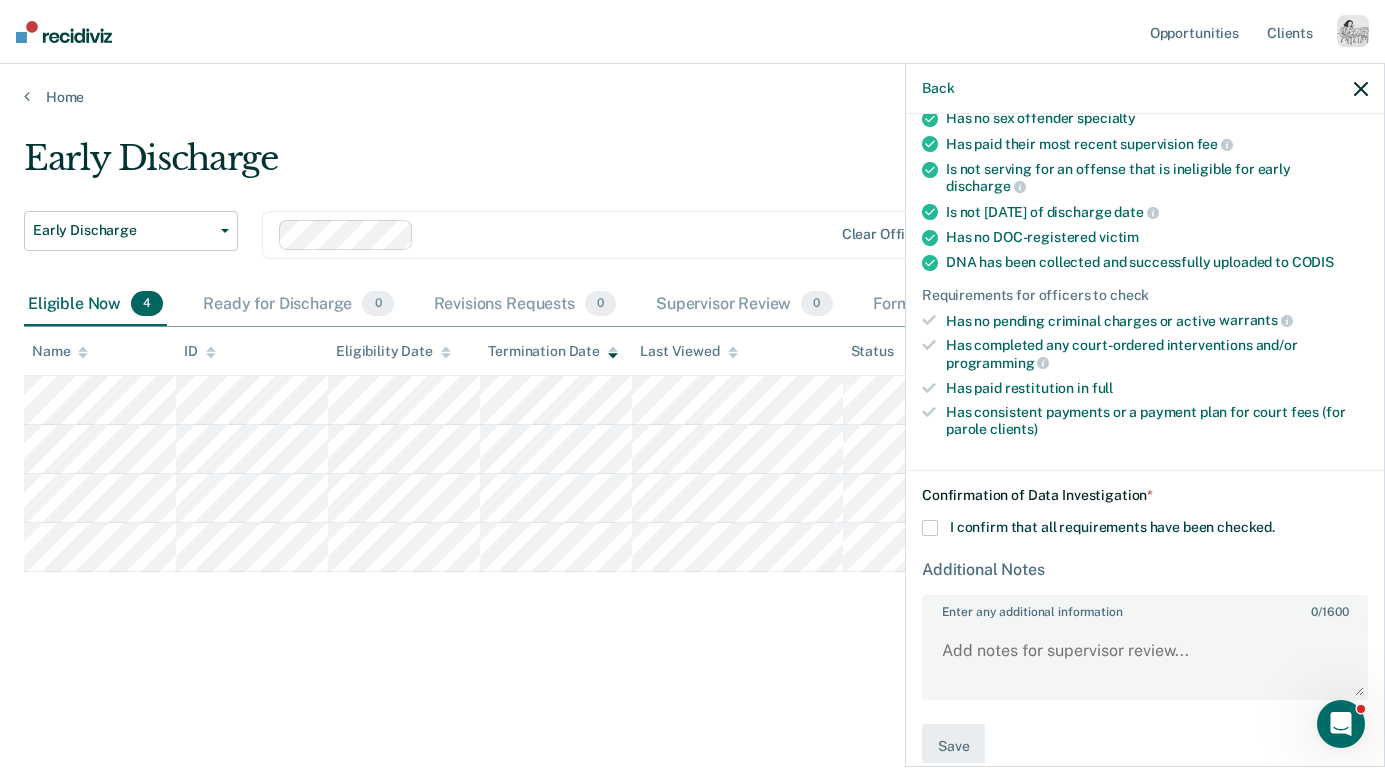 scroll, scrollTop: 442, scrollLeft: 0, axis: vertical 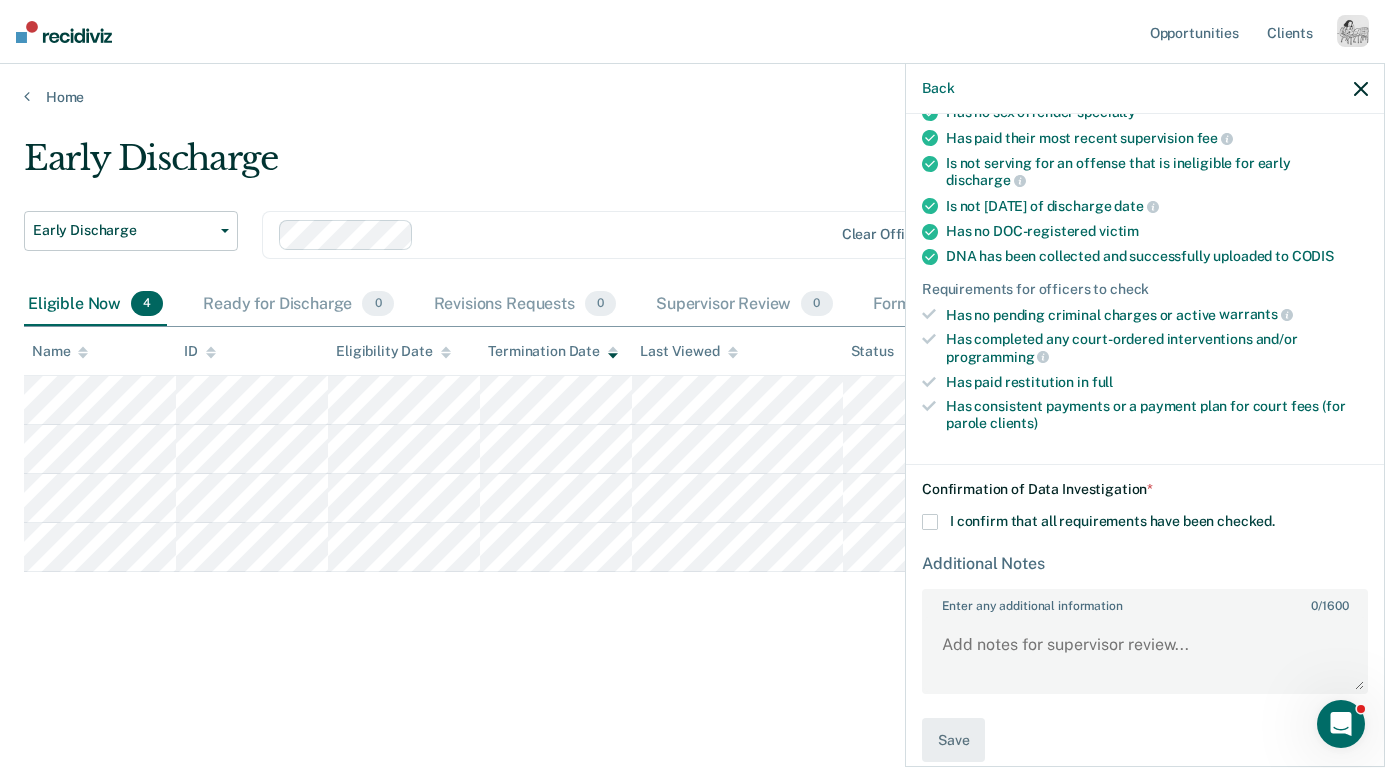 click on "I confirm that all requirements have been checked." at bounding box center [1112, 521] 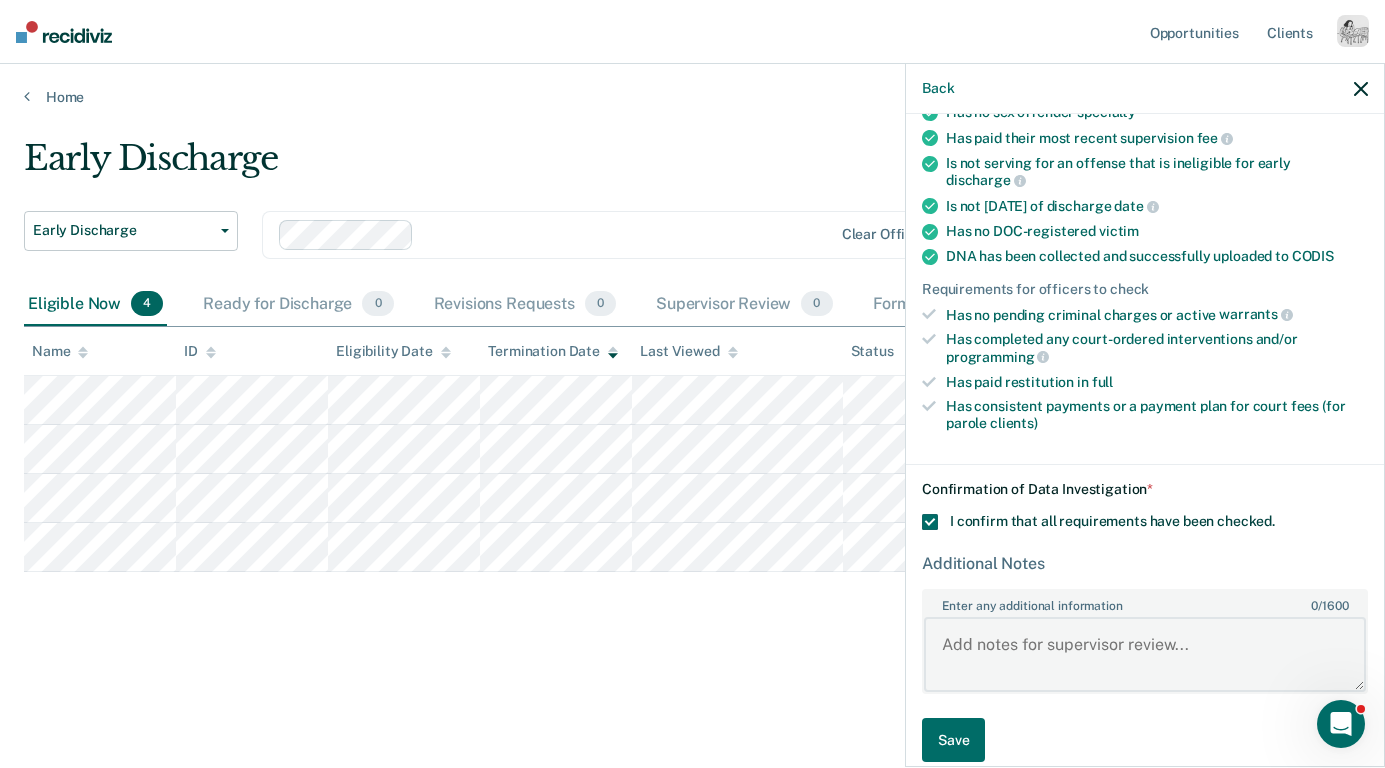 click on "Enter any additional information 0  /  1600" at bounding box center (1145, 654) 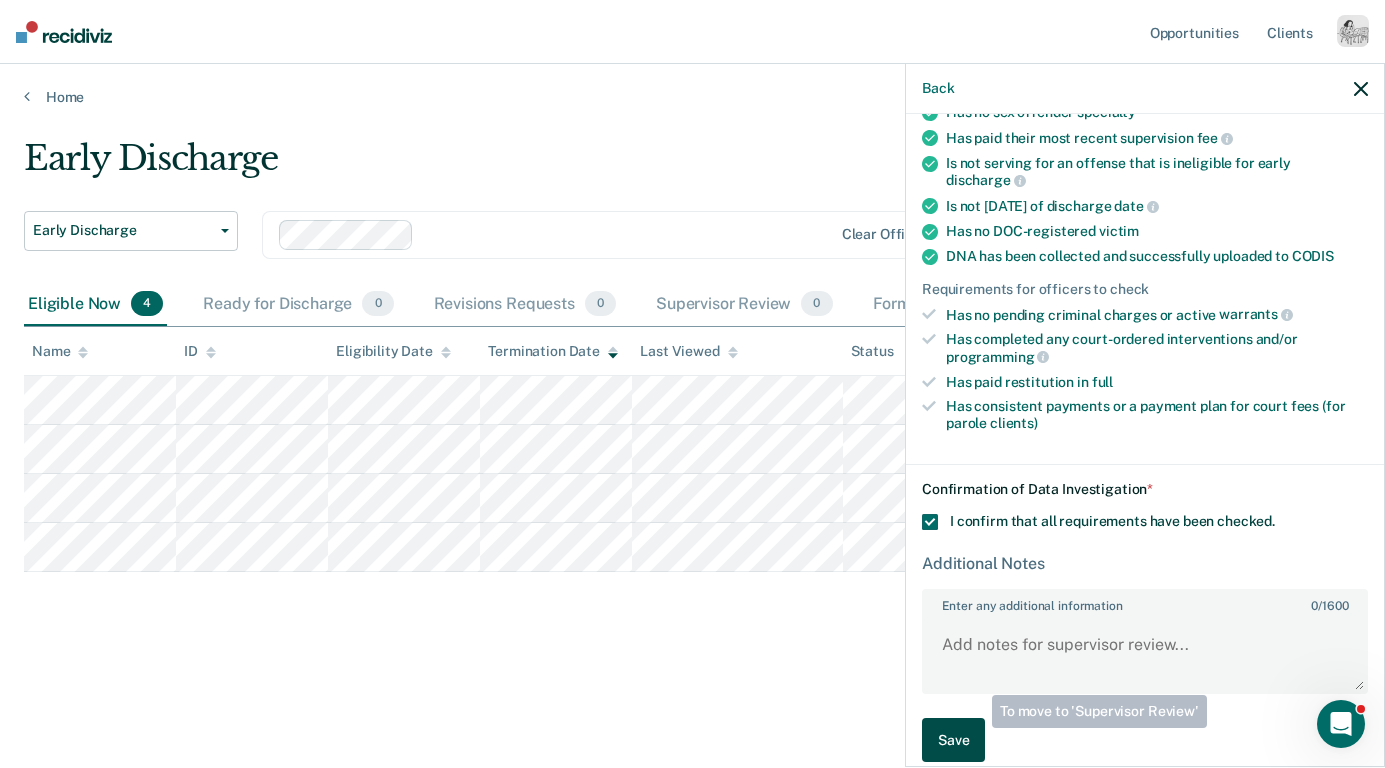 click on "Save" at bounding box center (953, 740) 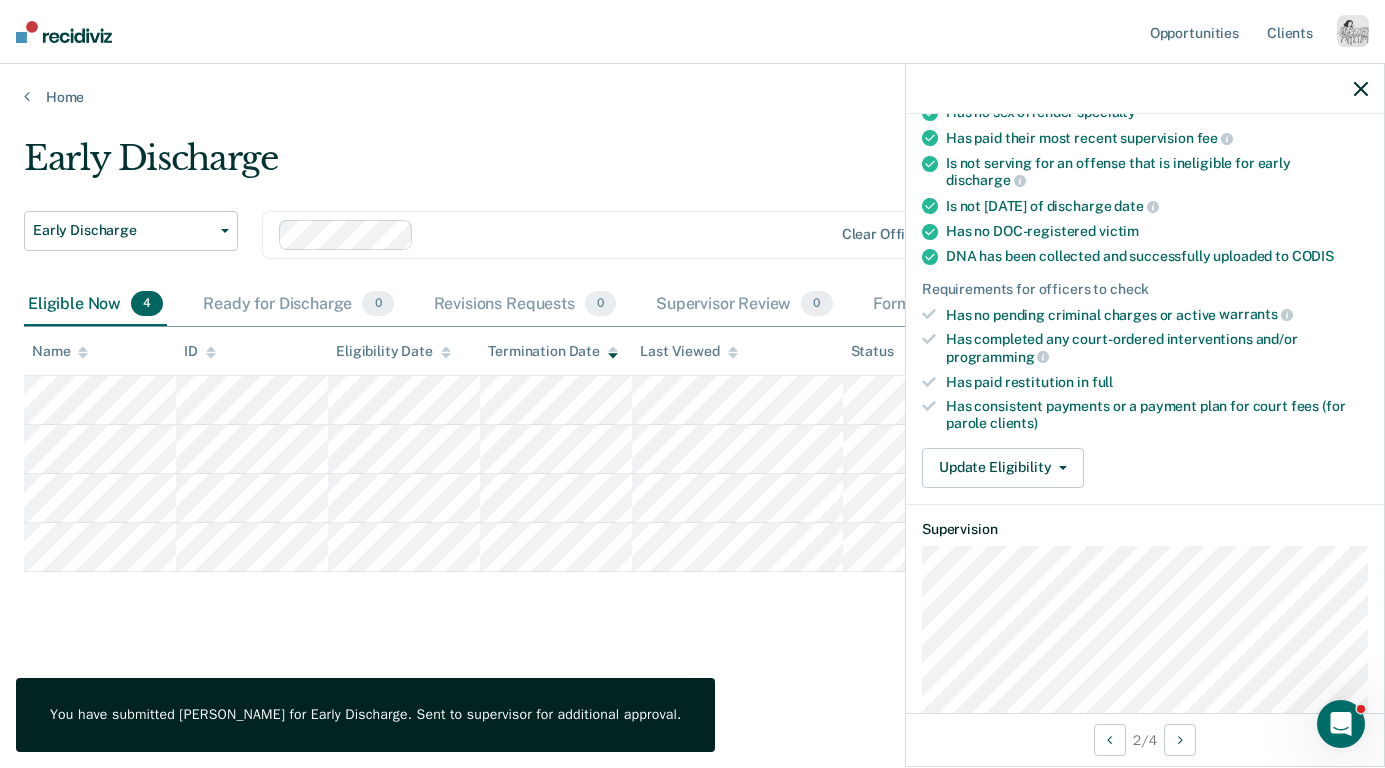 click 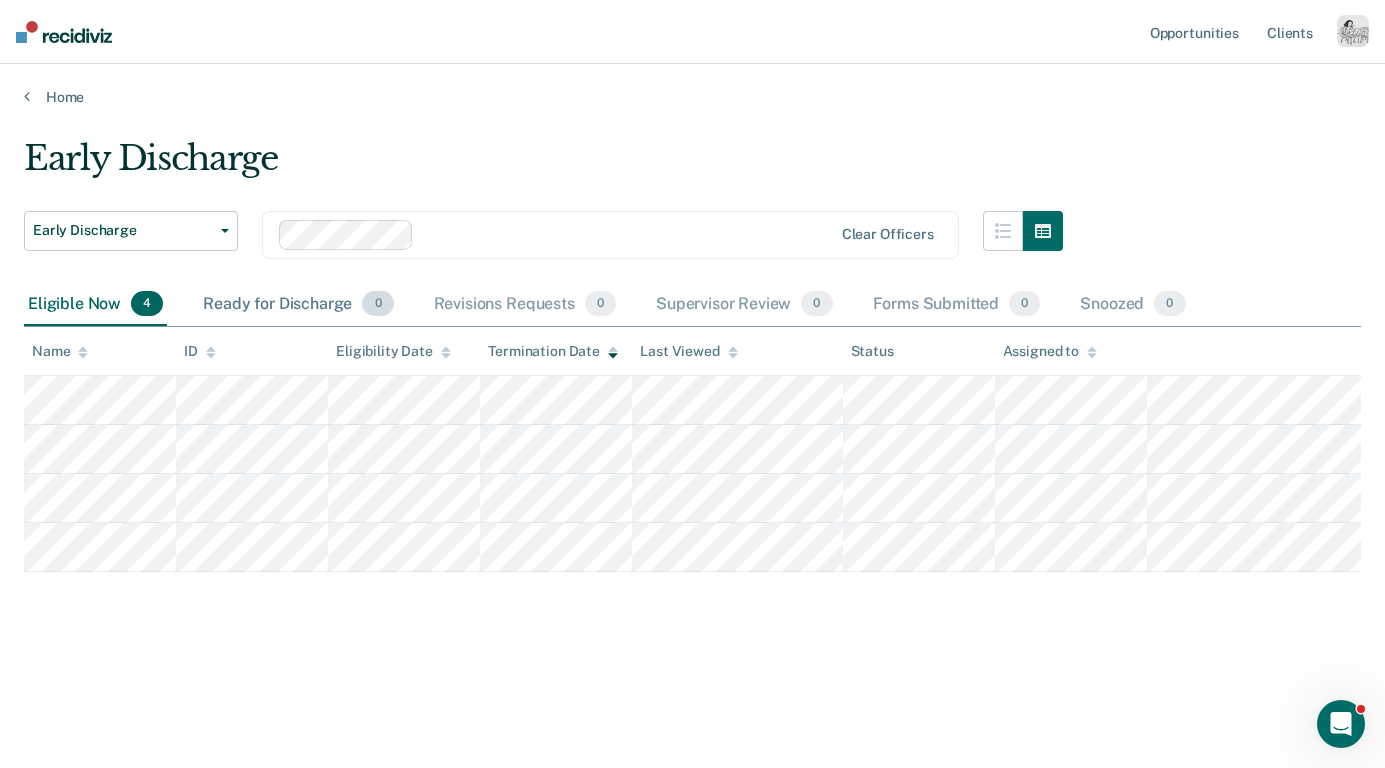 click on "Ready for Discharge 0" at bounding box center [298, 305] 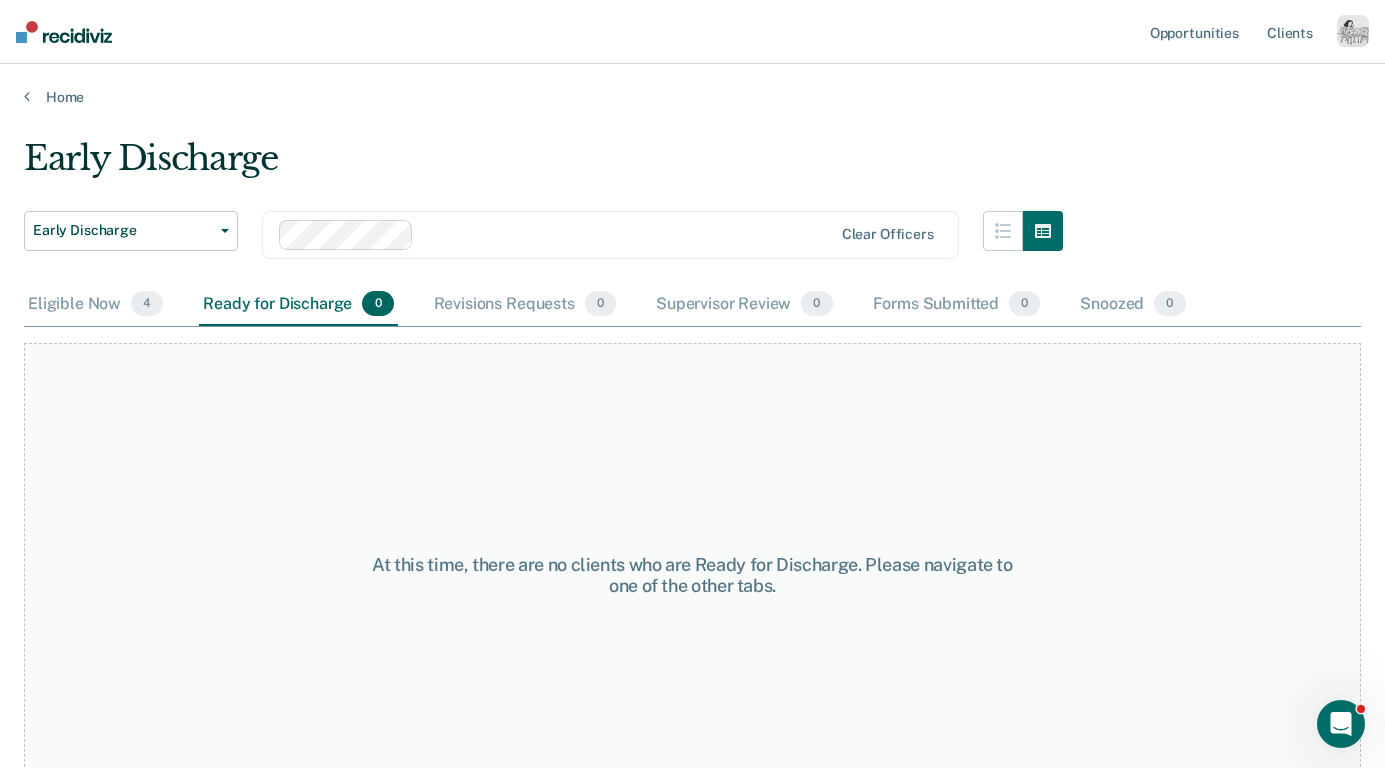 click at bounding box center (1353, 31) 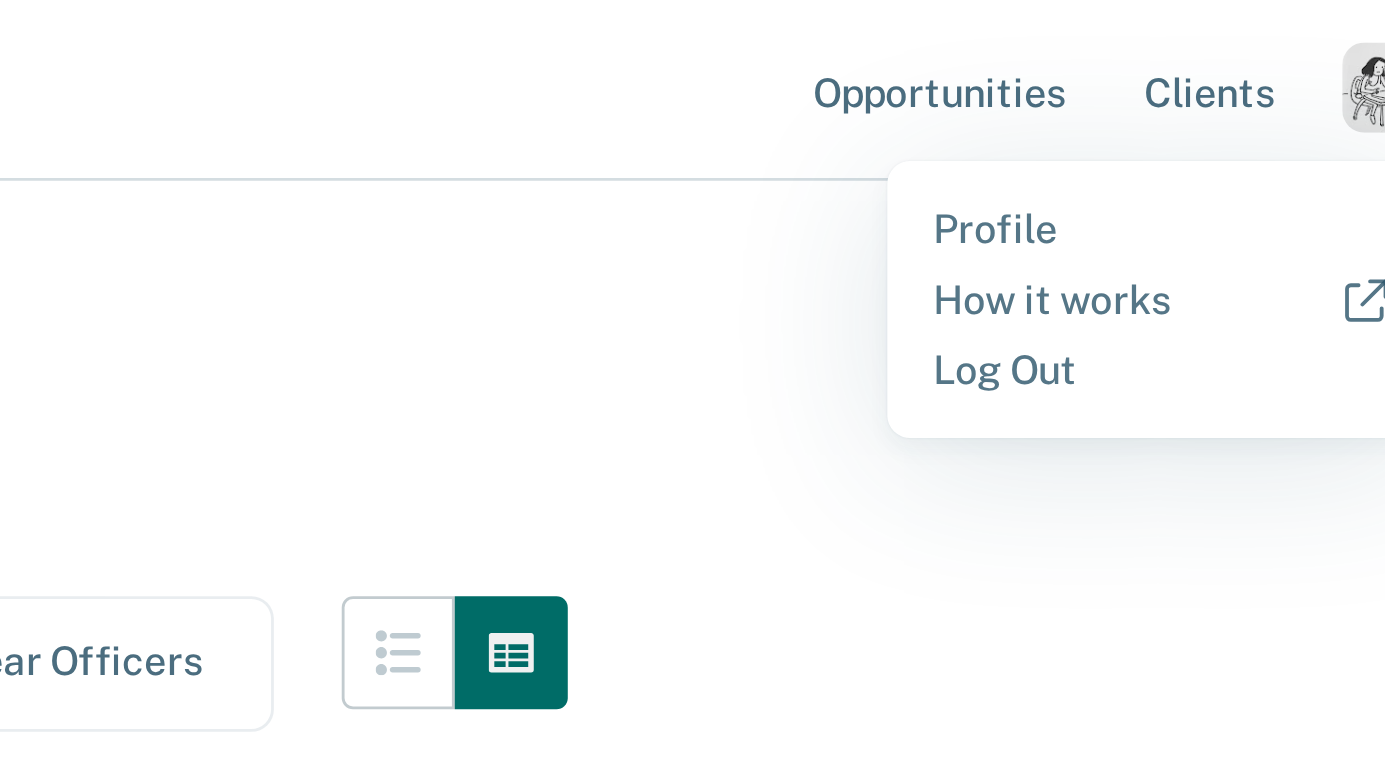 scroll, scrollTop: 0, scrollLeft: 0, axis: both 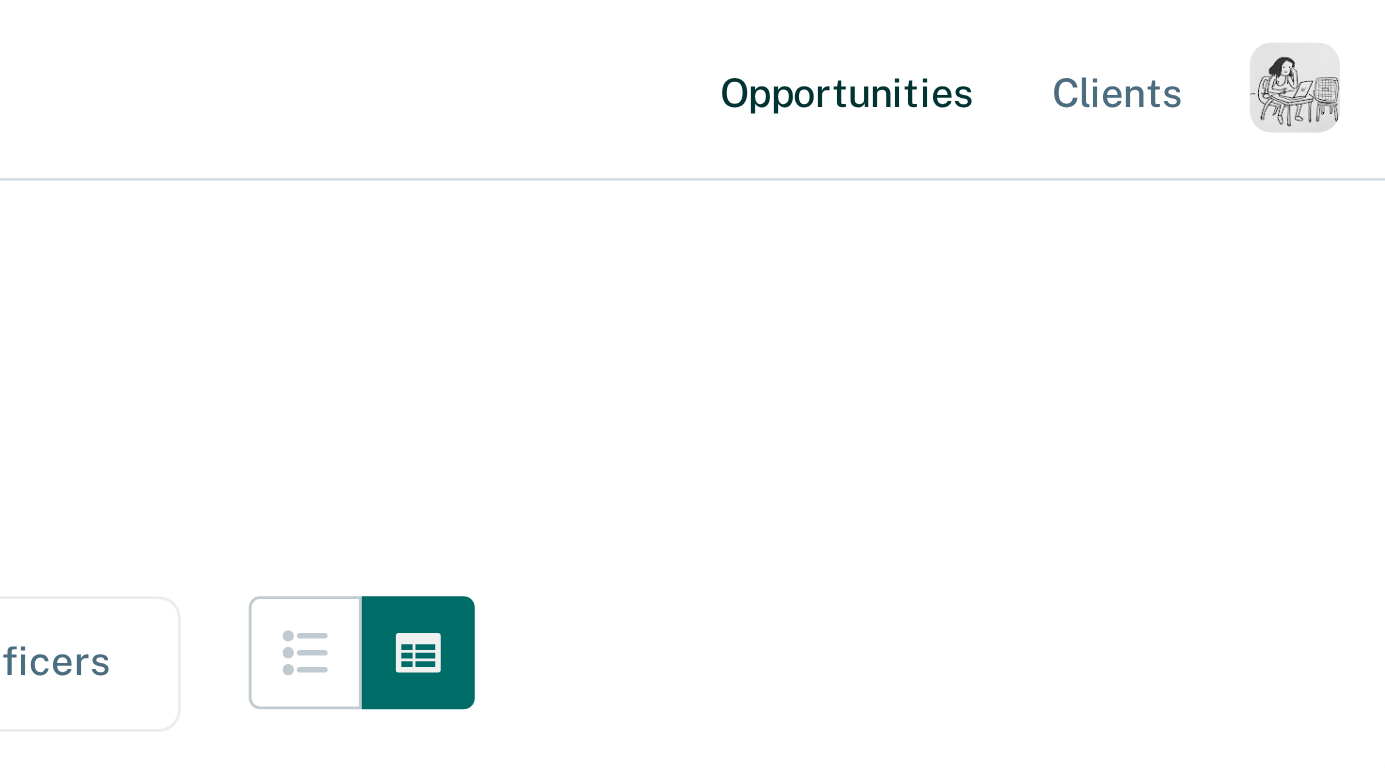 click on "Opportunities" at bounding box center (1194, 32) 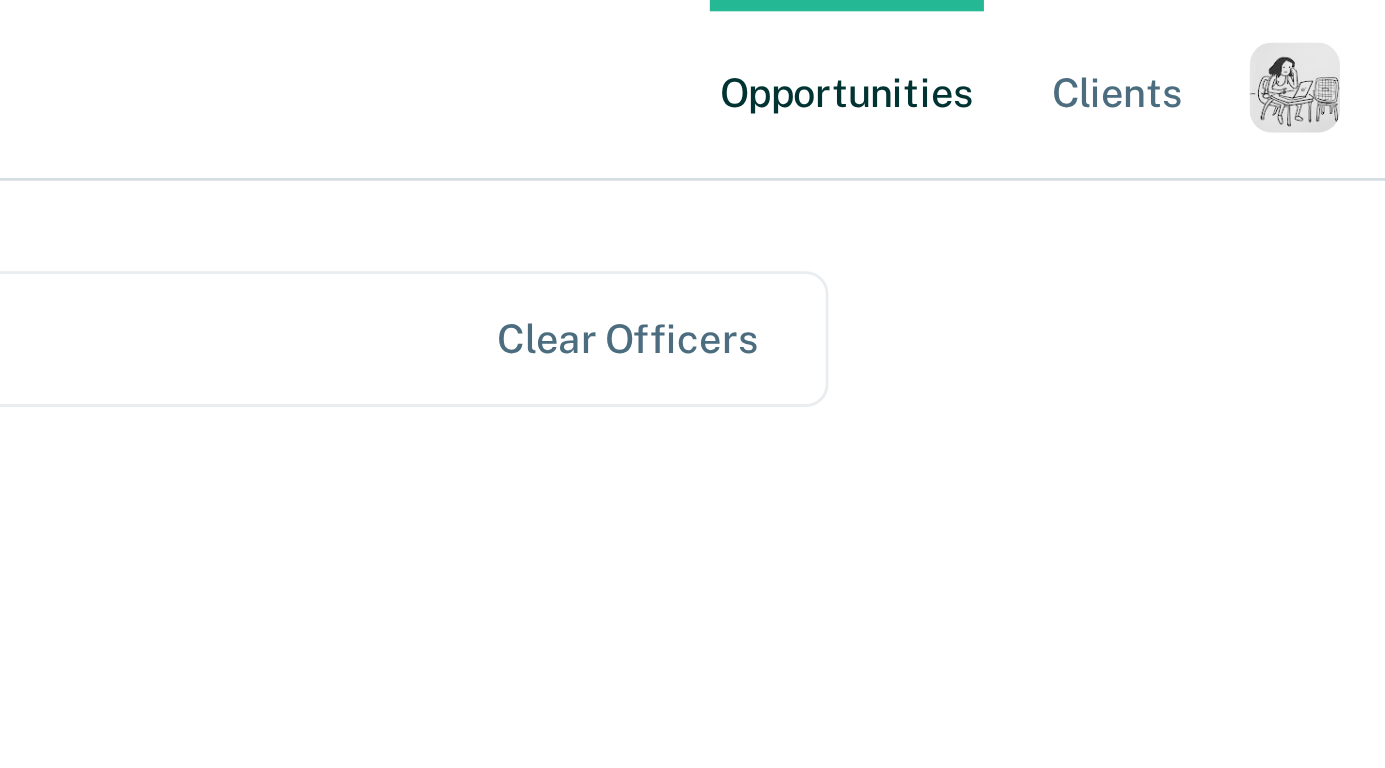 click at bounding box center [1353, 31] 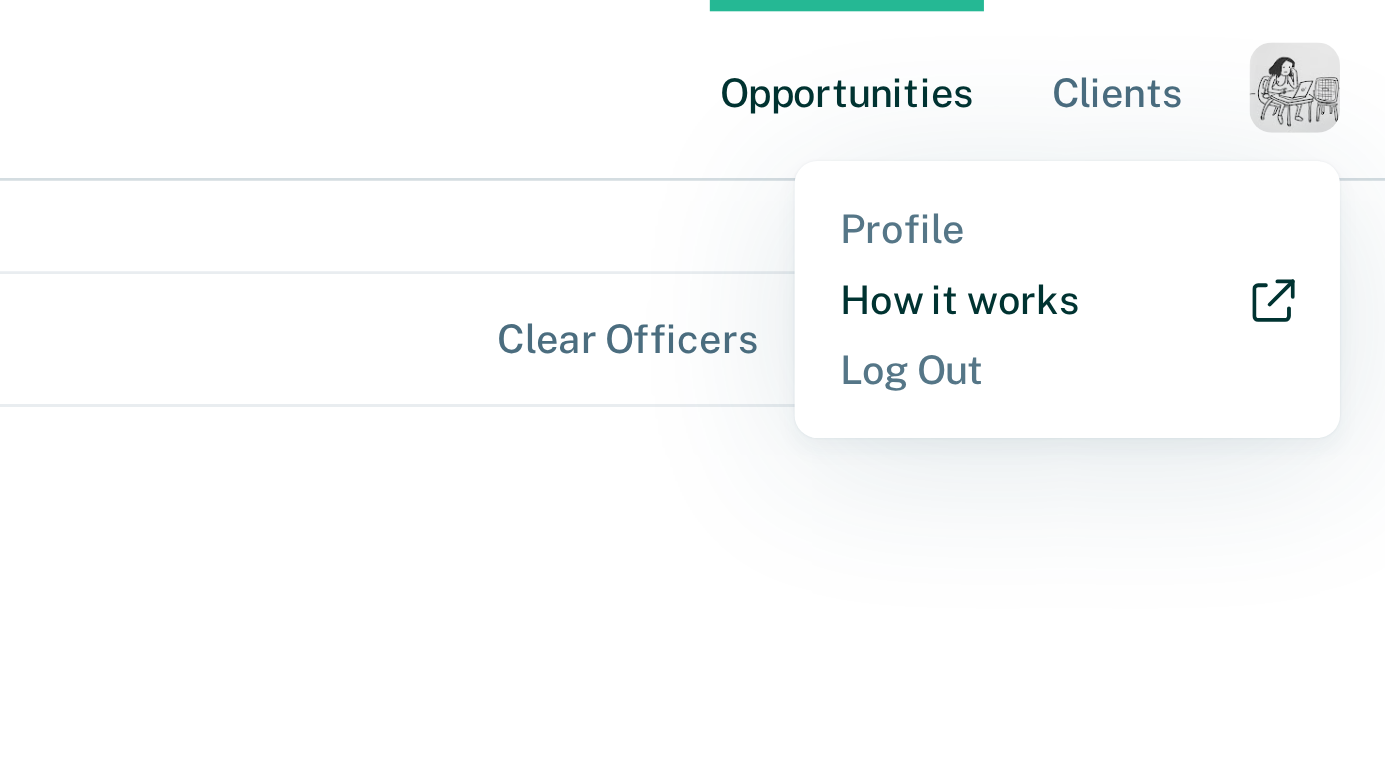 click on "How it works" at bounding box center (1272, 106) 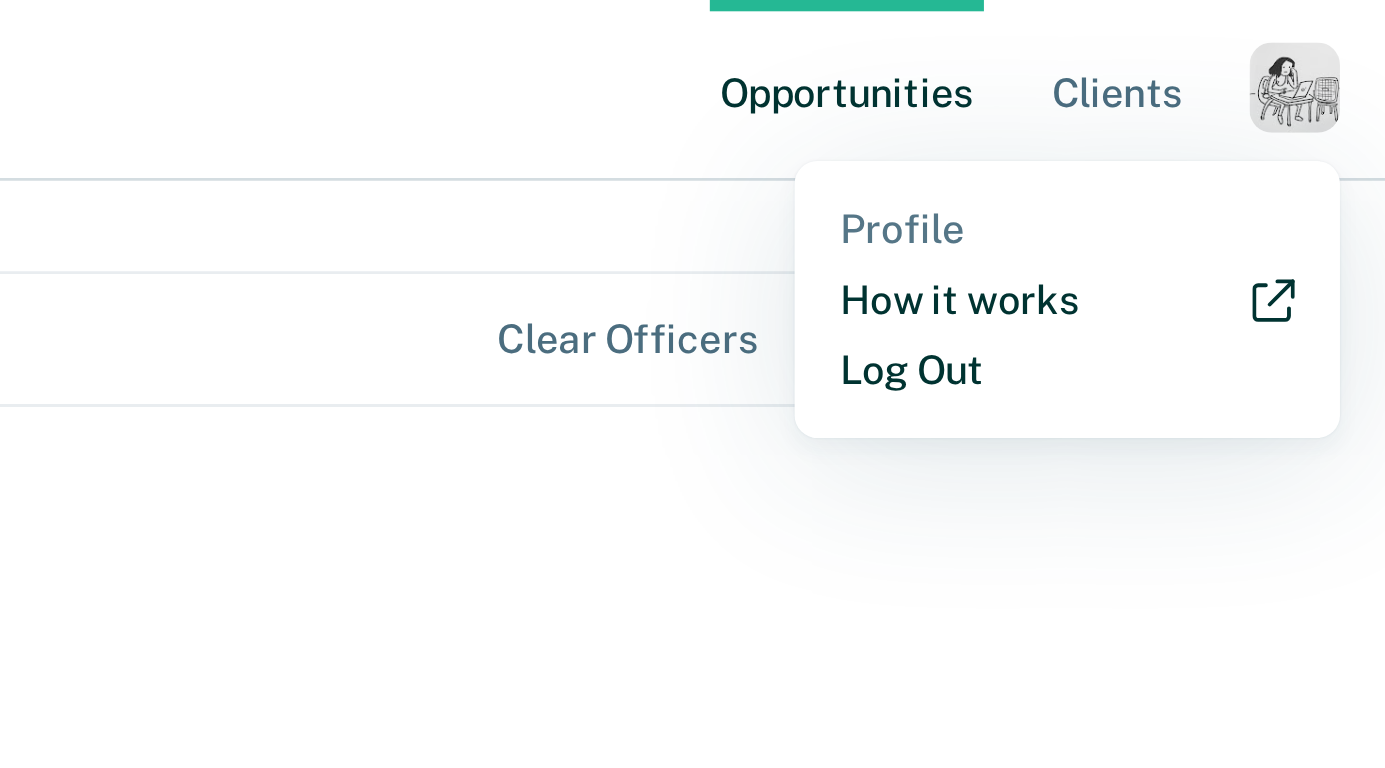 scroll, scrollTop: 0, scrollLeft: 0, axis: both 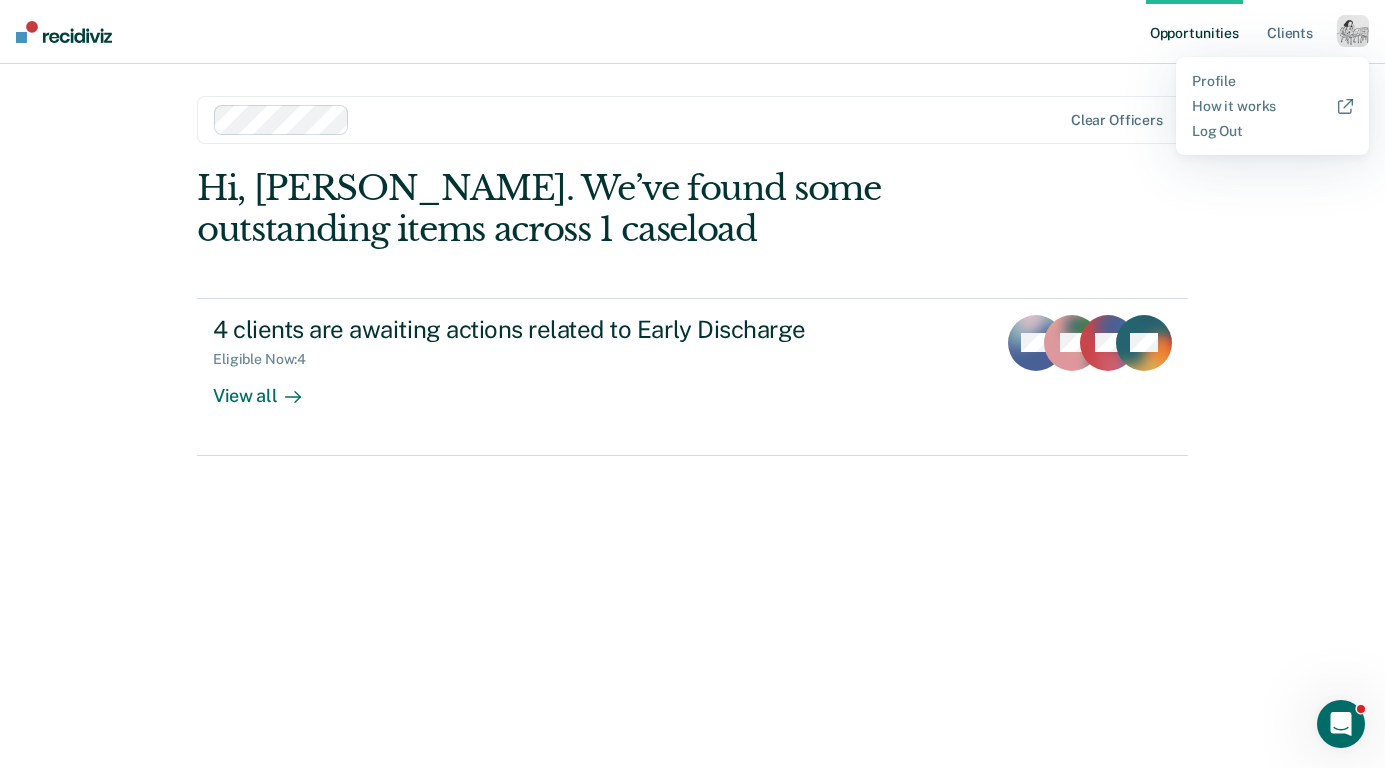 click on "Opportunities Client s Profile How it works Log Out Clear   officers Hi, Kim. We’ve found some outstanding items across 1 caseload 4 clients are awaiting actions related to Early Discharge Eligible Now :  4 View all   MR TS DB NH" at bounding box center (692, 384) 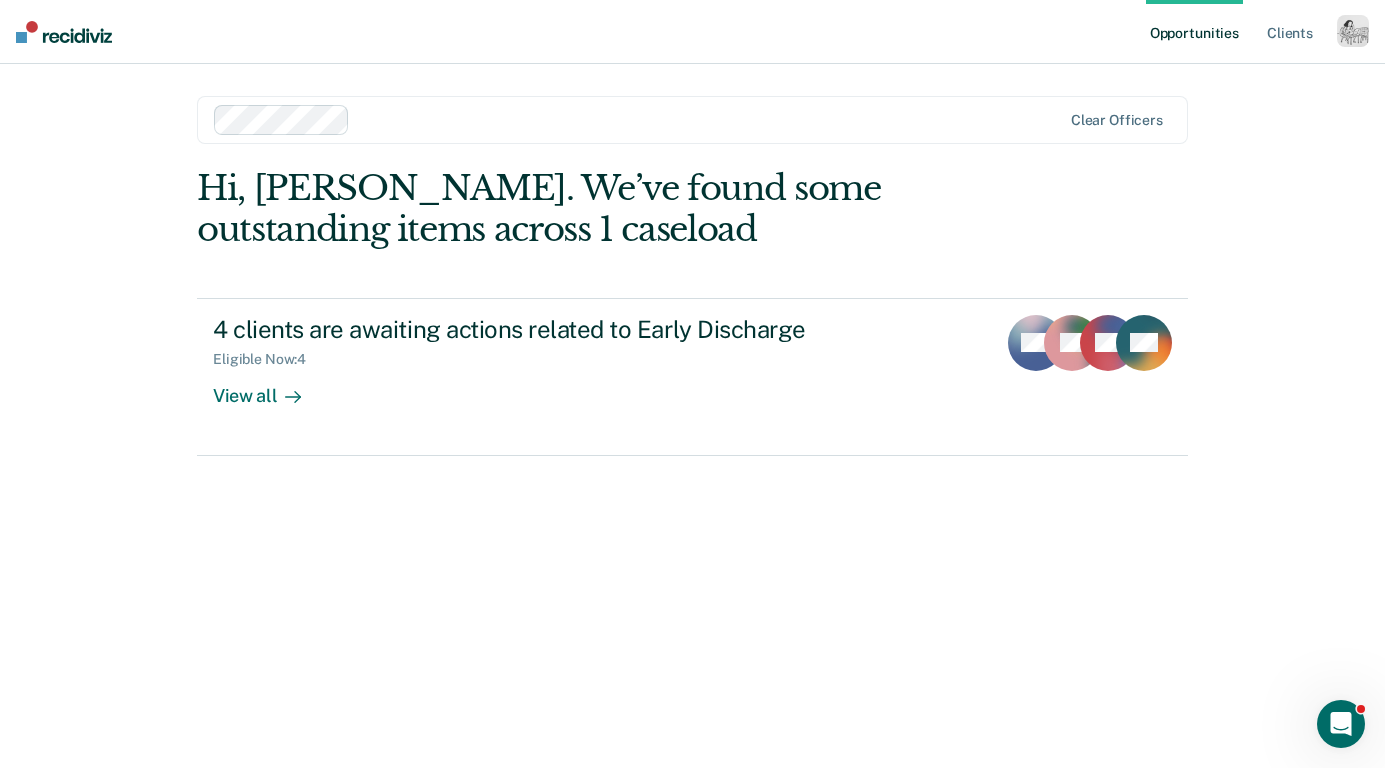 click 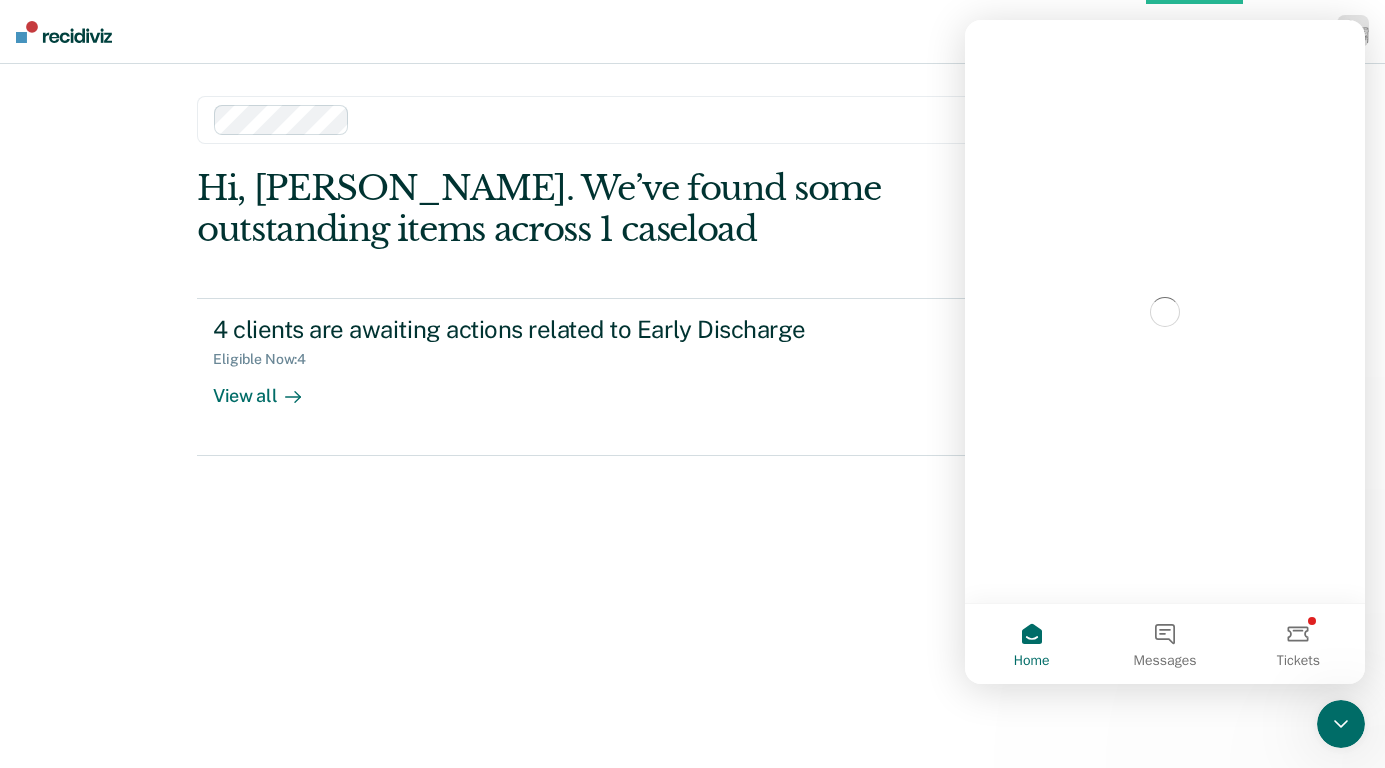 scroll, scrollTop: 0, scrollLeft: 0, axis: both 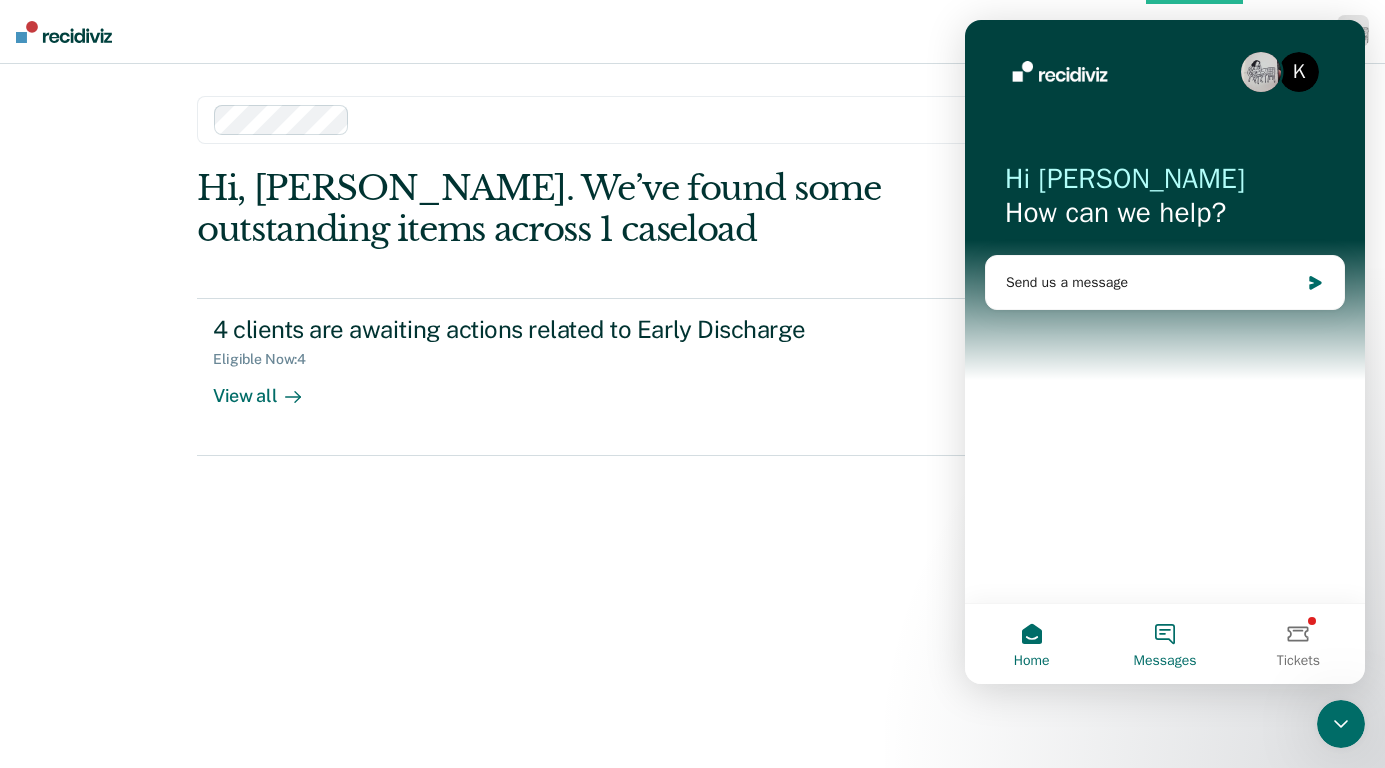 click on "Messages" at bounding box center [1164, 644] 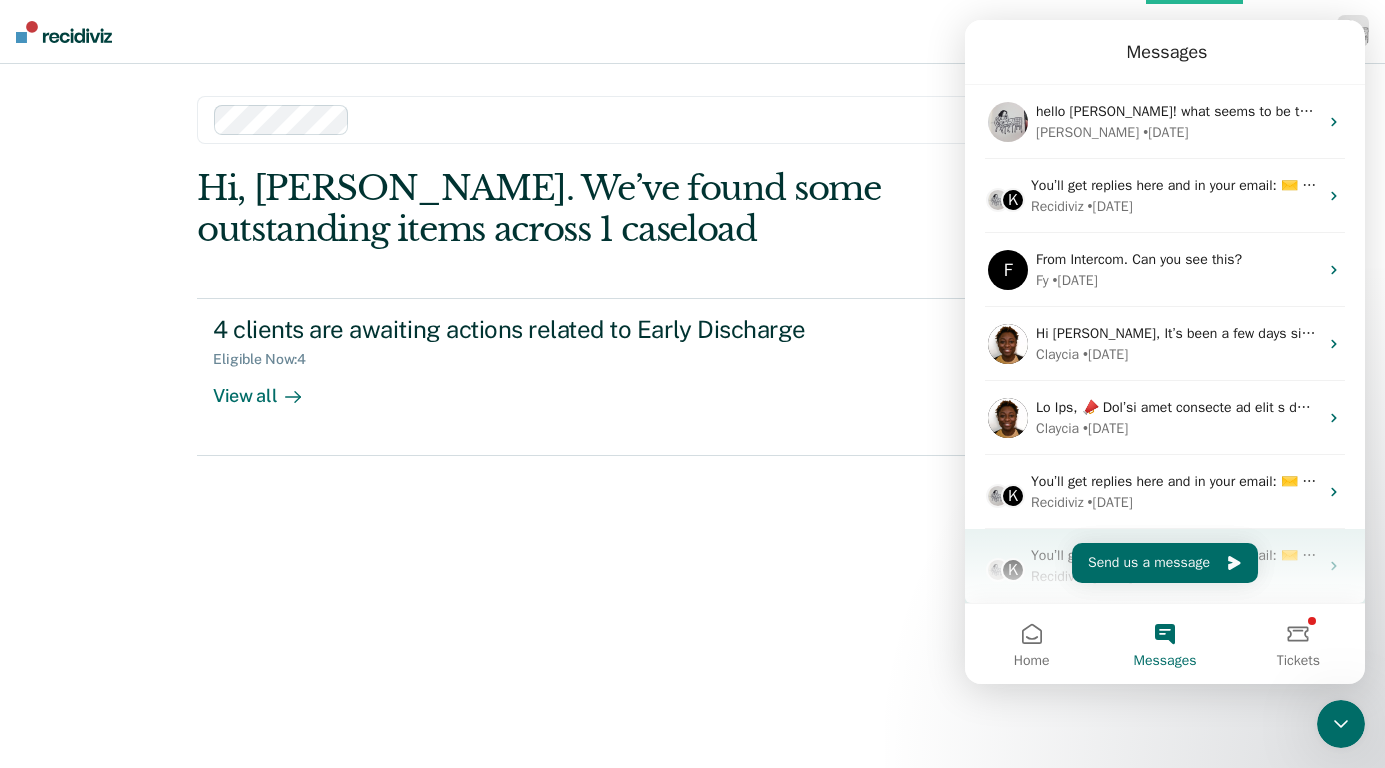 click on "K You’ll get replies here and in your email: ✉️ kim@recidiviz.org Our usual reply time 🕒 A day Recidiviz •  17w ago" at bounding box center [1165, 566] 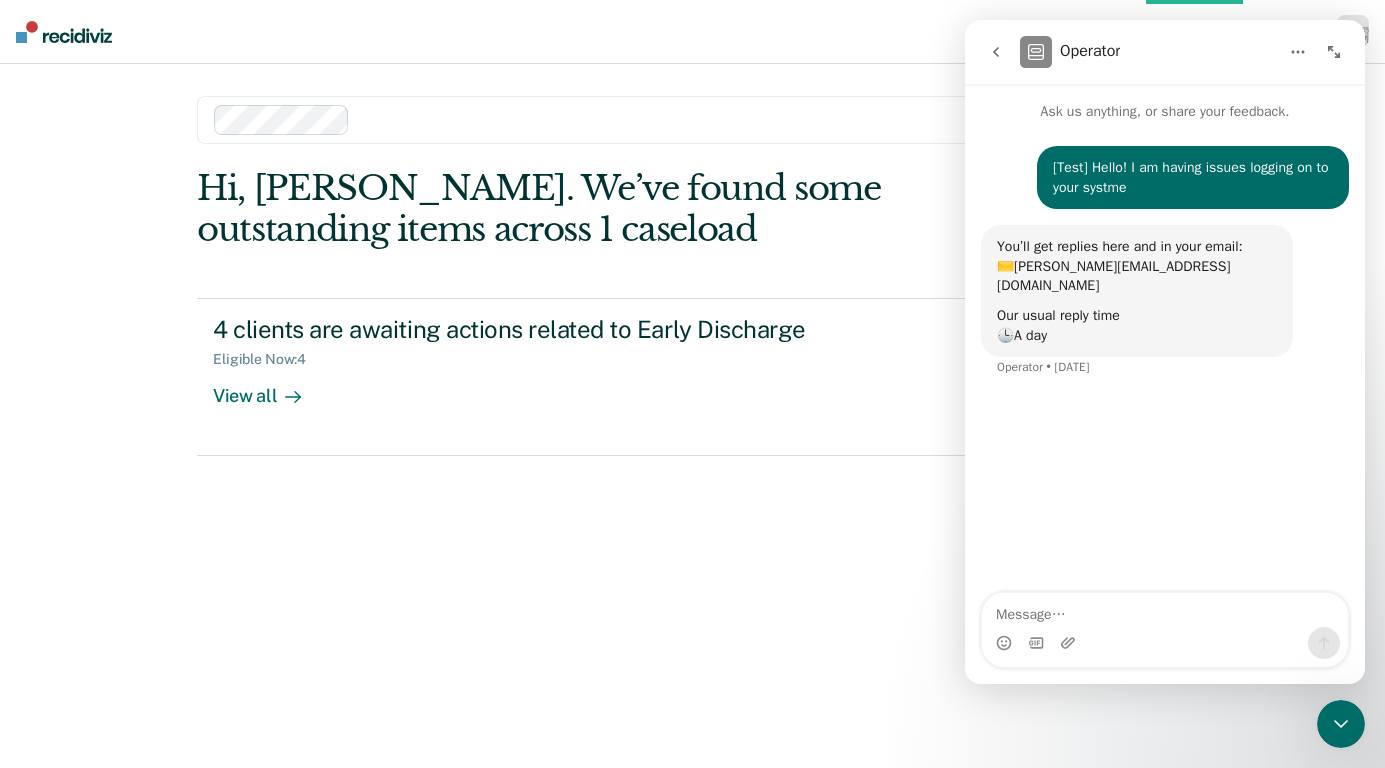 click 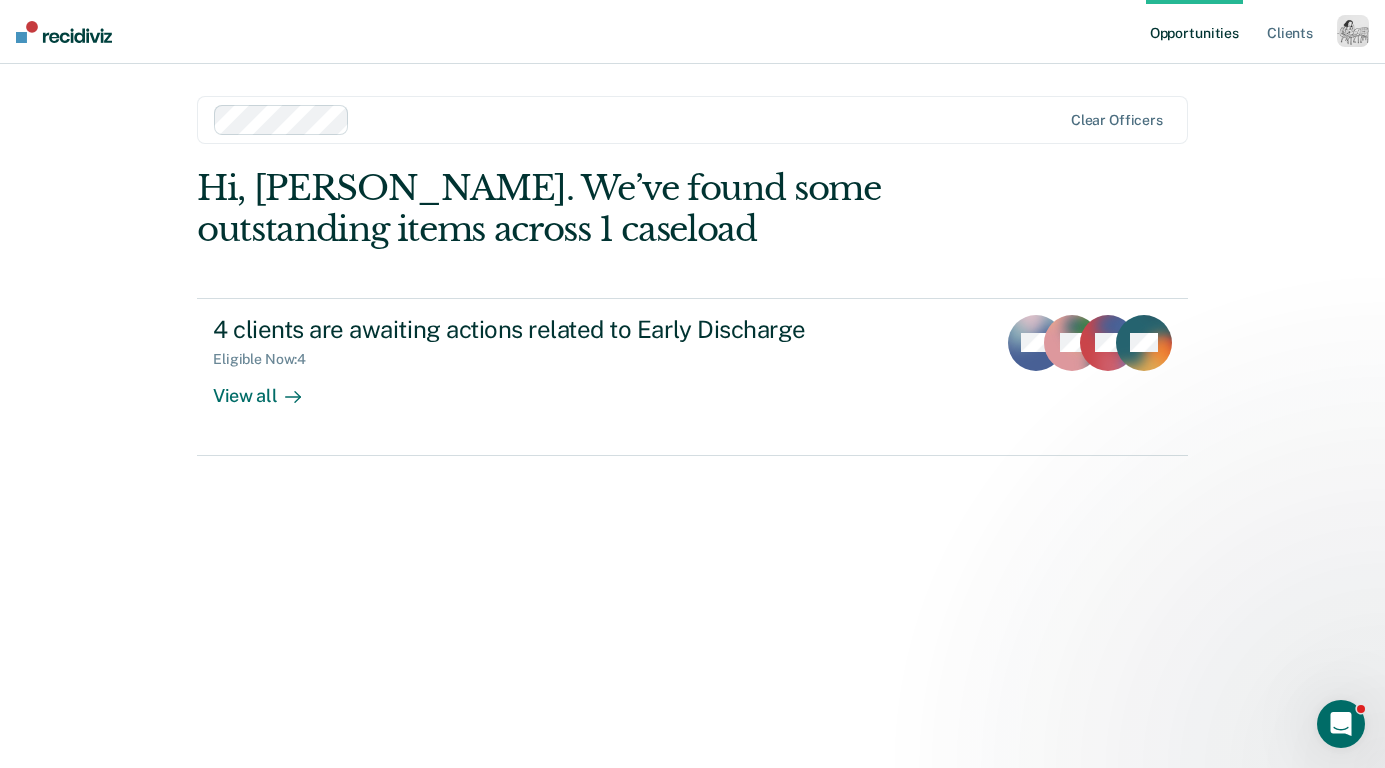 scroll, scrollTop: 0, scrollLeft: 0, axis: both 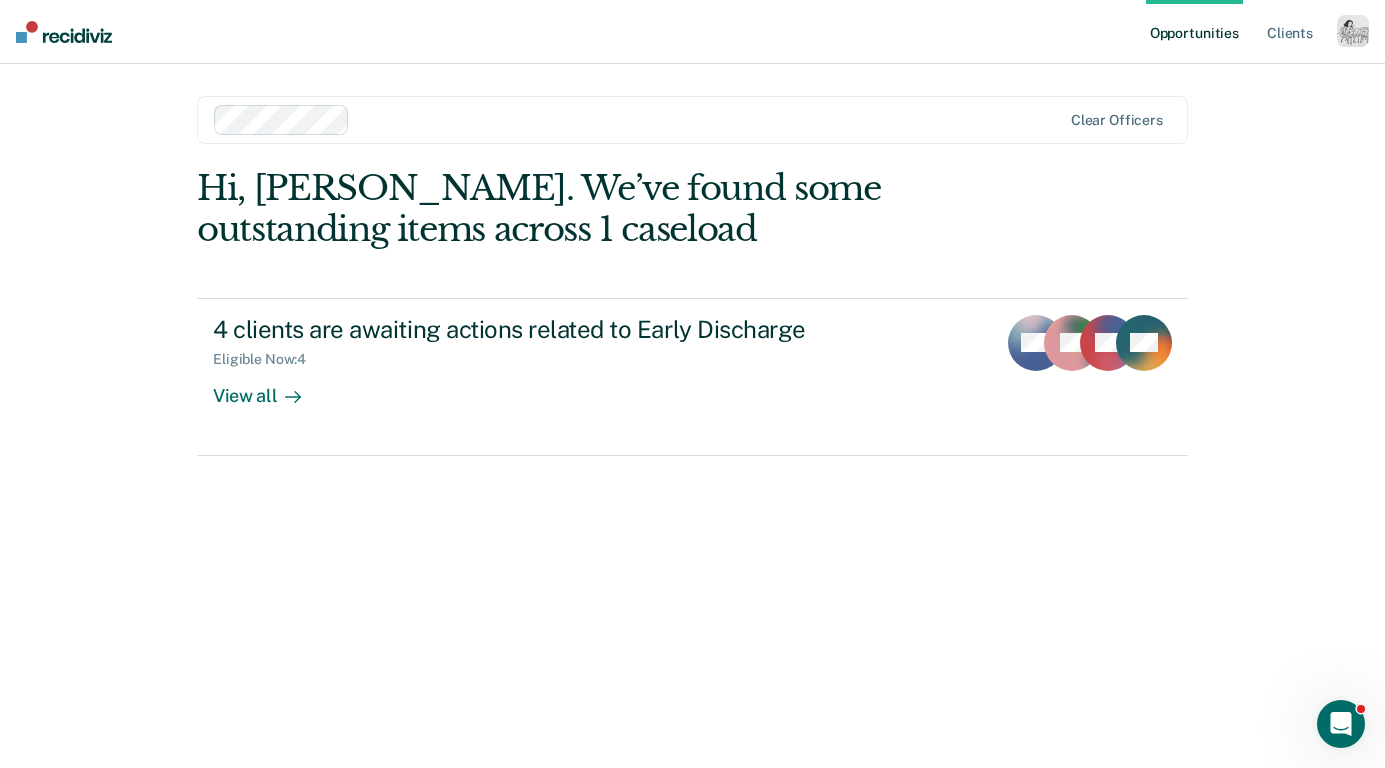 click on "Opportunities Client s Profile How it works Log Out" at bounding box center [692, 32] 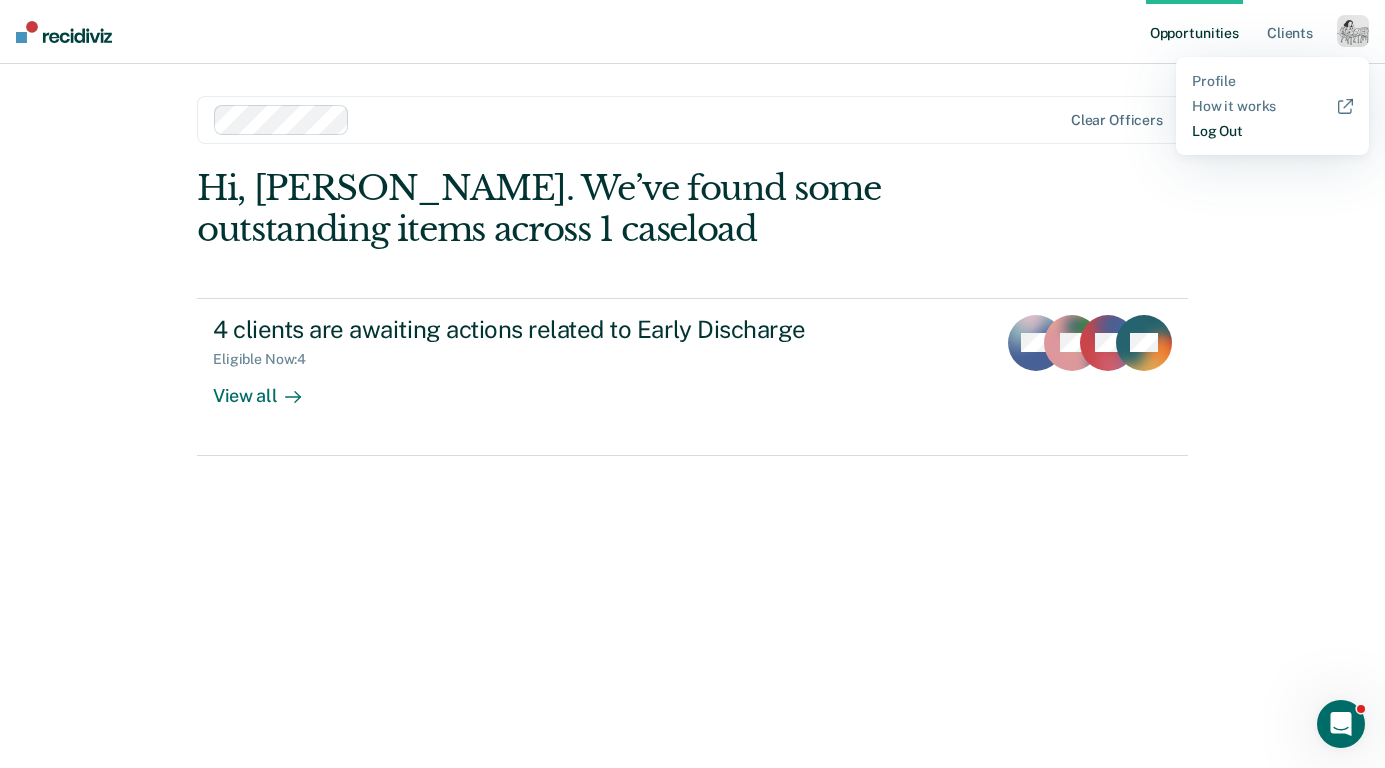 click on "Log Out" at bounding box center [1272, 131] 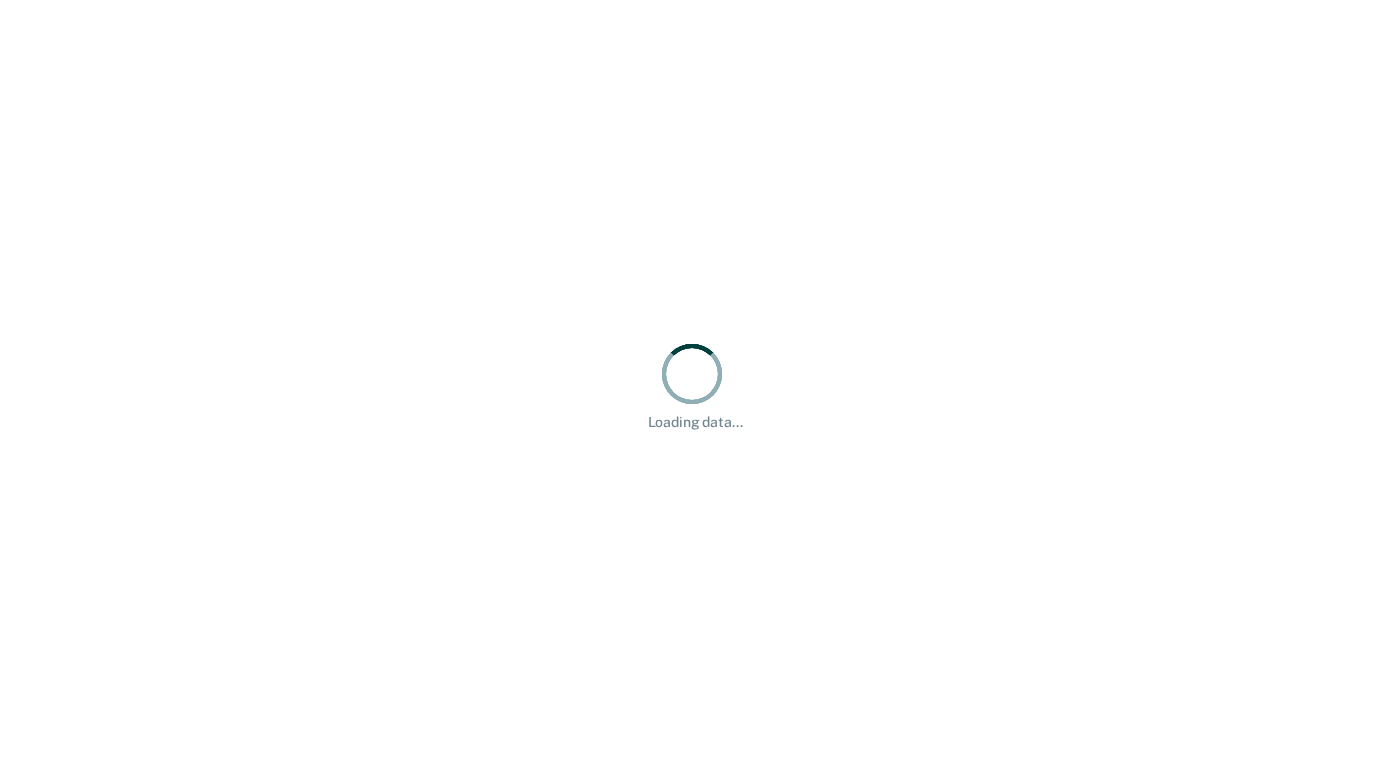 scroll, scrollTop: 0, scrollLeft: 0, axis: both 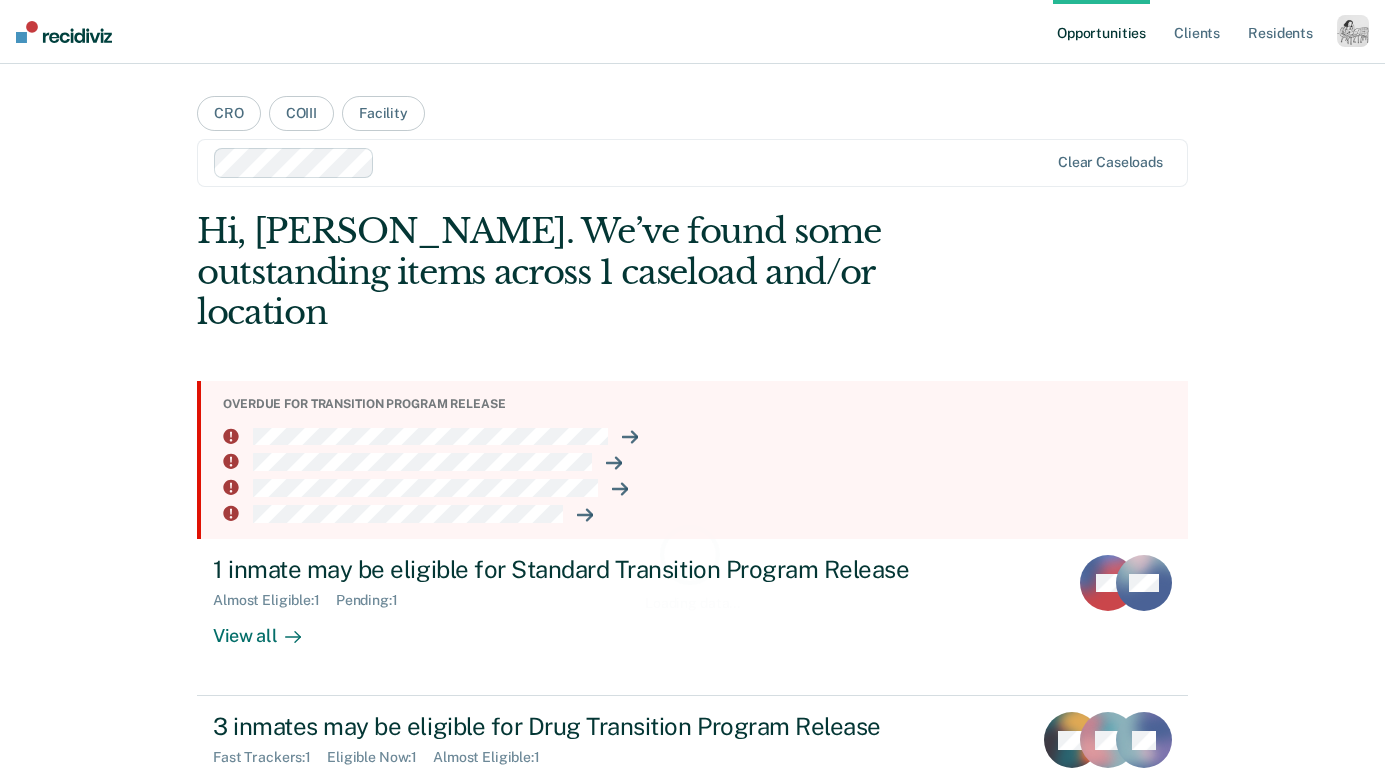 click at bounding box center (1353, 31) 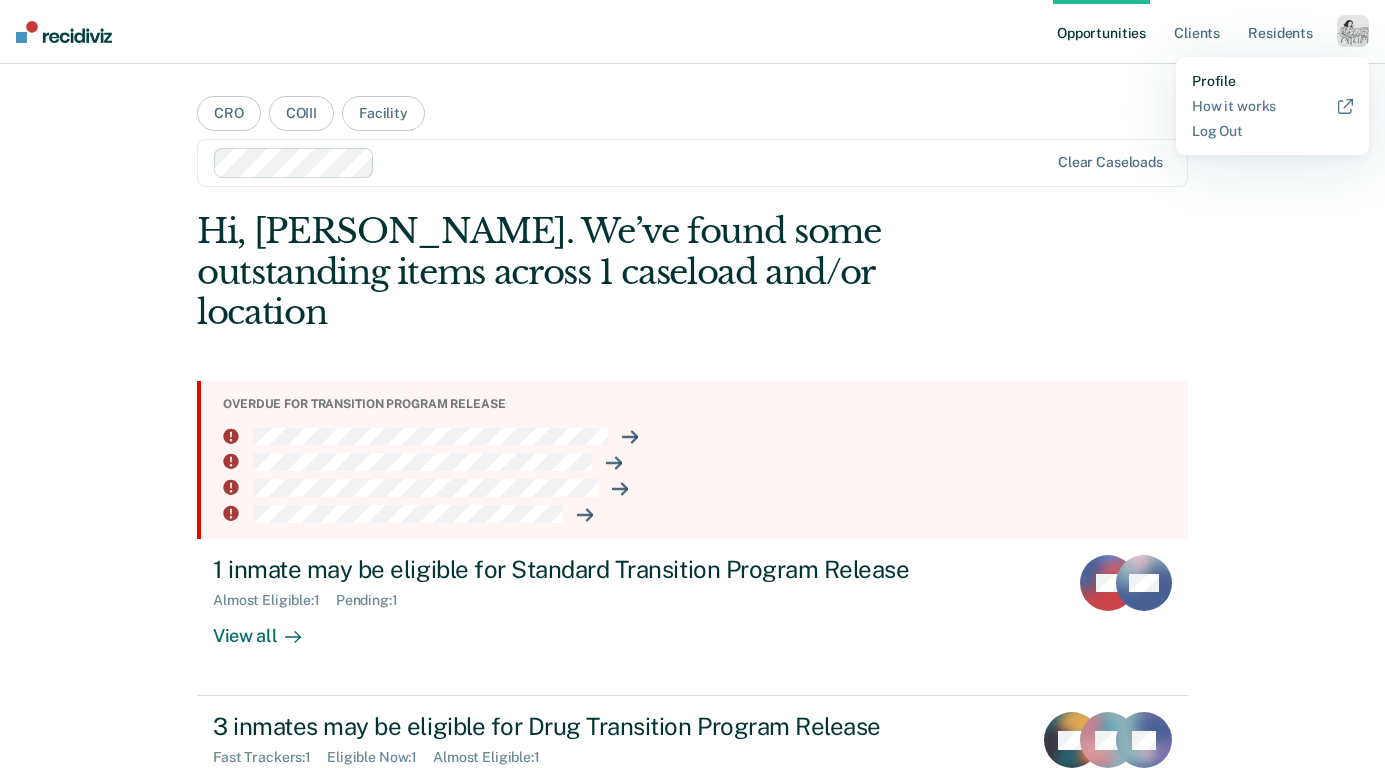 click on "Profile" at bounding box center [1272, 81] 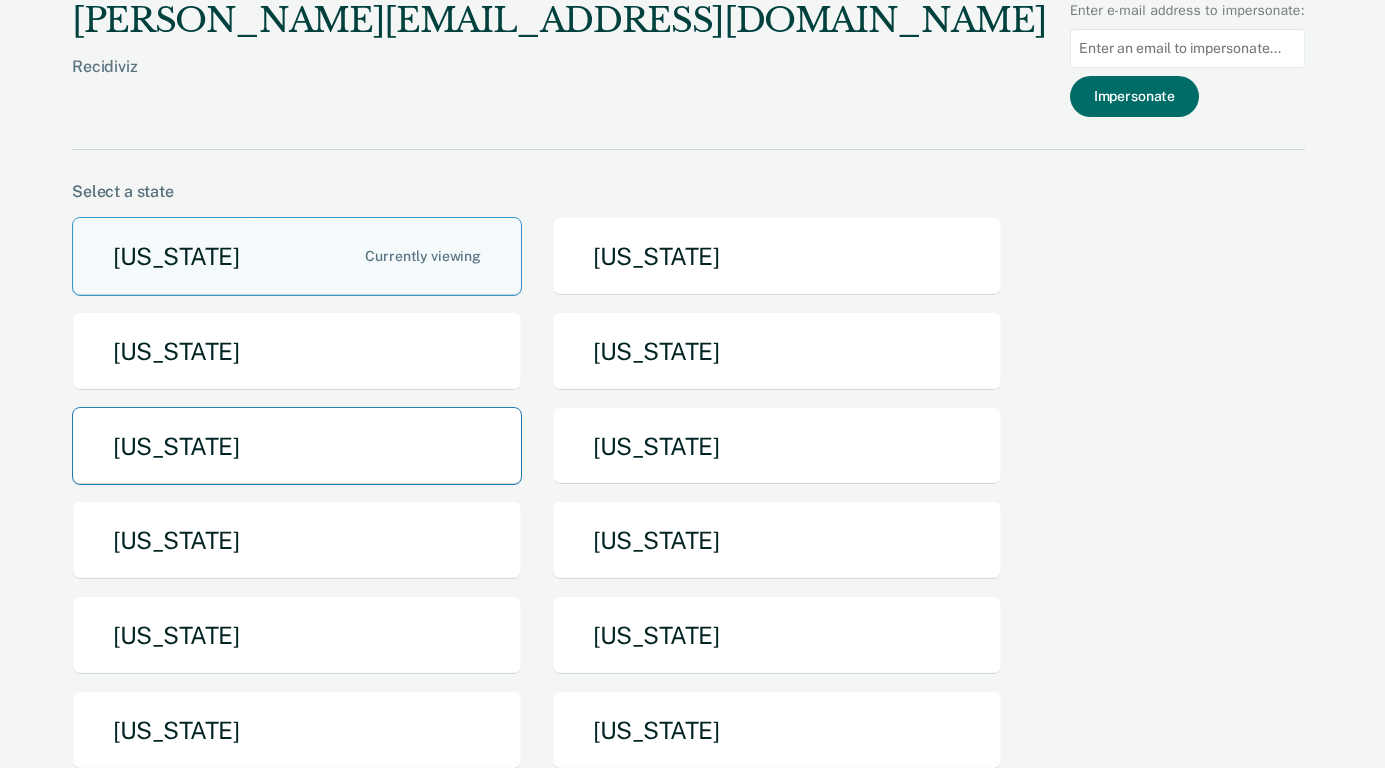 click on "[US_STATE]" at bounding box center (297, 446) 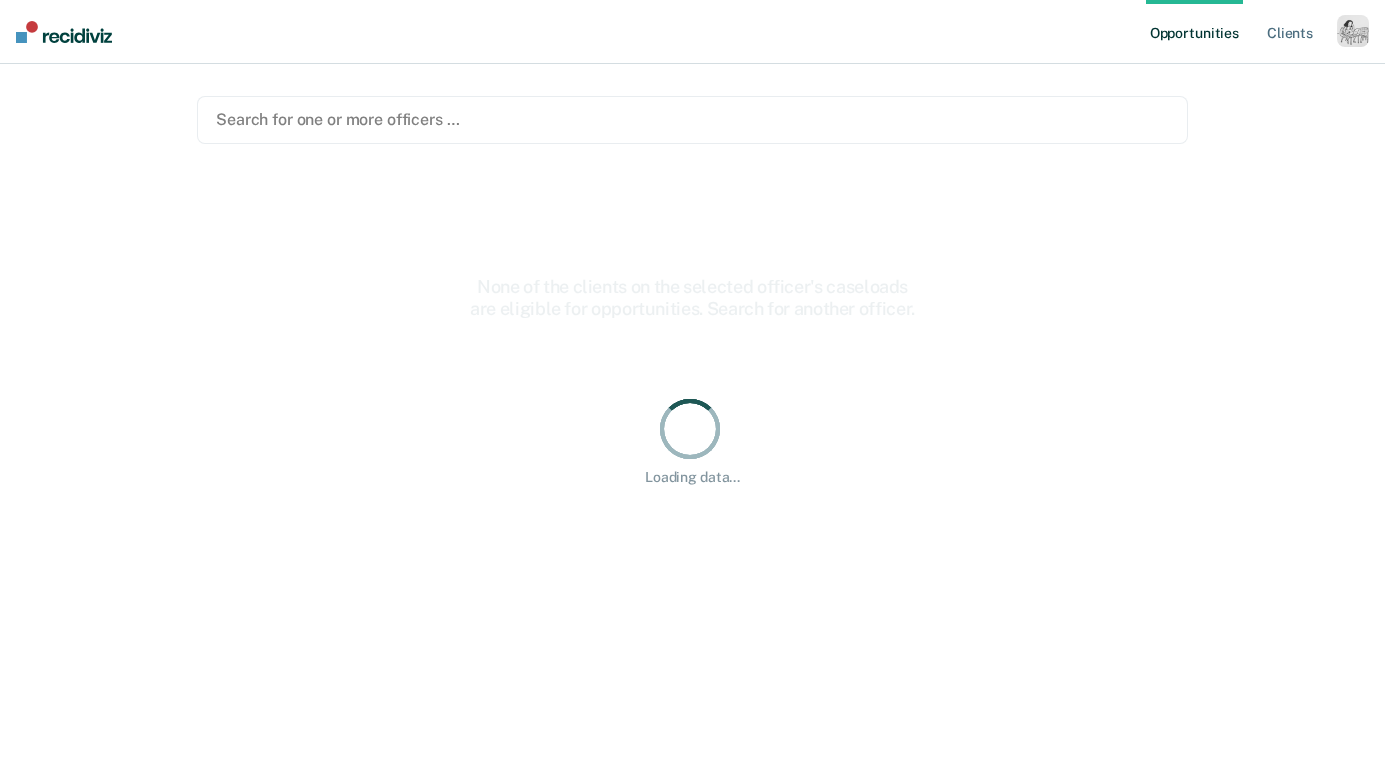 click on "Search for one or more officers …" at bounding box center (692, 119) 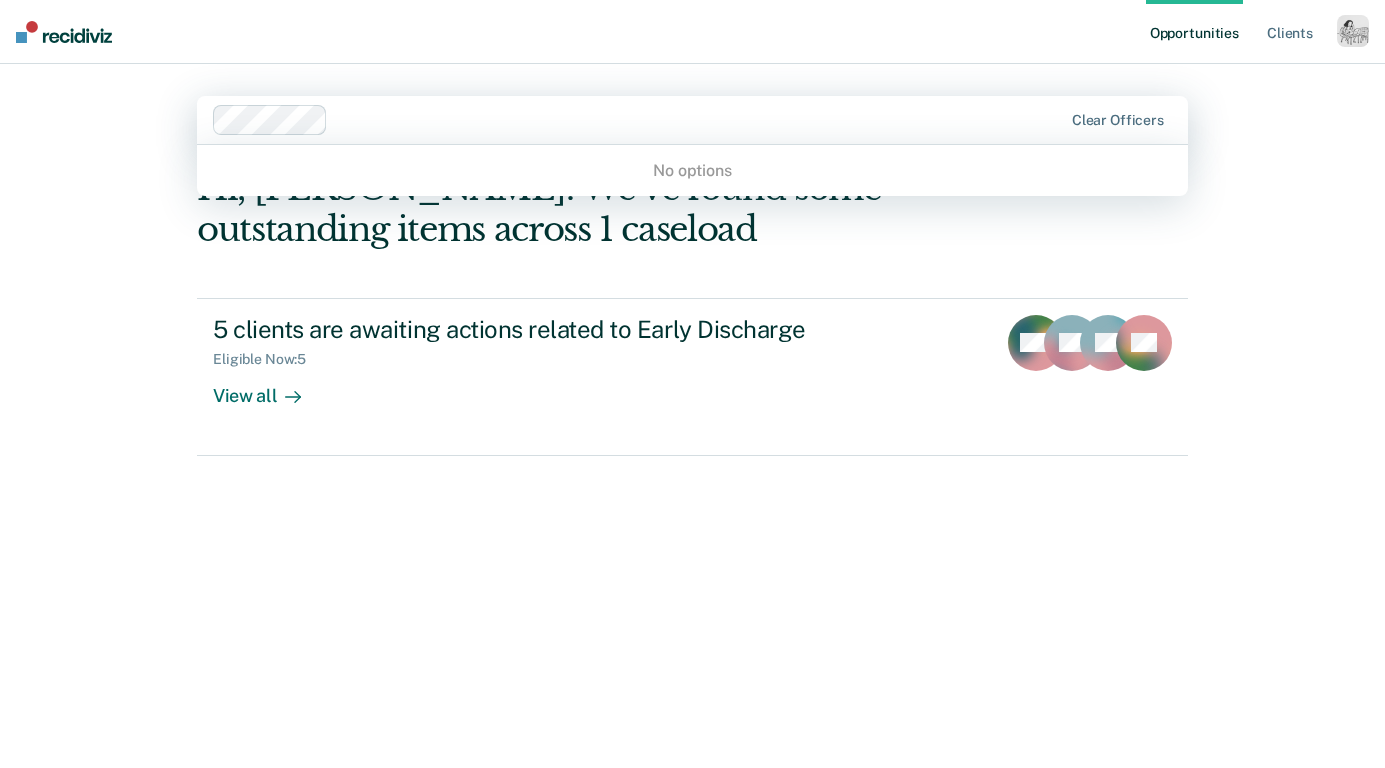 click on "Opportunities Client s Profile How it works Log Out 0 results available. Use Up and Down to choose options, press Enter to select the currently focused option, press Escape to exit the menu, press Tab to select the option and exit the menu. Clear   officers No options Loading data... Hi, [PERSON_NAME]. We’ve found some outstanding items across 1 caseload 5 clients are awaiting actions related to Early Discharge Eligible Now :  5 View all   MH SG HF + 2" at bounding box center (692, 384) 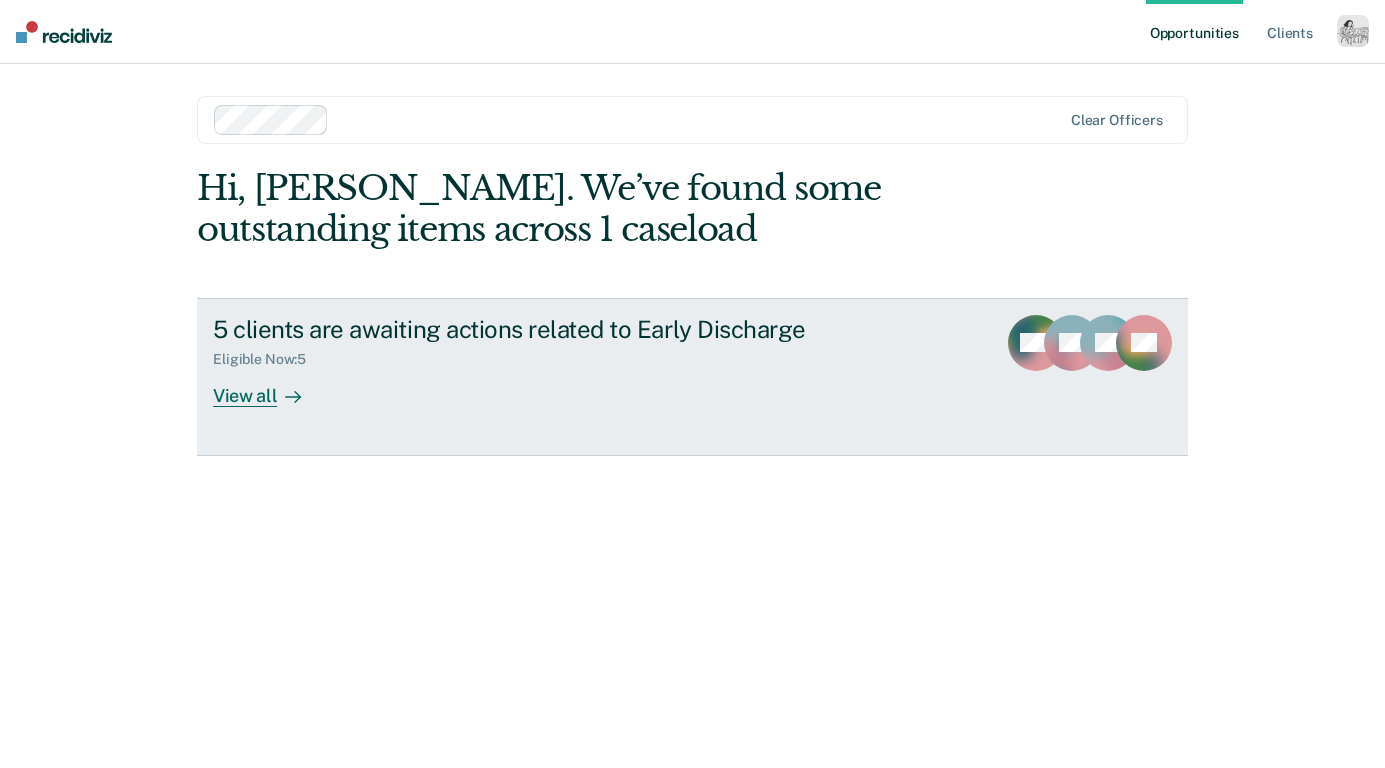 click on "View all" at bounding box center [269, 387] 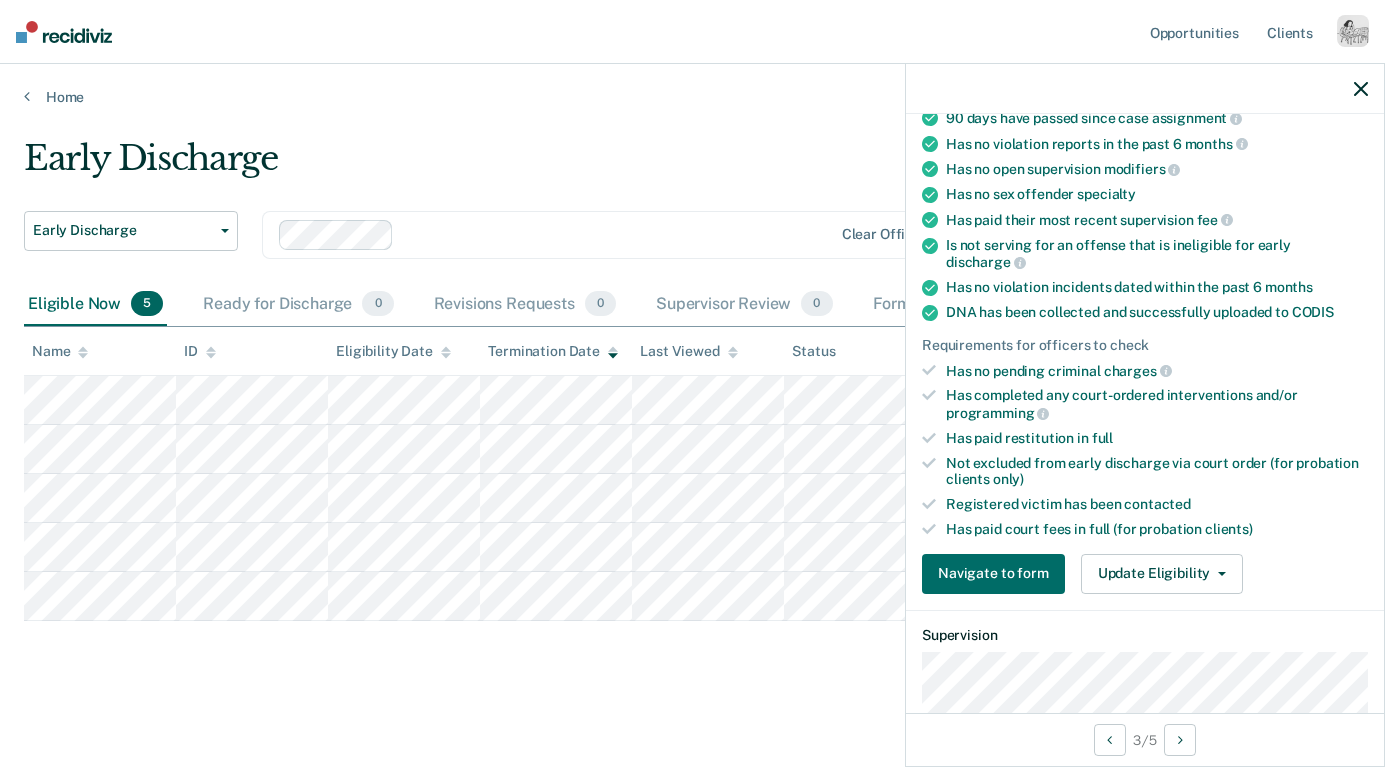 scroll, scrollTop: 420, scrollLeft: 0, axis: vertical 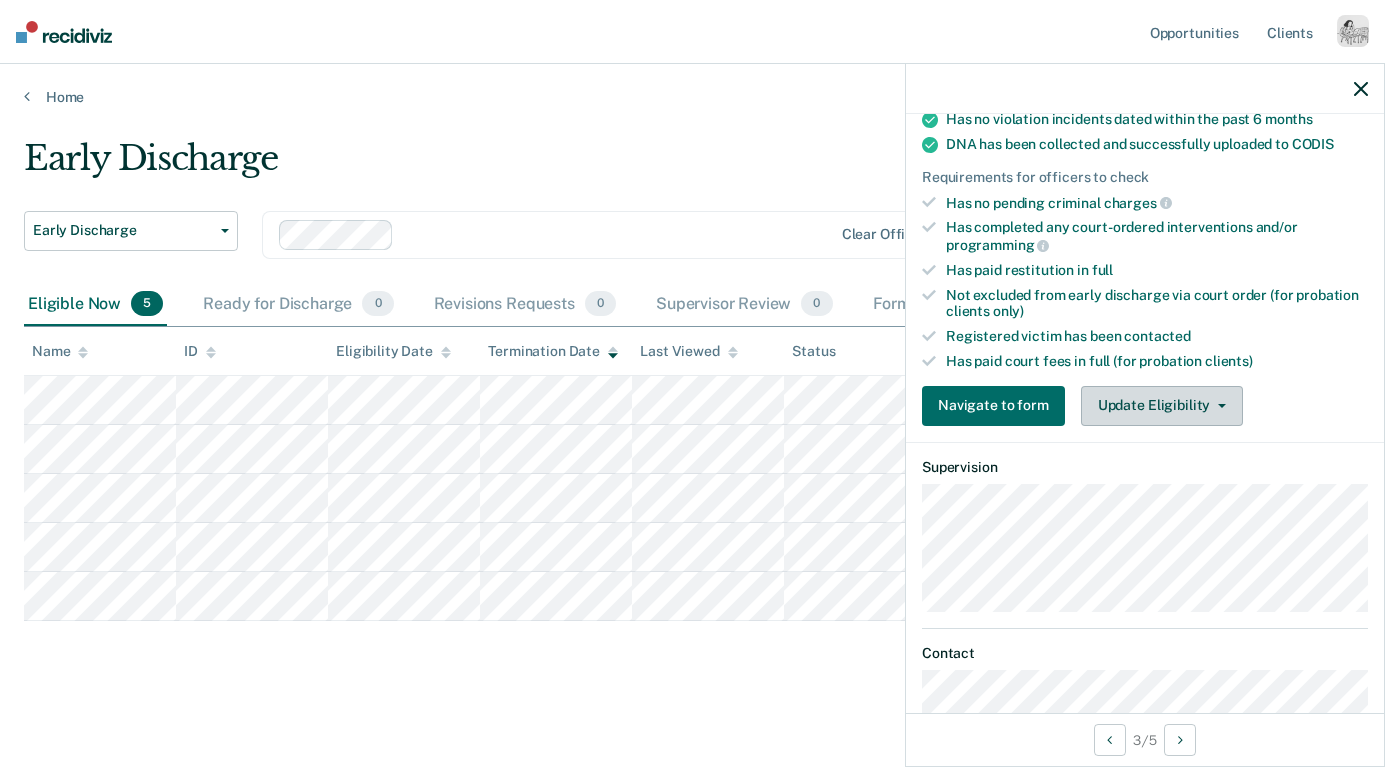 click on "Update Eligibility" at bounding box center [1162, 406] 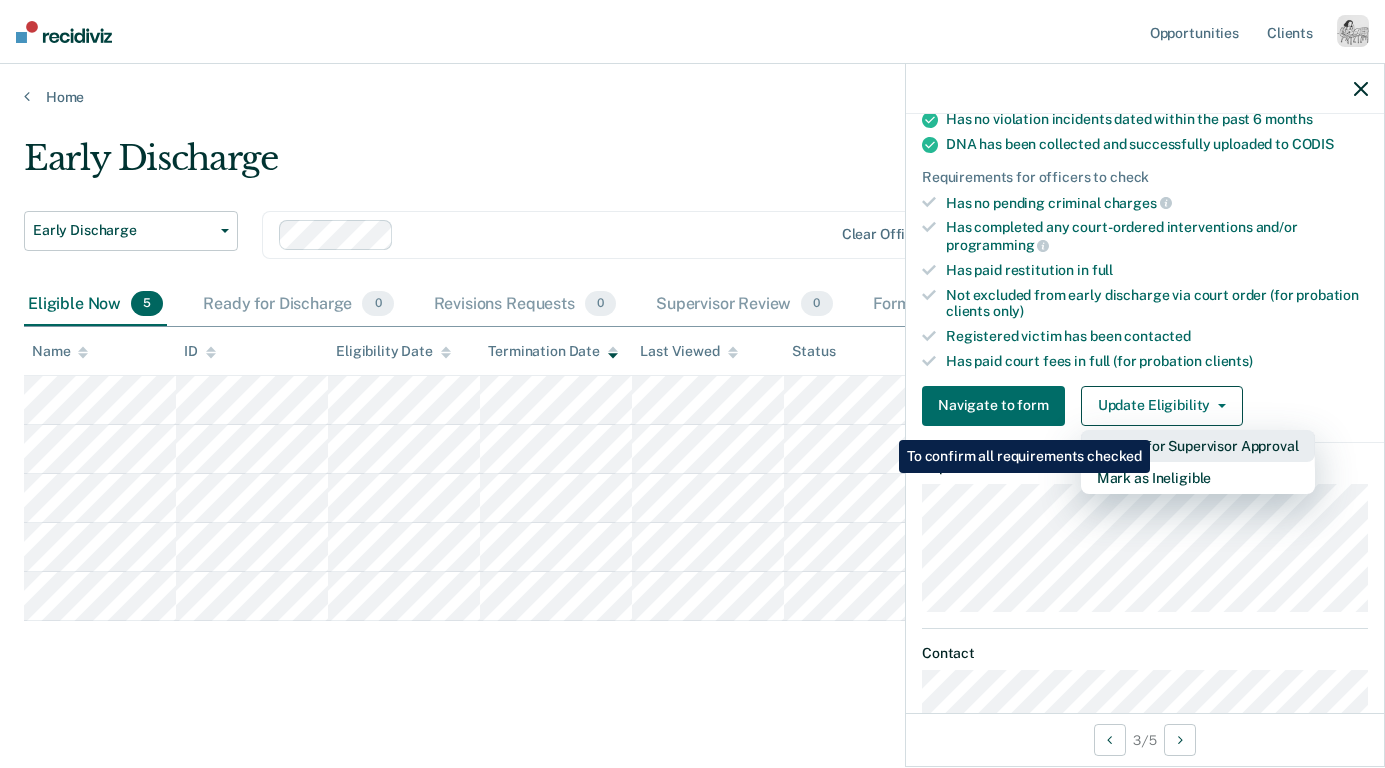 click on "Submit for Supervisor Approval" at bounding box center (1198, 446) 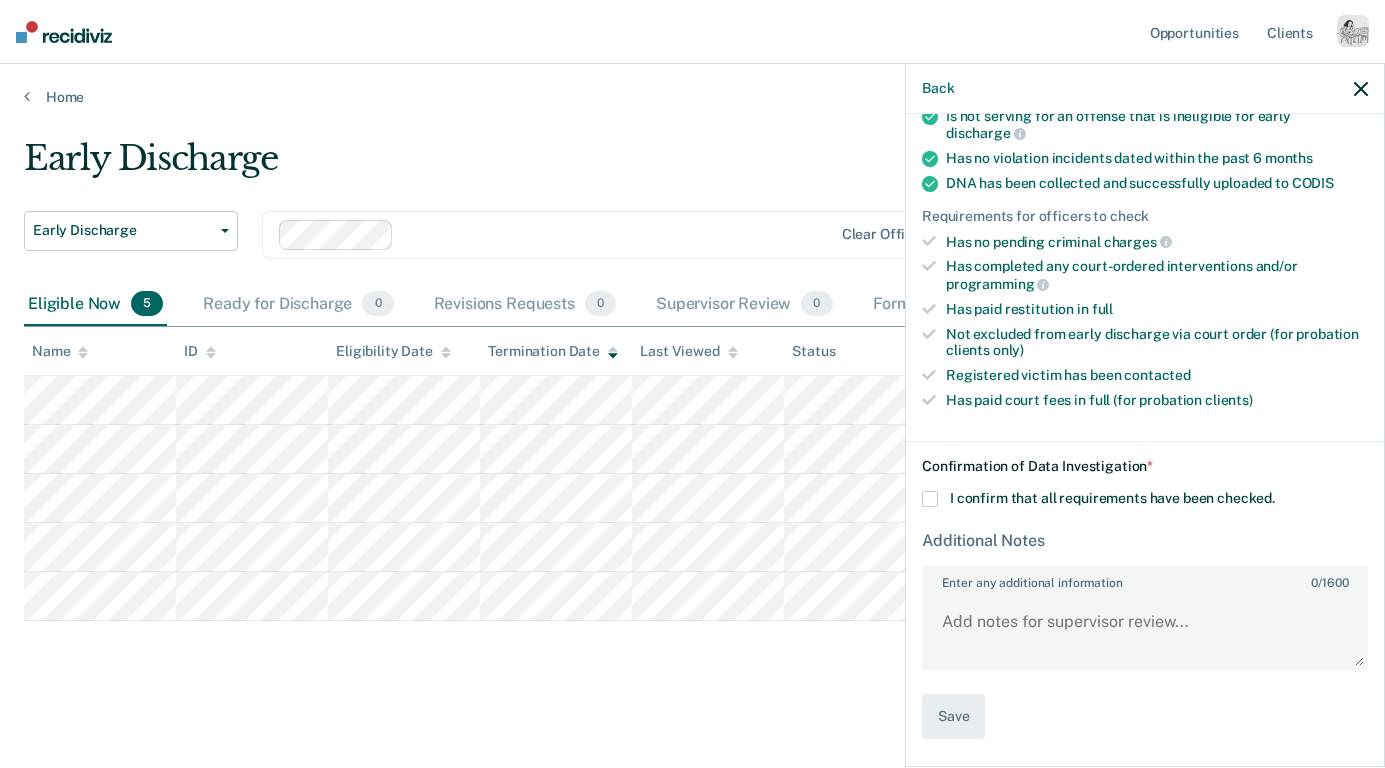 scroll, scrollTop: 358, scrollLeft: 0, axis: vertical 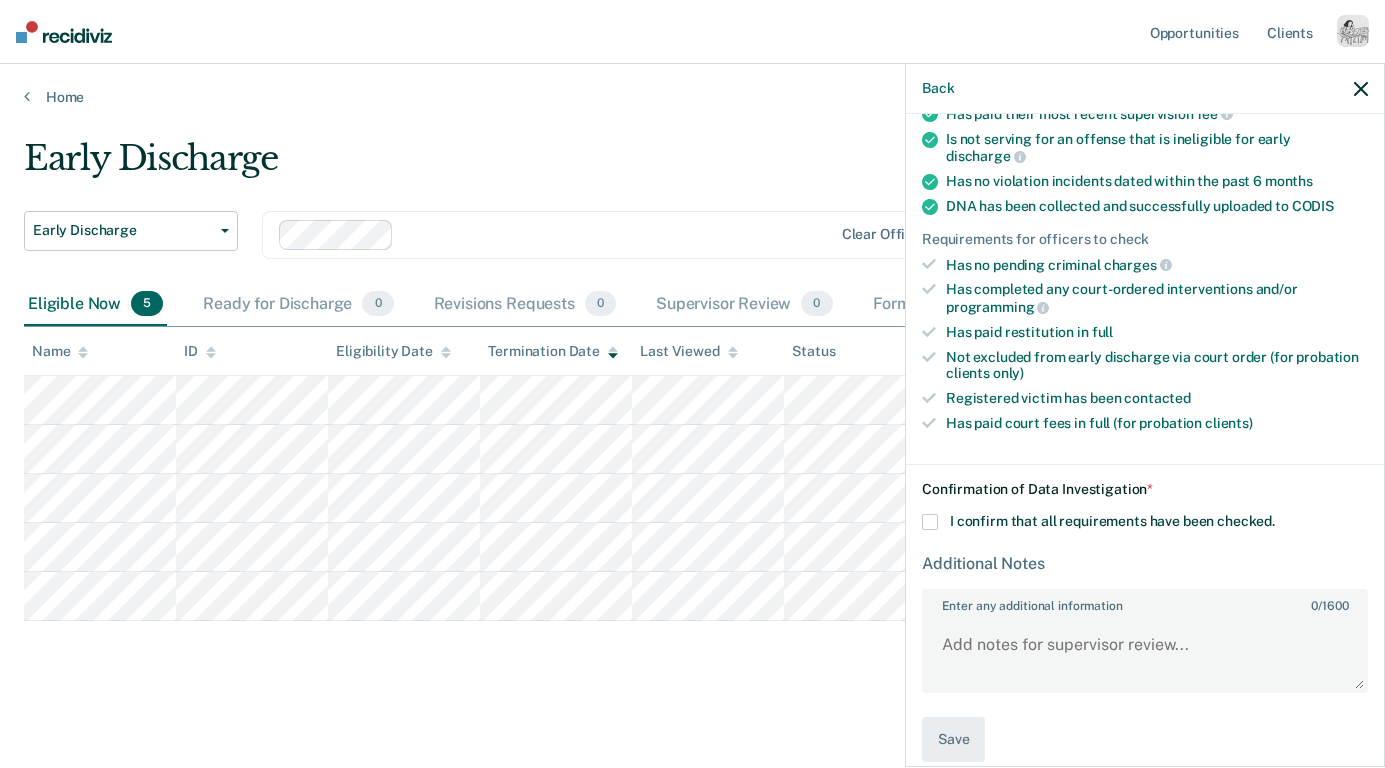 click on "I confirm that all requirements have been checked." at bounding box center [1112, 521] 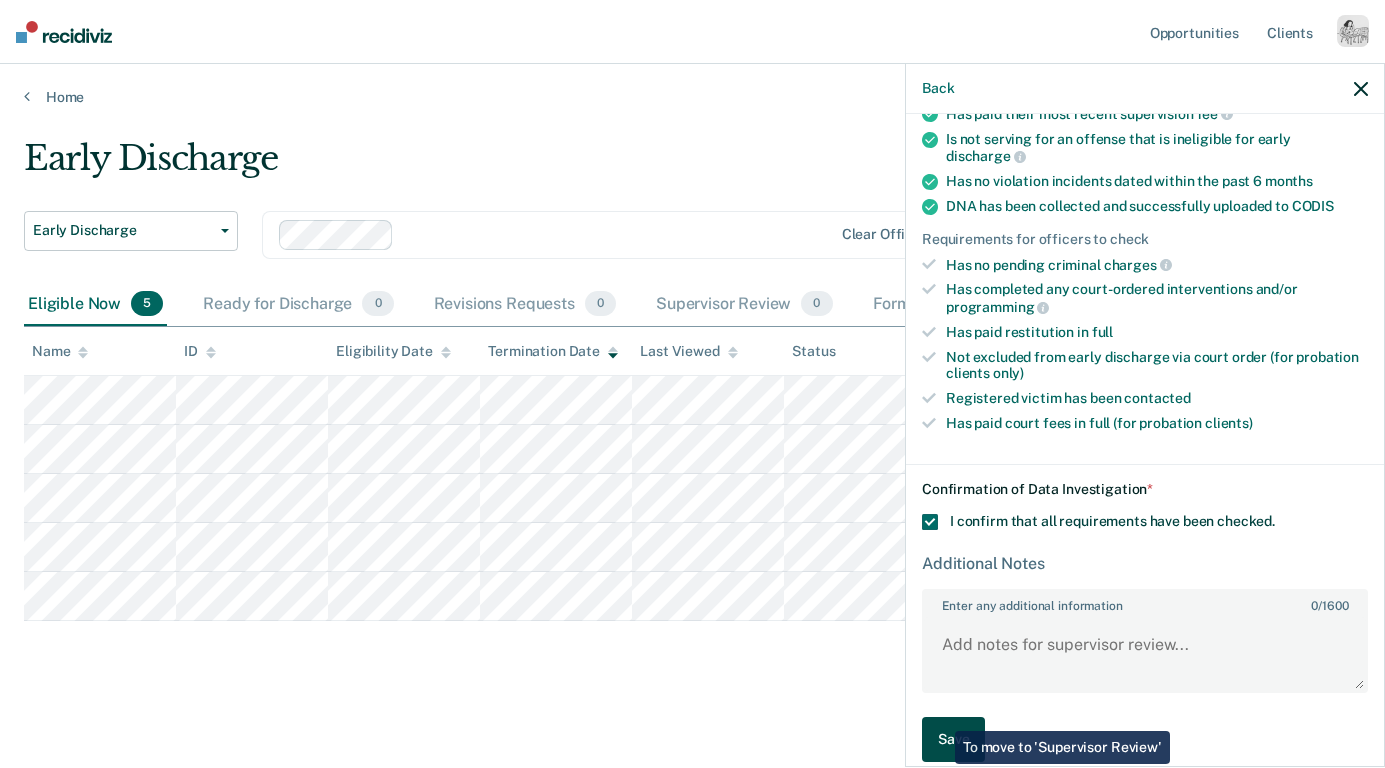 click on "Save" at bounding box center [953, 739] 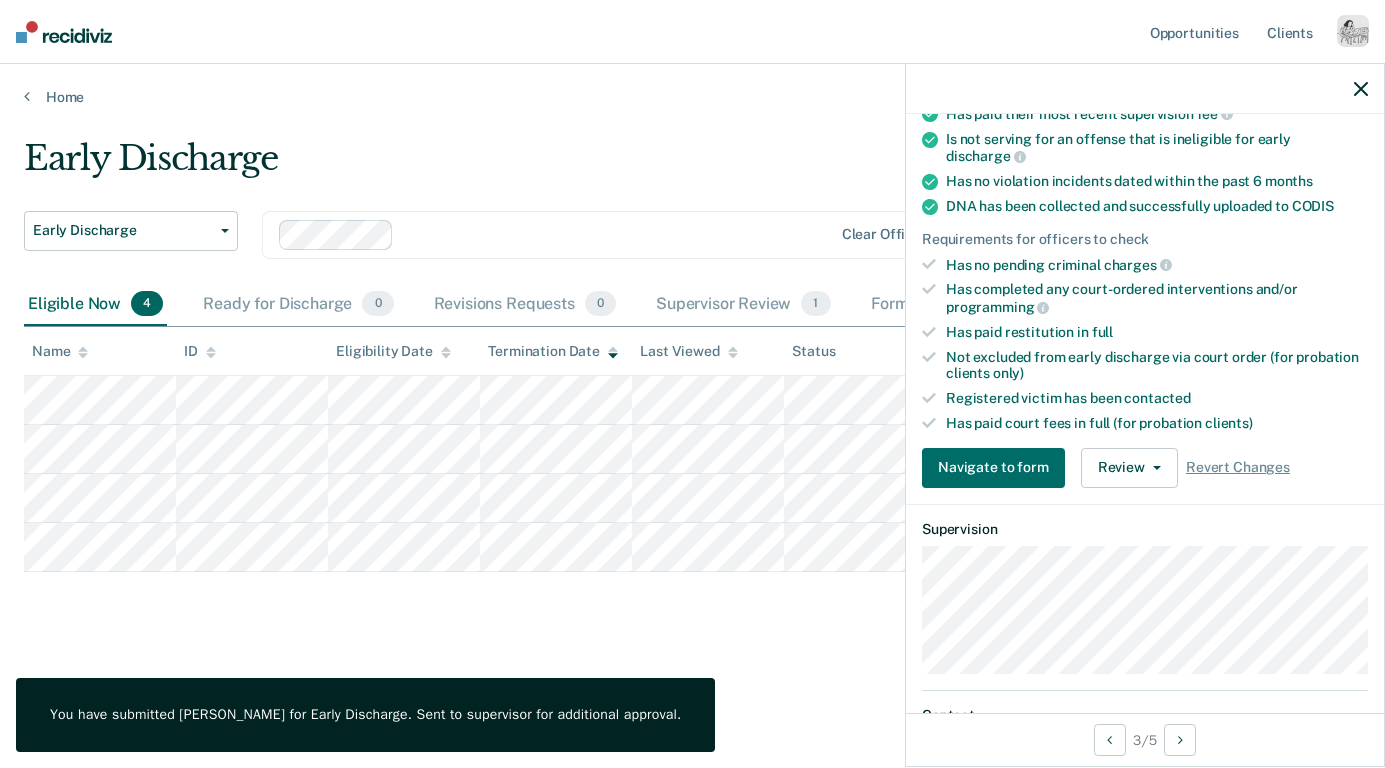 click at bounding box center (1361, 88) 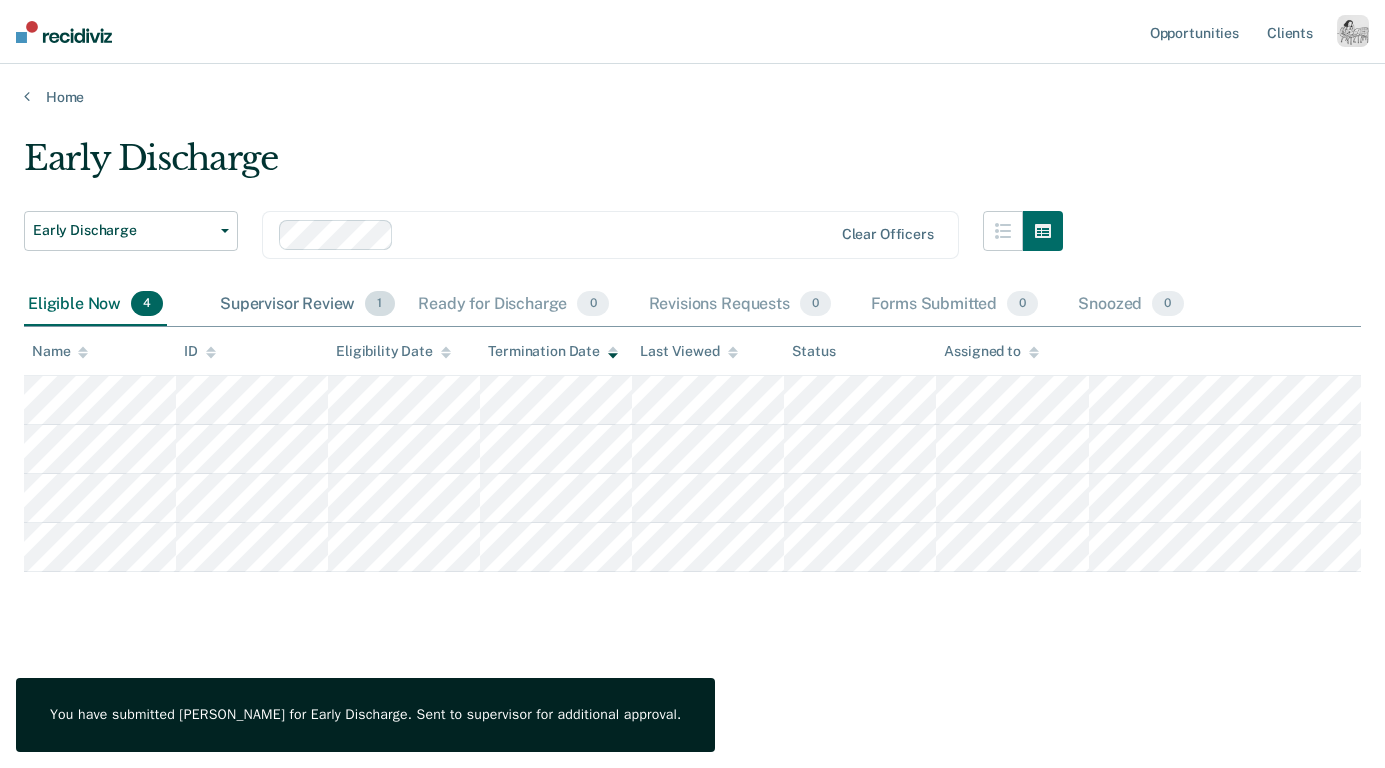 drag, startPoint x: 754, startPoint y: 301, endPoint x: 319, endPoint y: 305, distance: 435.0184 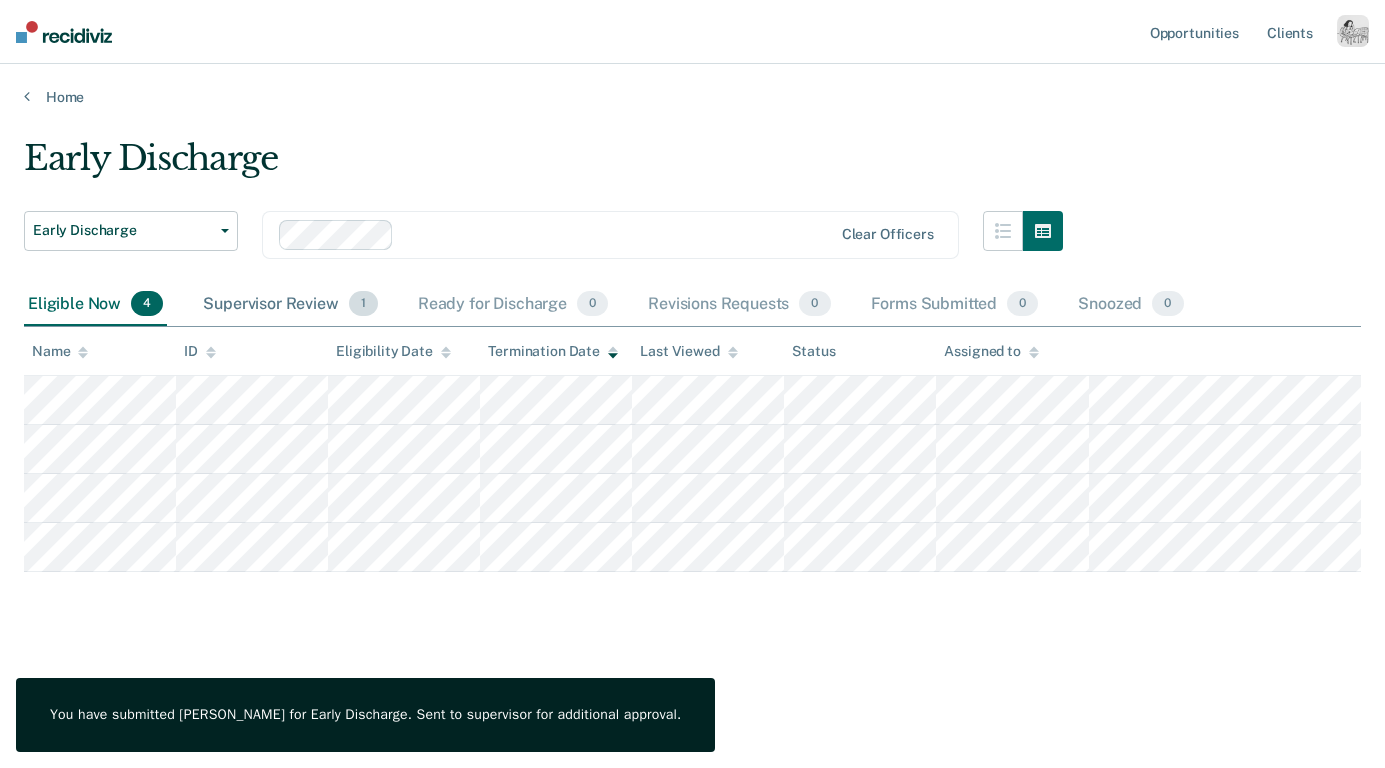 click on "Supervisor Review 1" at bounding box center [290, 305] 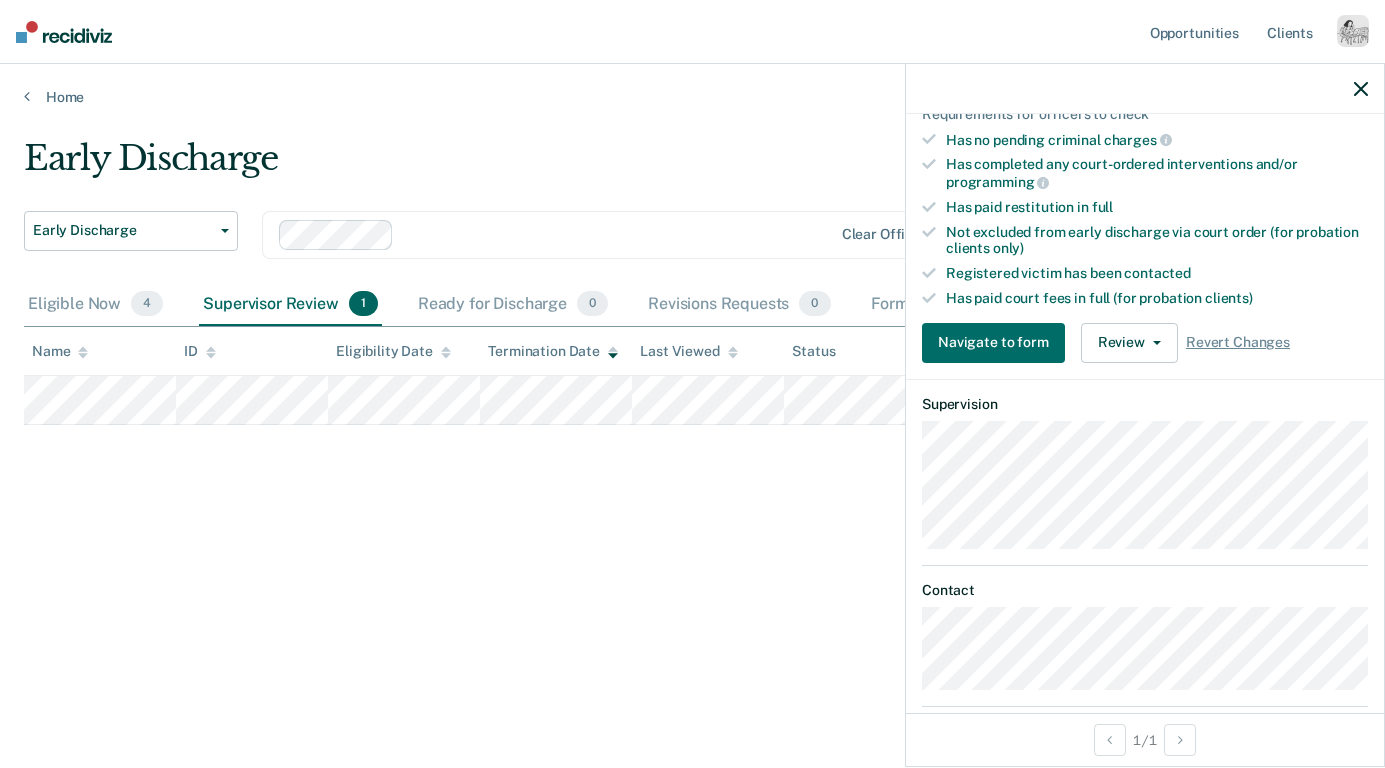 scroll, scrollTop: 501, scrollLeft: 0, axis: vertical 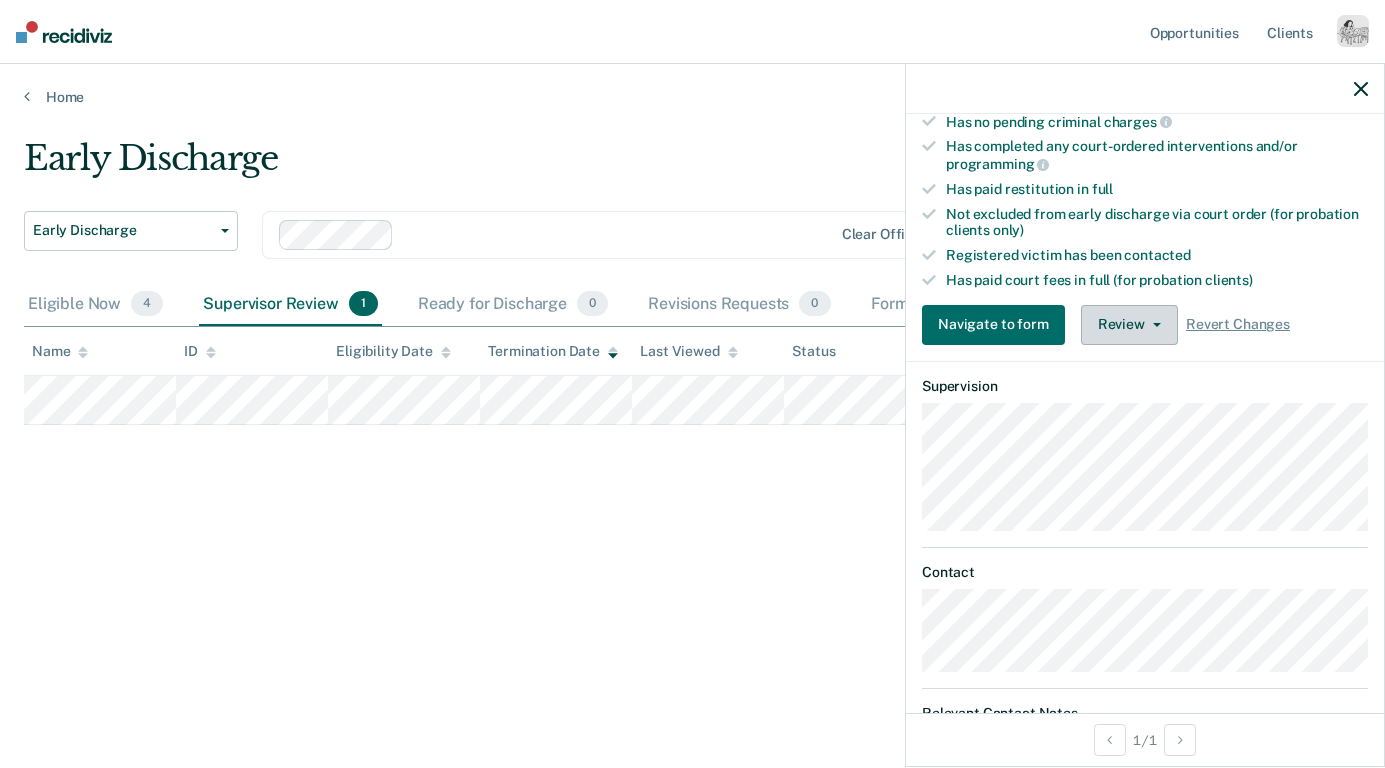 click on "Review" at bounding box center (1129, 325) 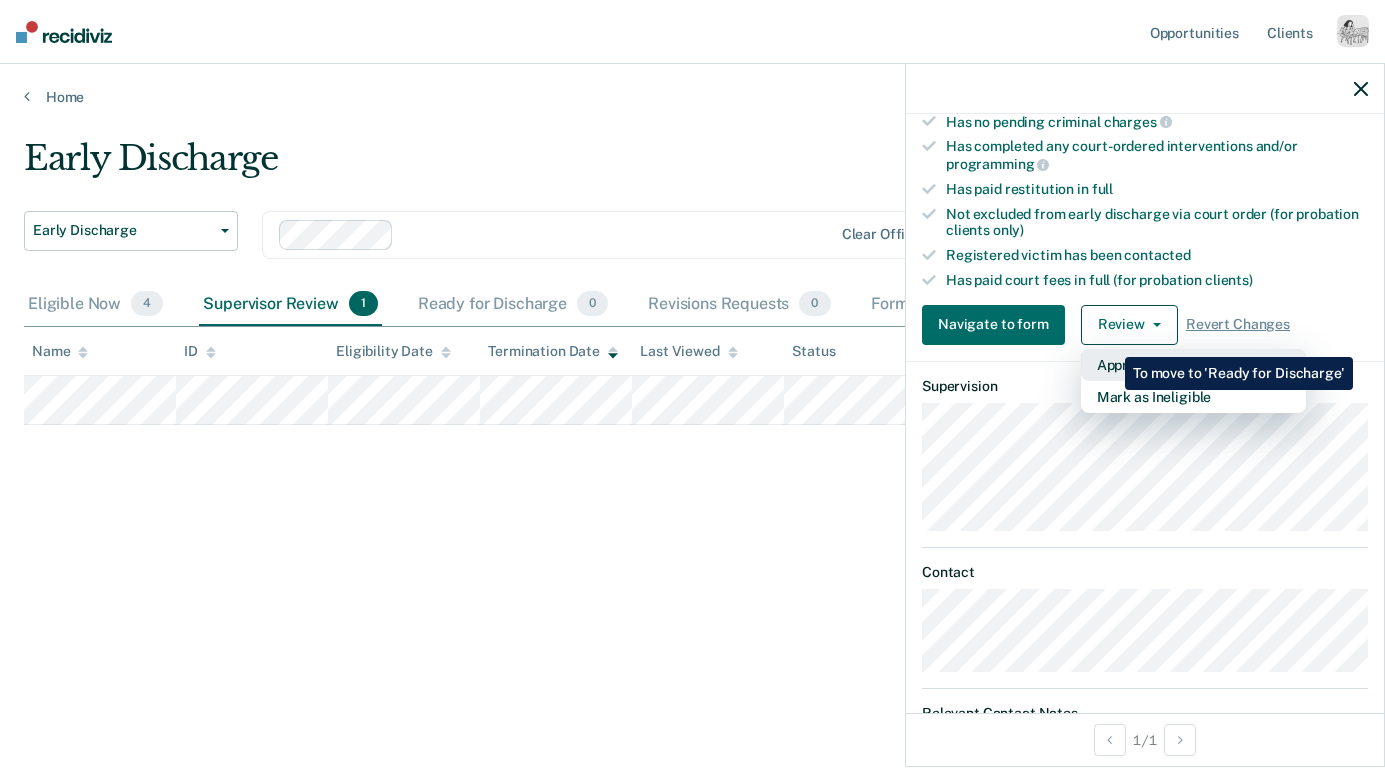 click on "Approve Discharge and Forms" at bounding box center (1193, 365) 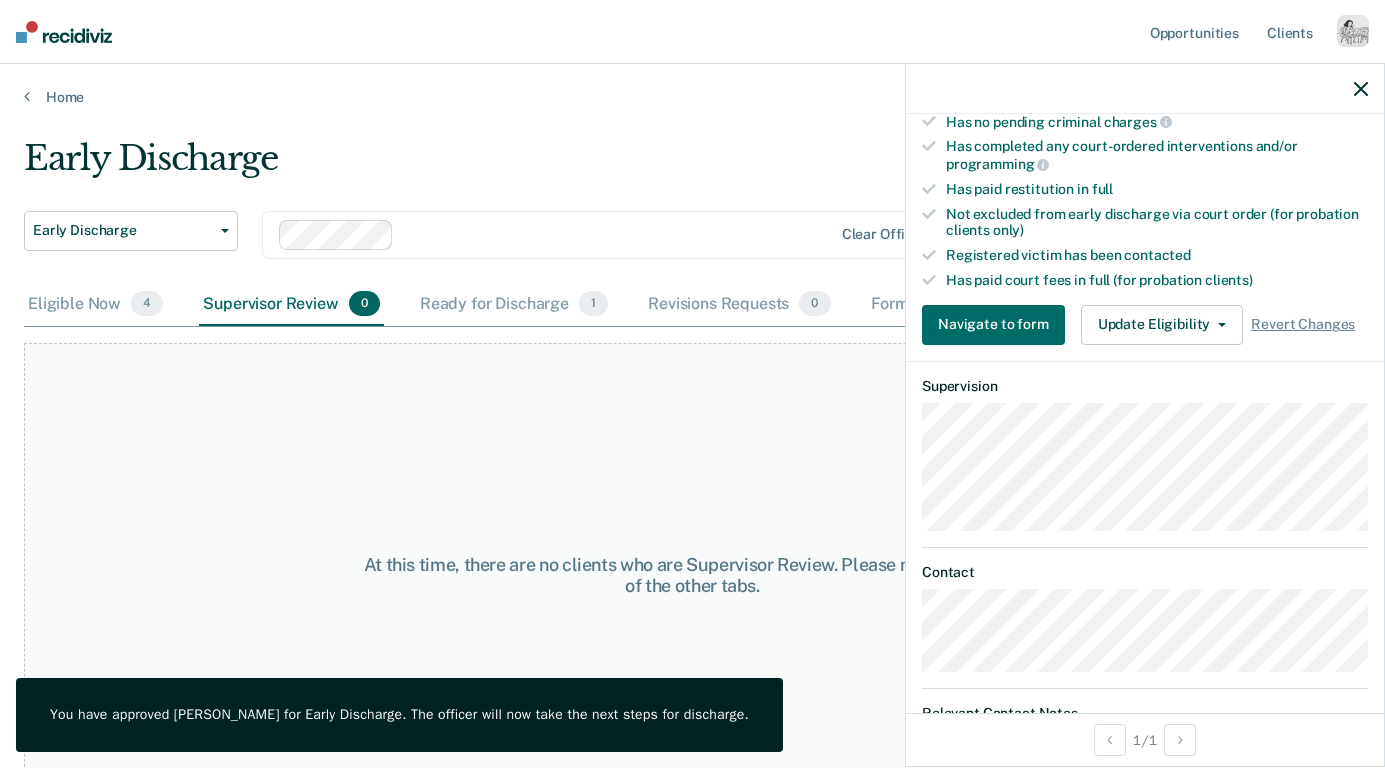 click on "At this time, there are no clients who are Supervisor Review. Please navigate to one of the other tabs." at bounding box center [692, 575] 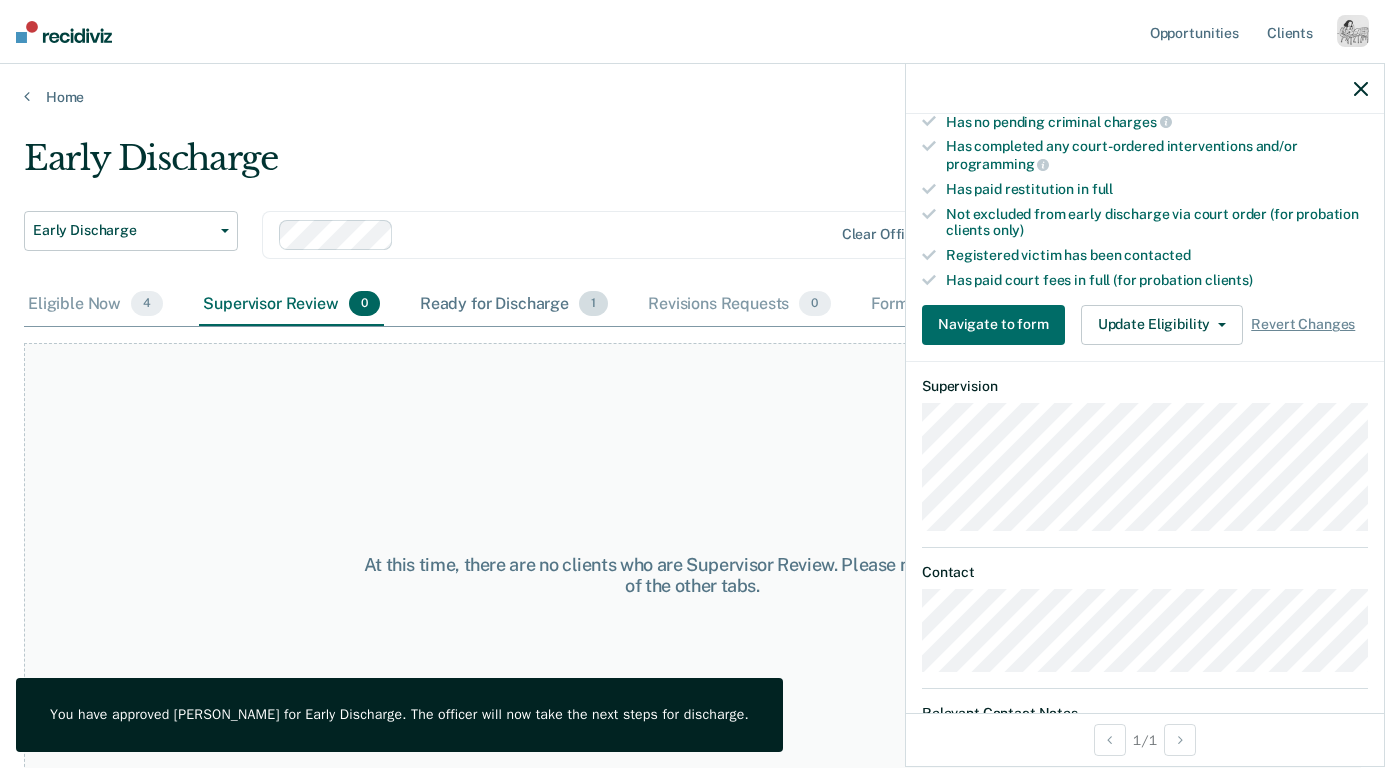 click on "Ready for Discharge 1" at bounding box center (514, 305) 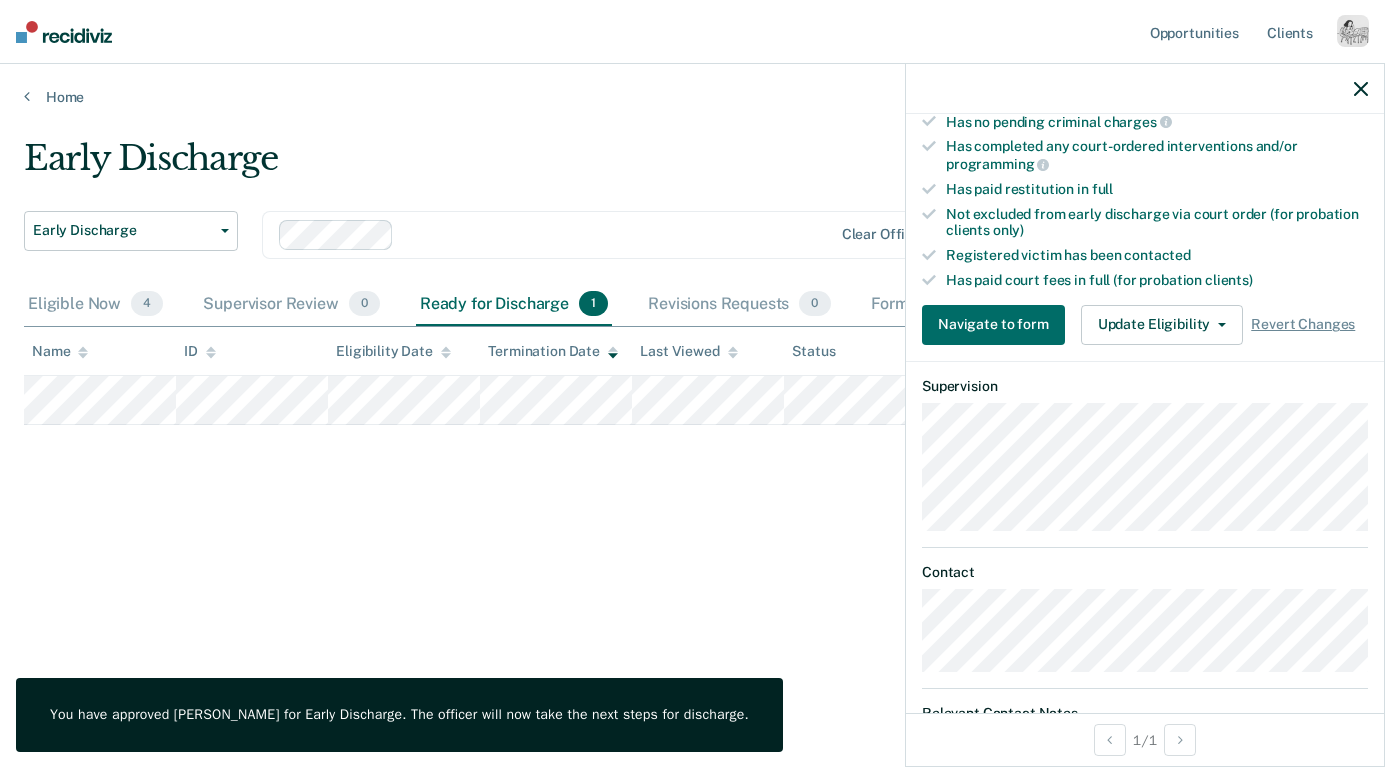 click 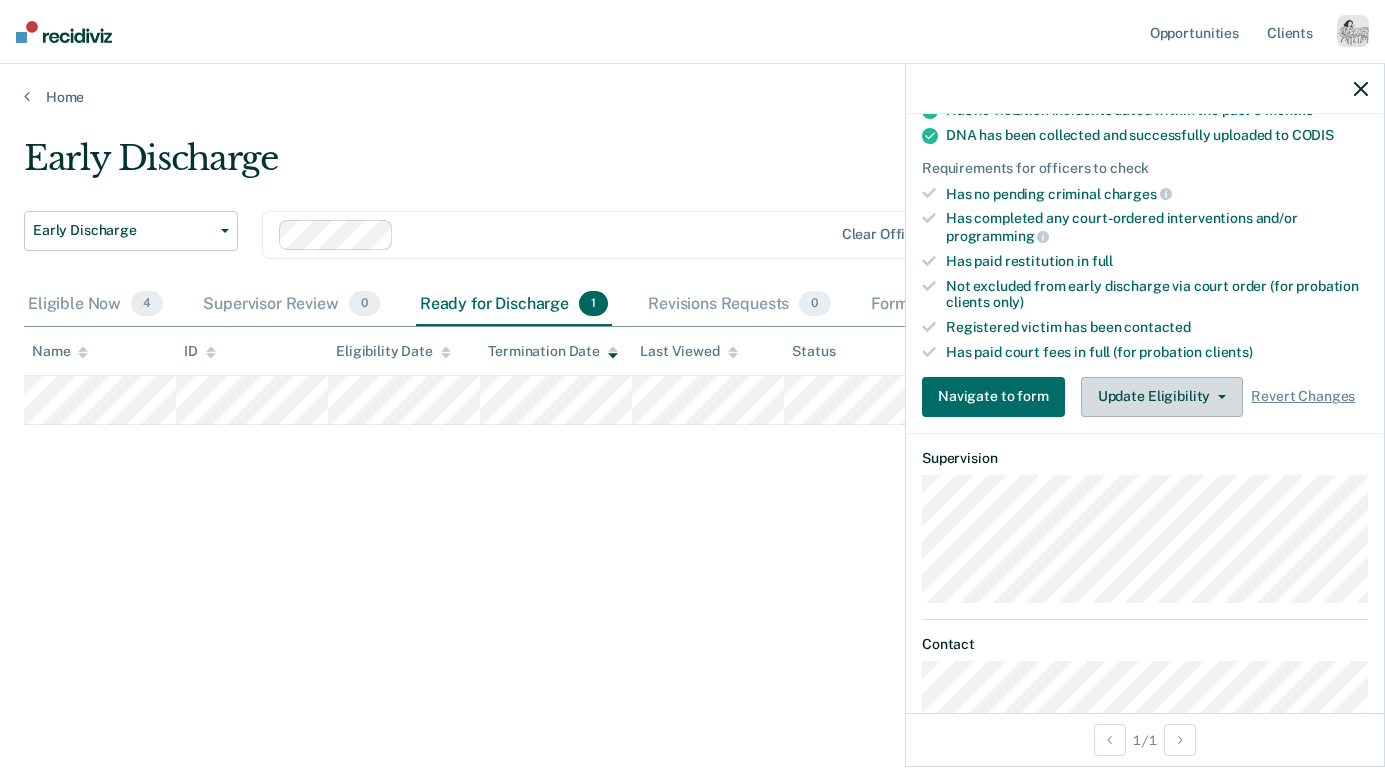 scroll, scrollTop: 411, scrollLeft: 0, axis: vertical 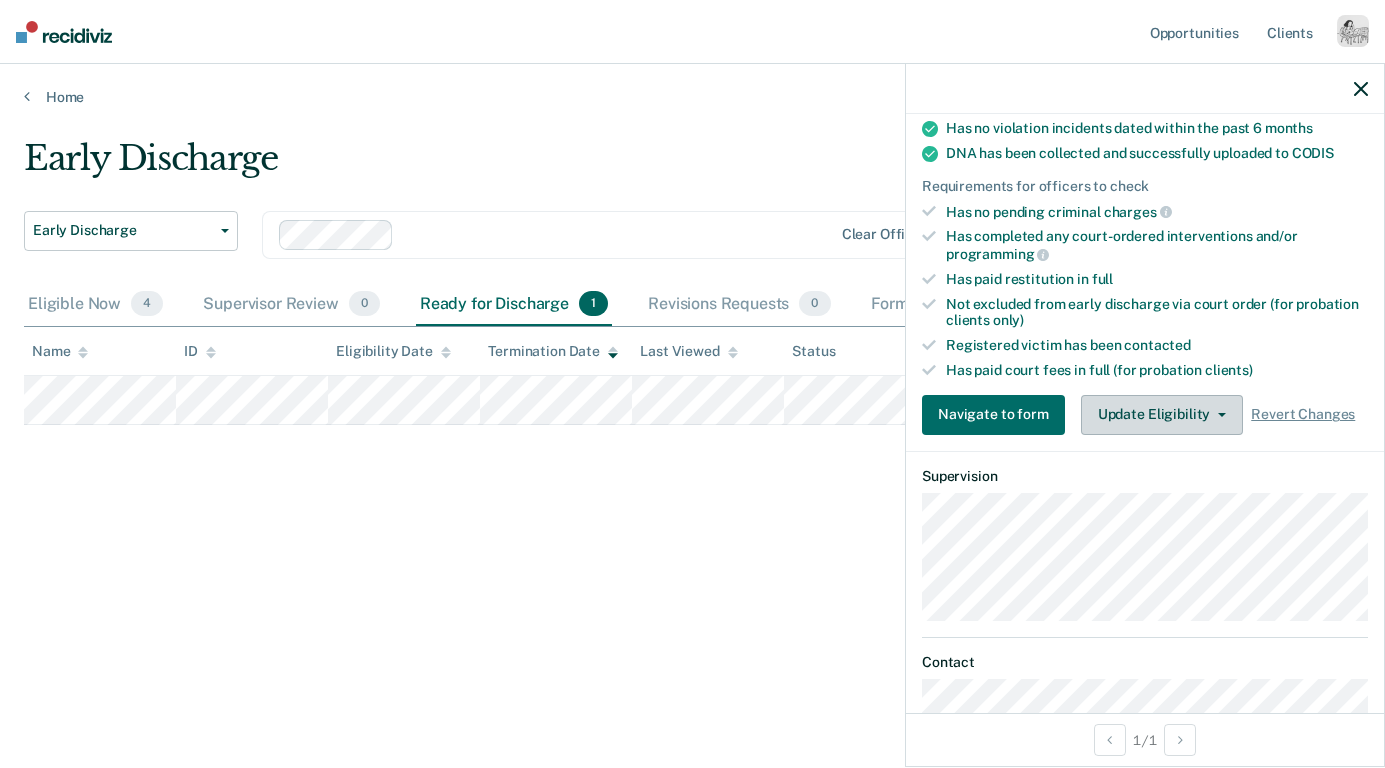 click on "Update Eligibility" at bounding box center [1162, 415] 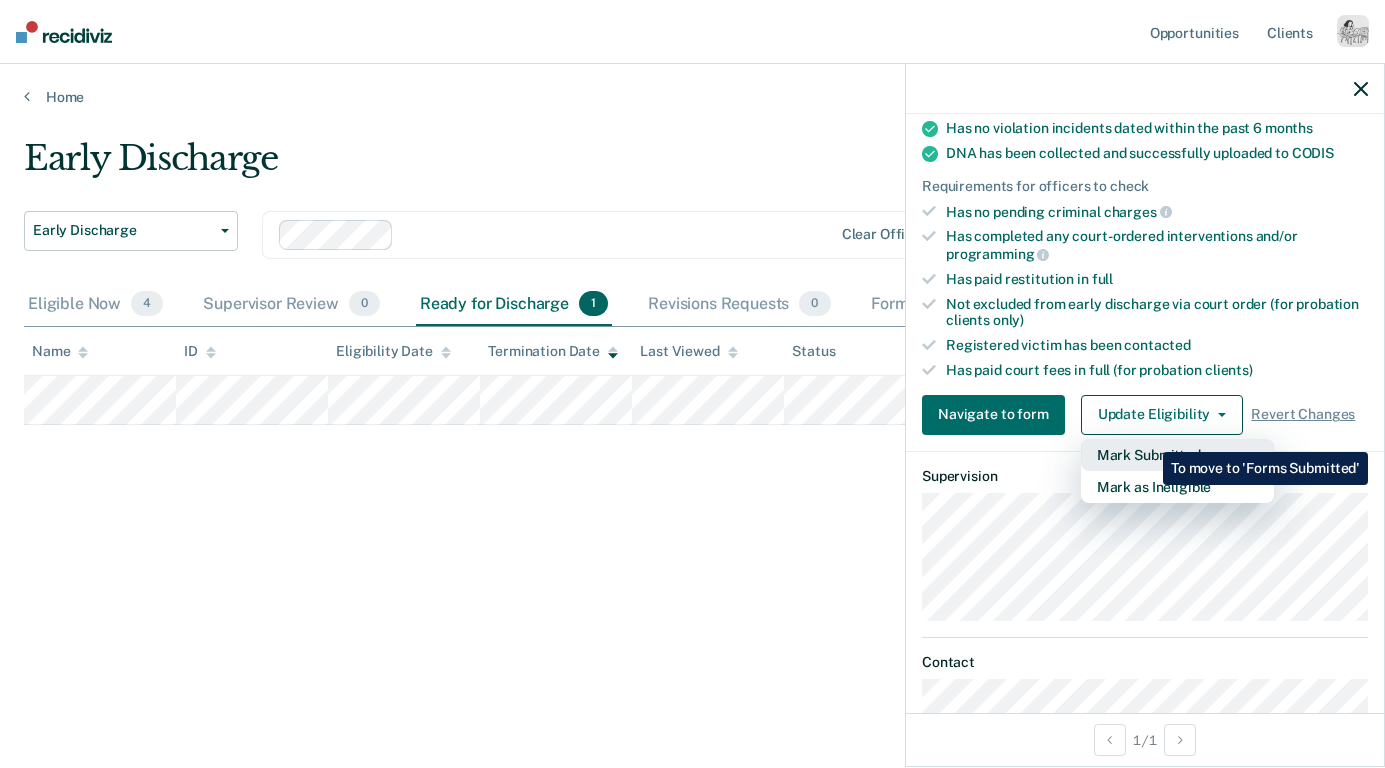 click on "Mark Submitted" at bounding box center (1177, 455) 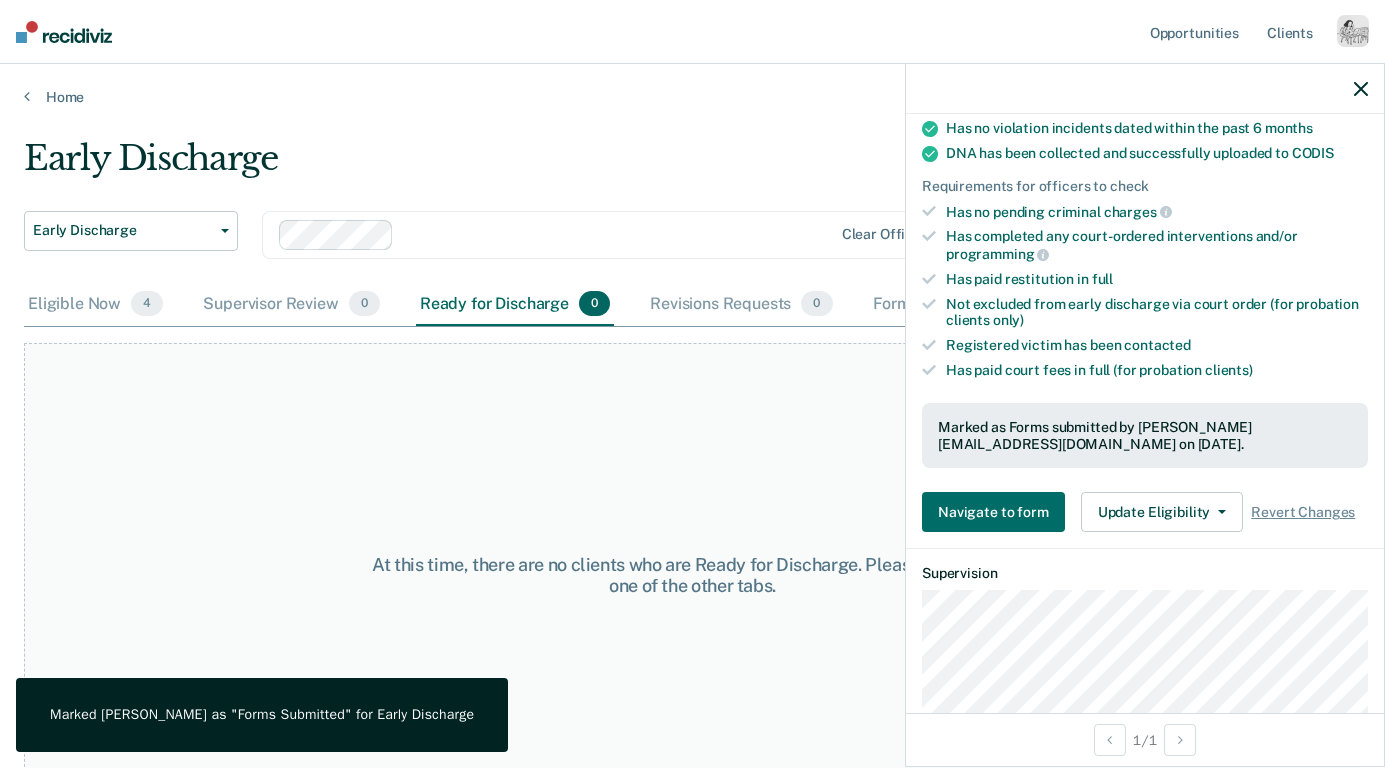click at bounding box center (1145, 89) 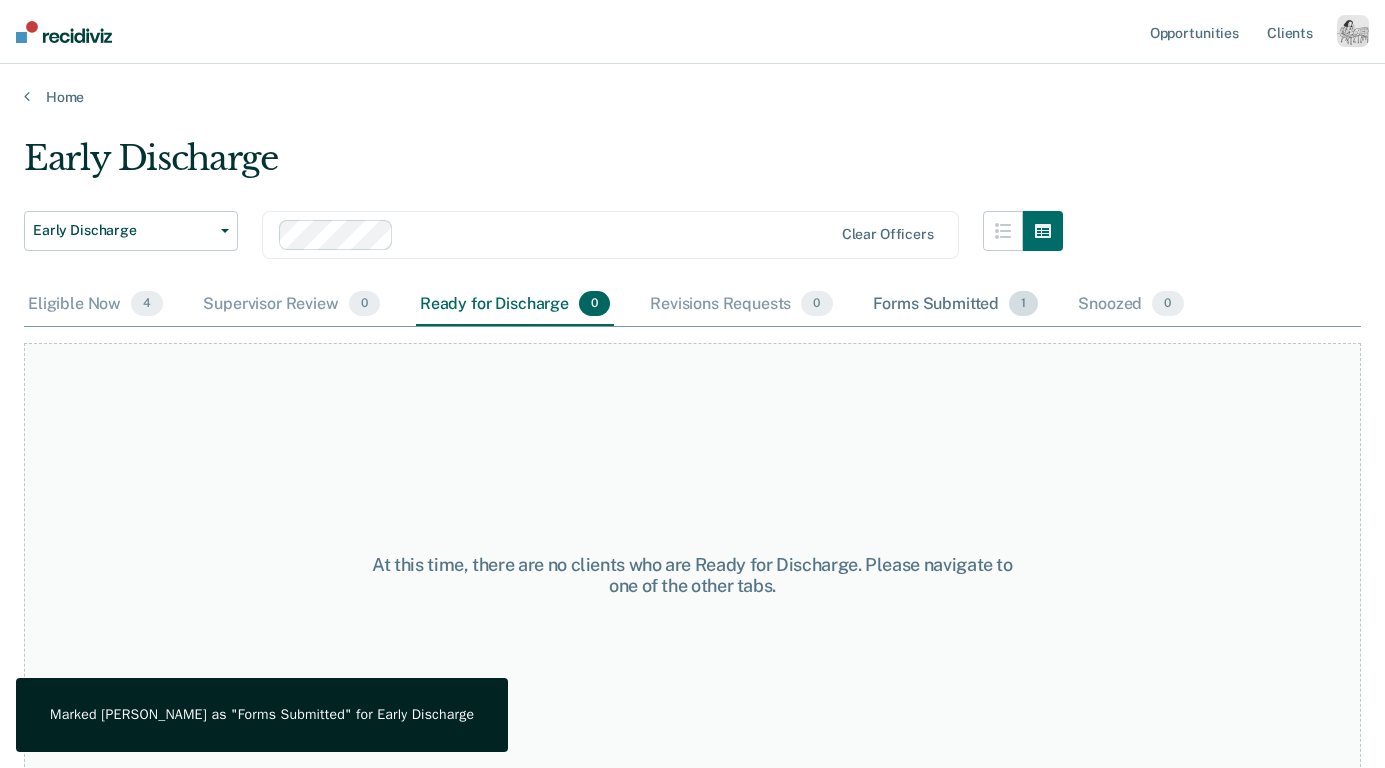 click on "Forms Submitted 1" at bounding box center [956, 305] 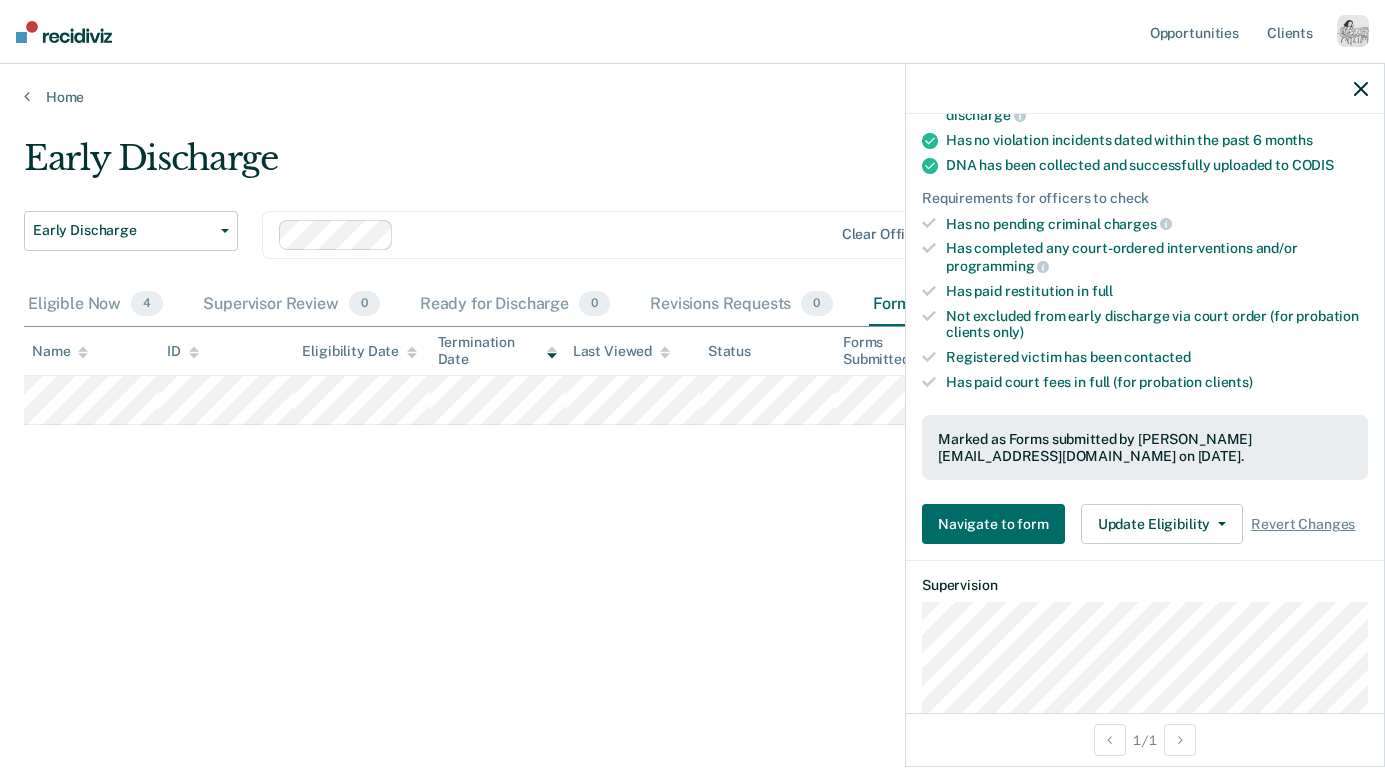 scroll, scrollTop: 419, scrollLeft: 0, axis: vertical 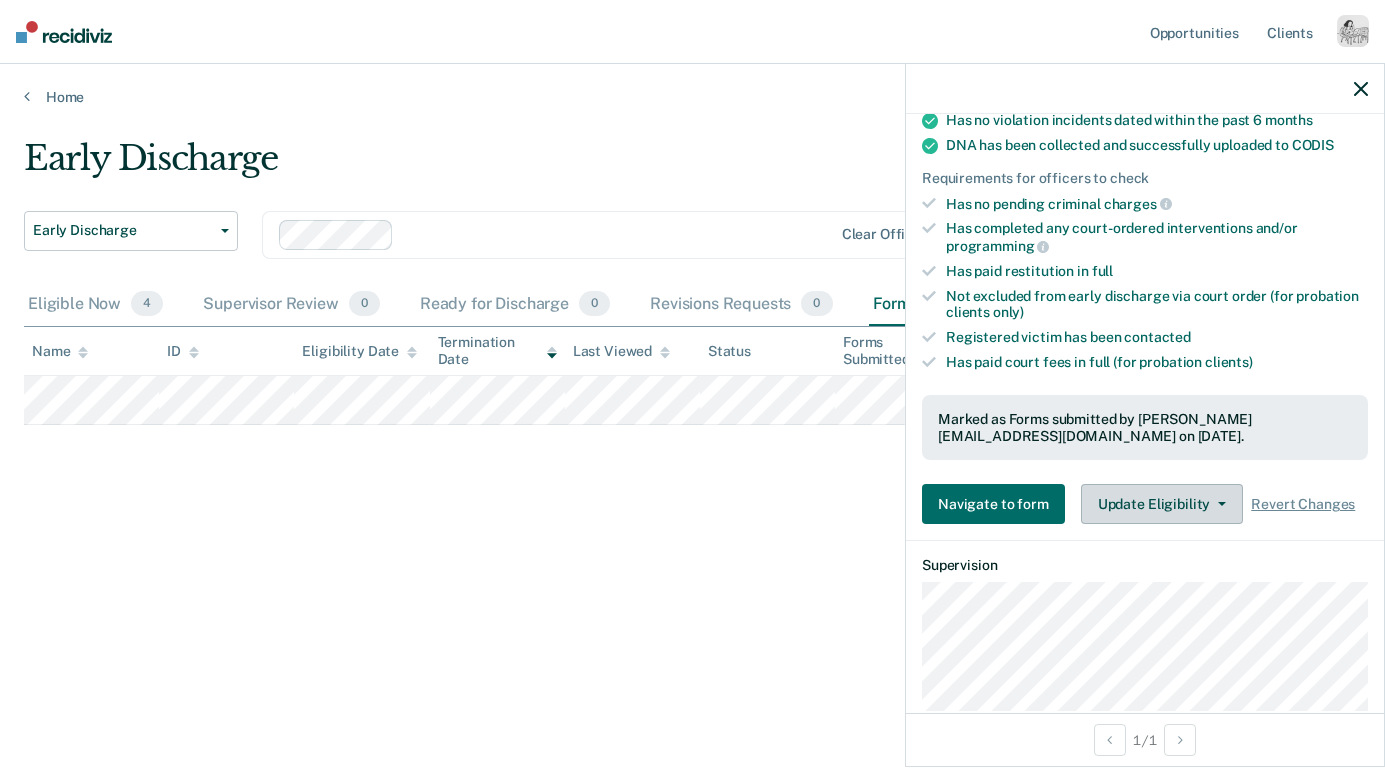 click on "Update Eligibility" at bounding box center [1162, 504] 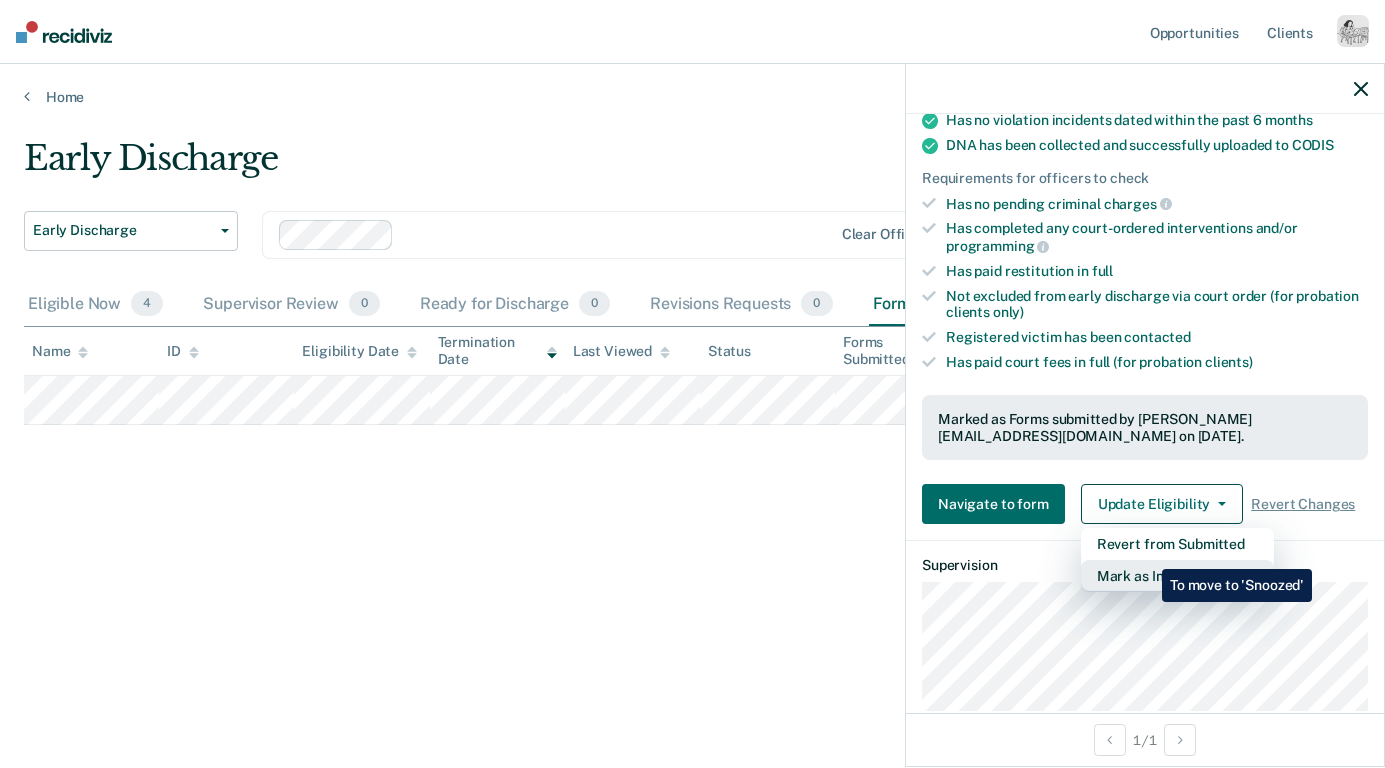 click on "Mark as Ineligible" at bounding box center [1177, 576] 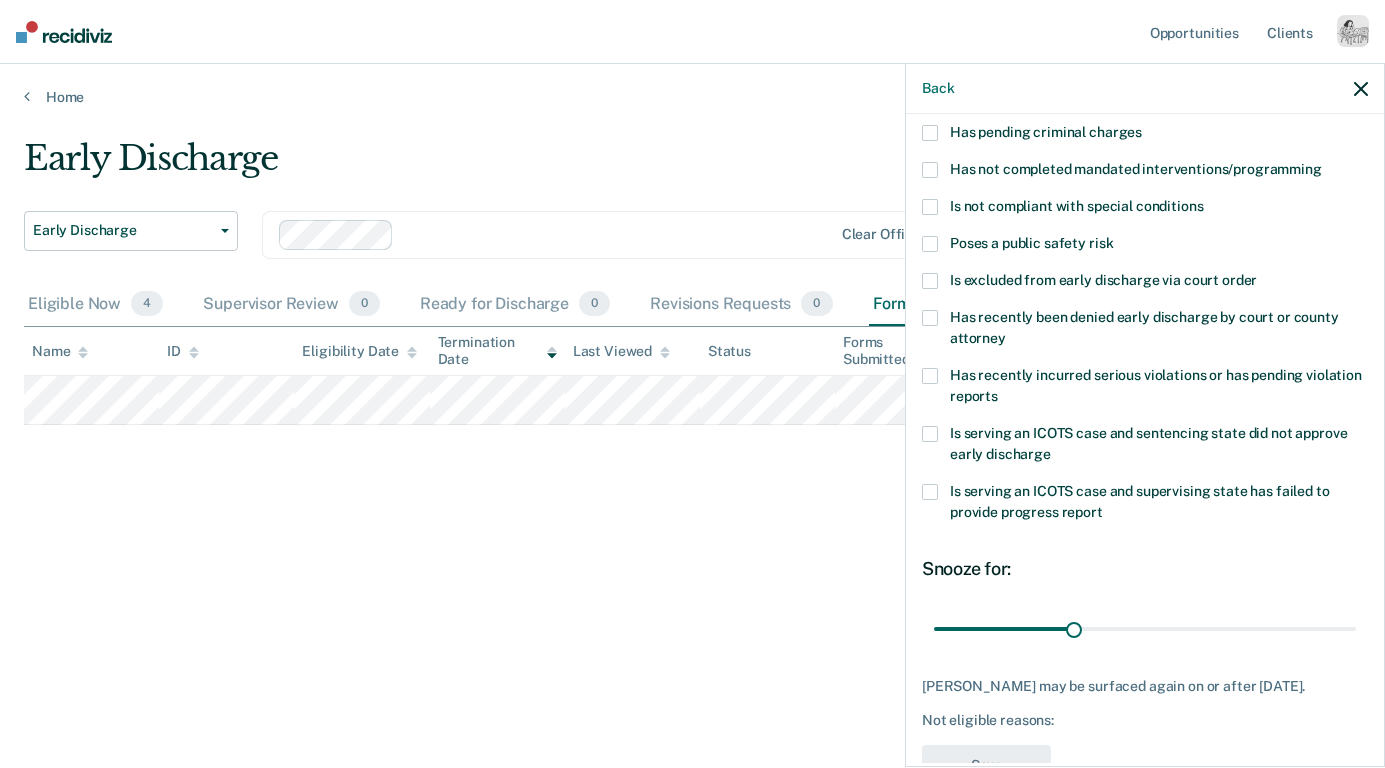 scroll, scrollTop: 175, scrollLeft: 0, axis: vertical 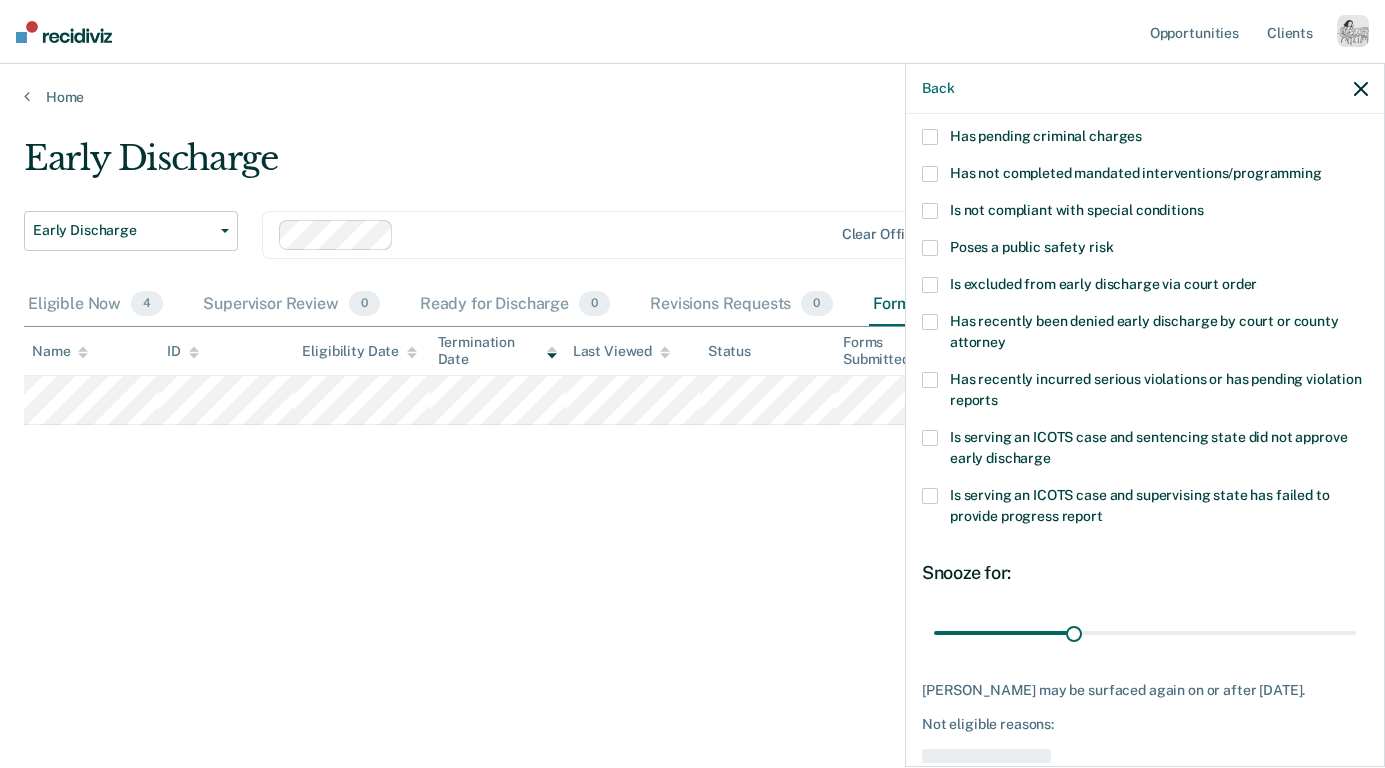 click on "Has recently been denied early discharge by court or county attorney" at bounding box center [1144, 331] 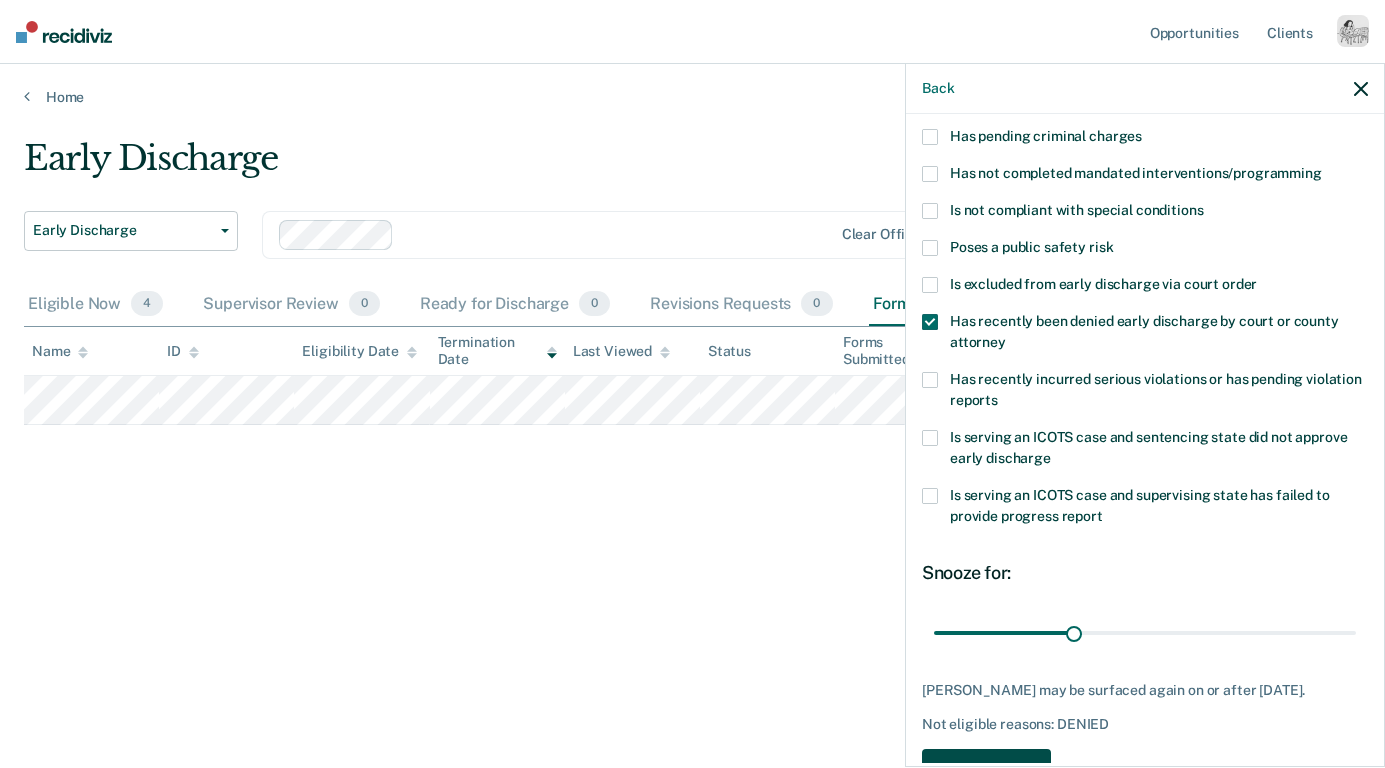 click on "Save" at bounding box center (986, 769) 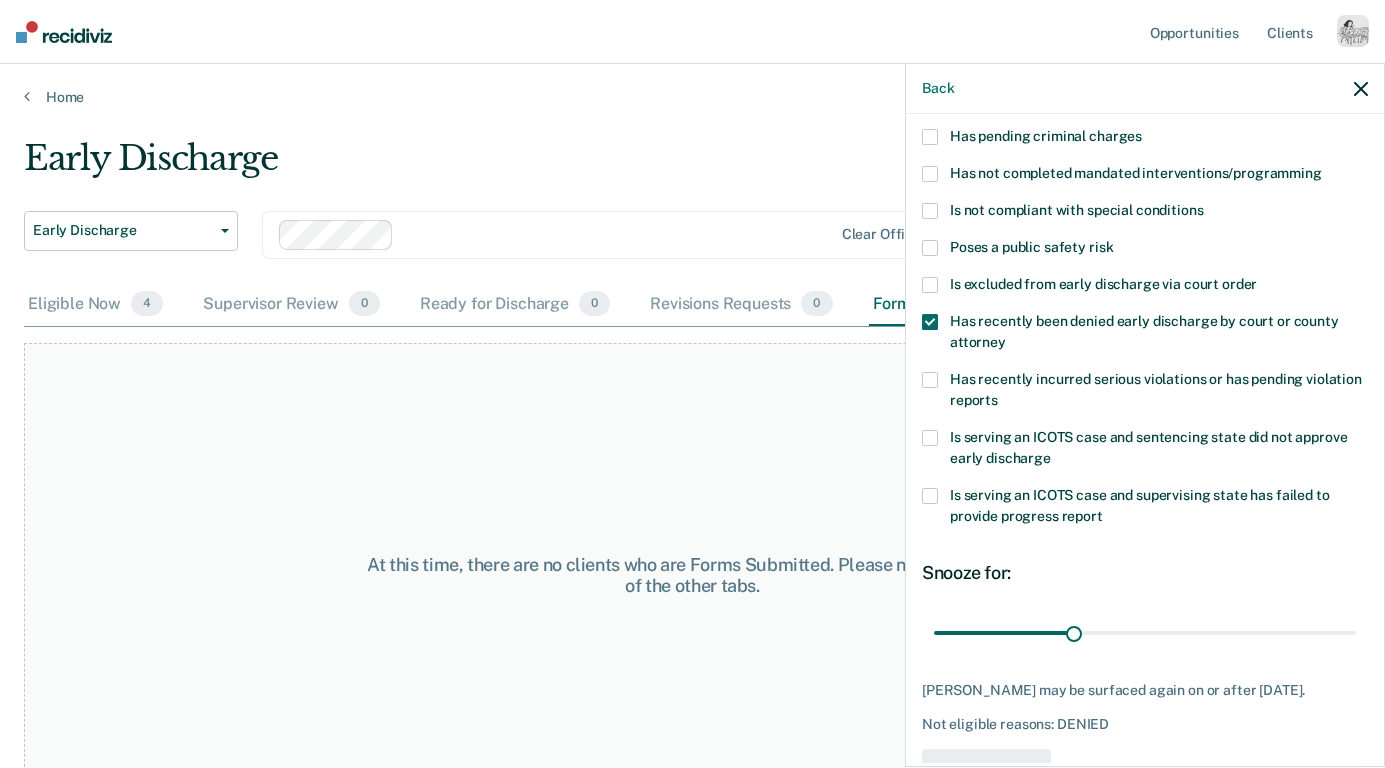 click on "Back" at bounding box center [1145, 89] 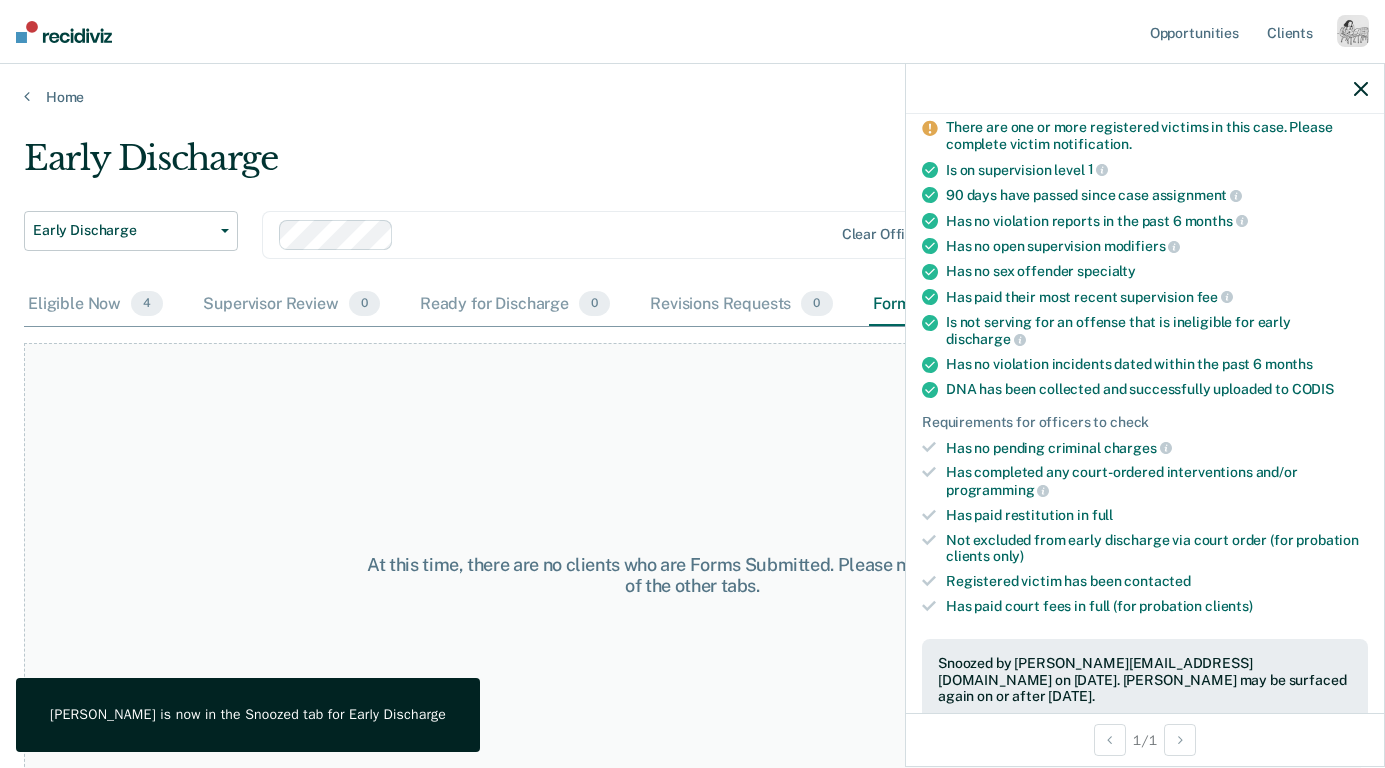 click 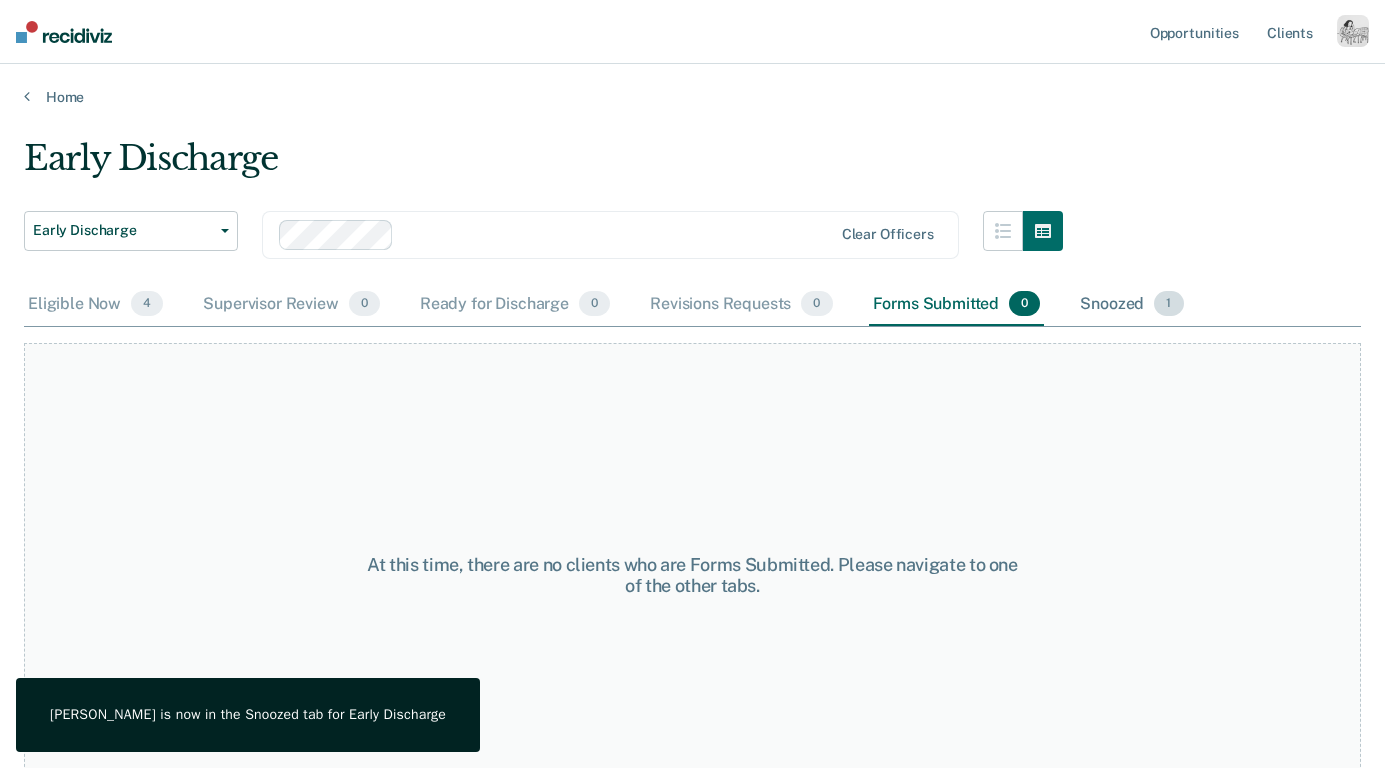 click on "Snoozed 1" at bounding box center (1131, 305) 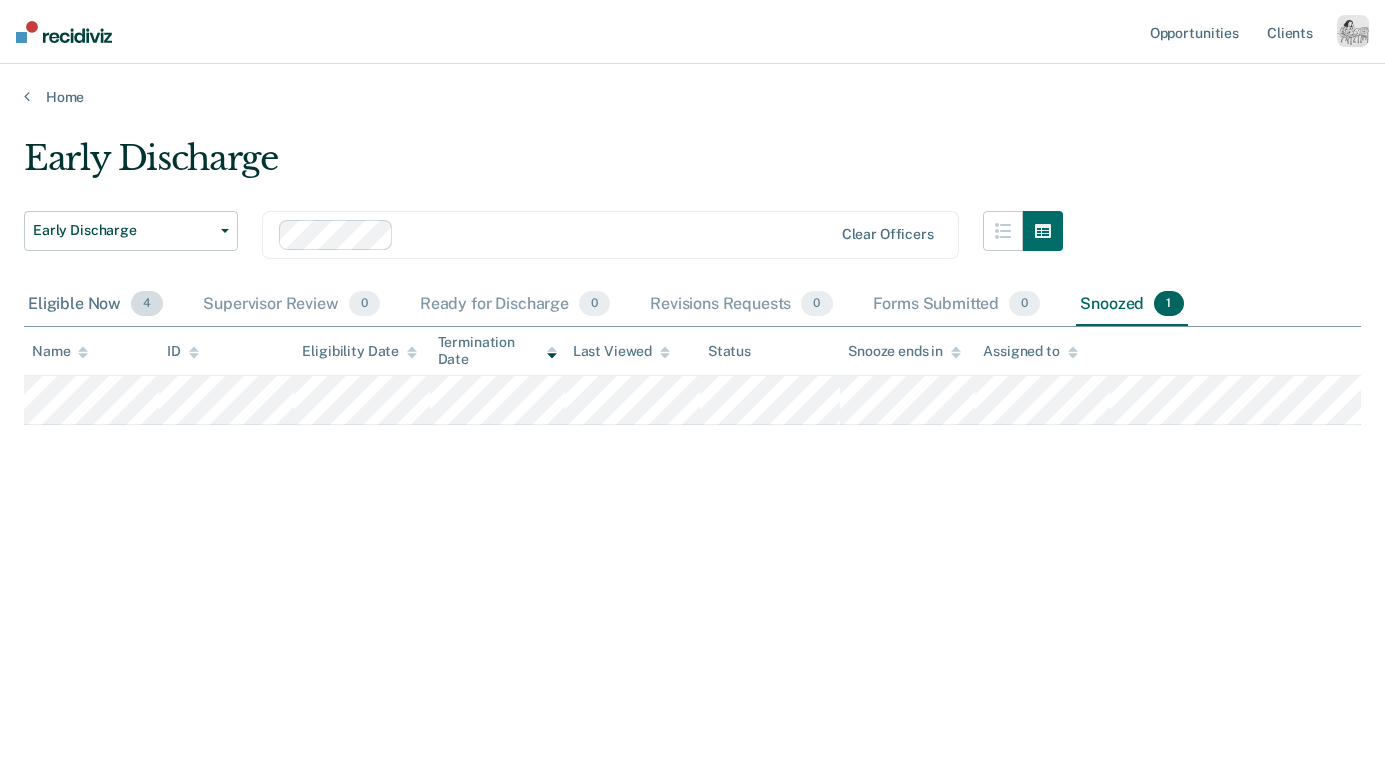 click on "Eligible Now 4" at bounding box center [95, 305] 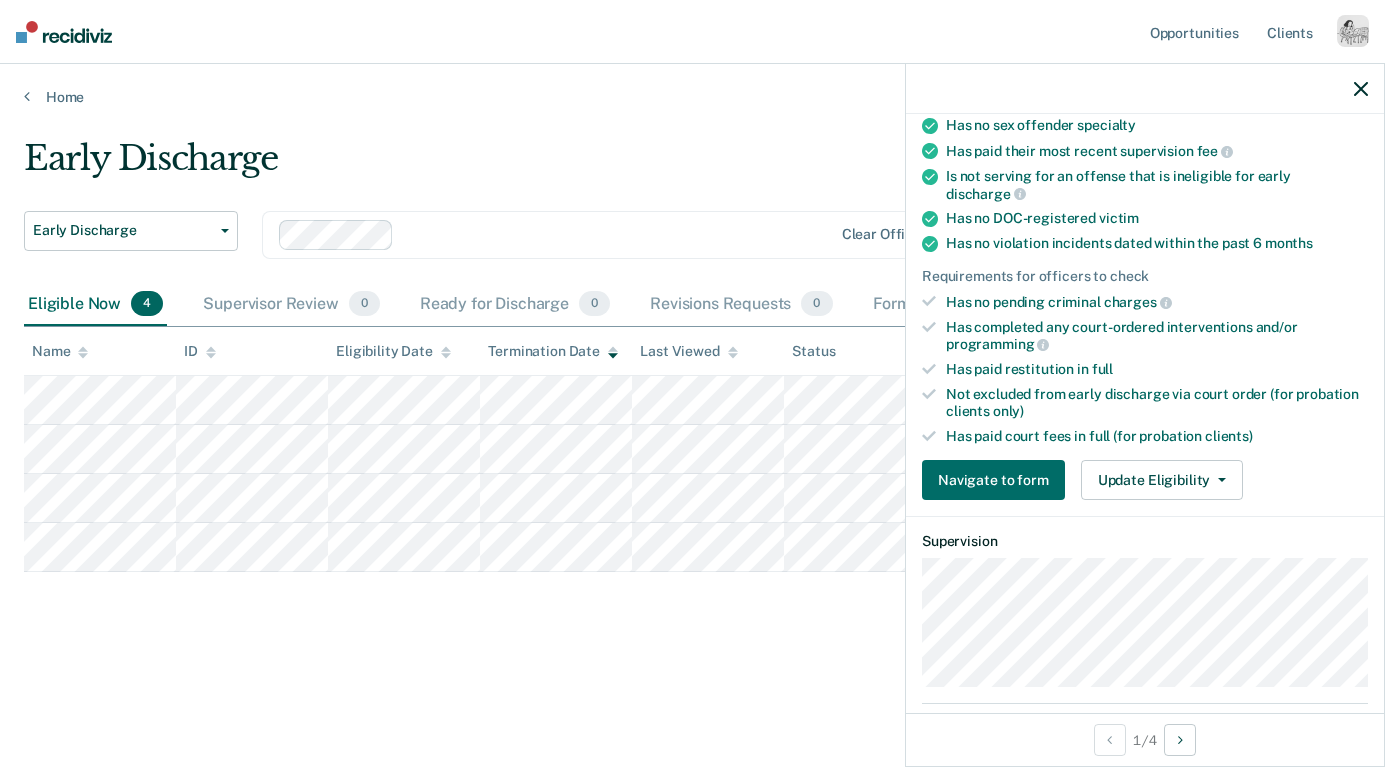 scroll, scrollTop: 286, scrollLeft: 0, axis: vertical 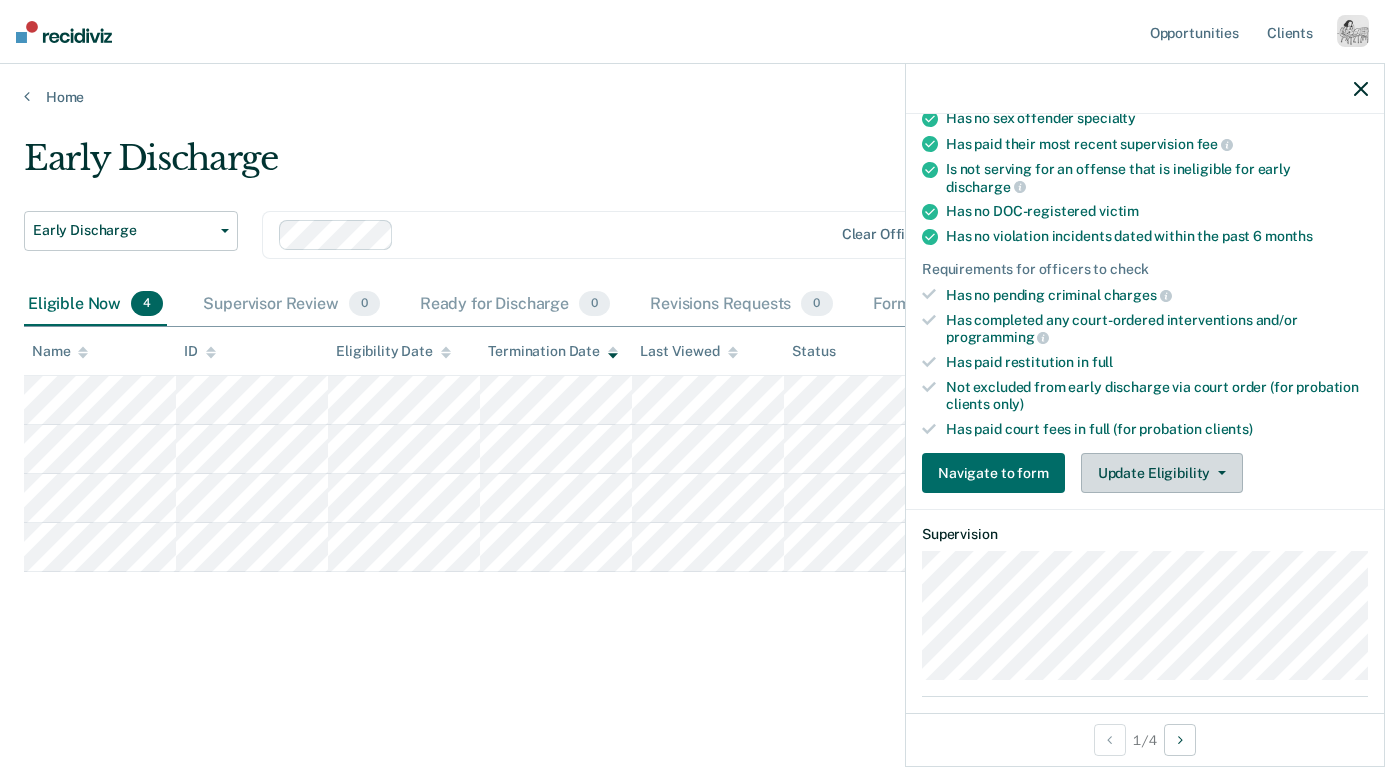 click on "Update Eligibility" at bounding box center (1162, 473) 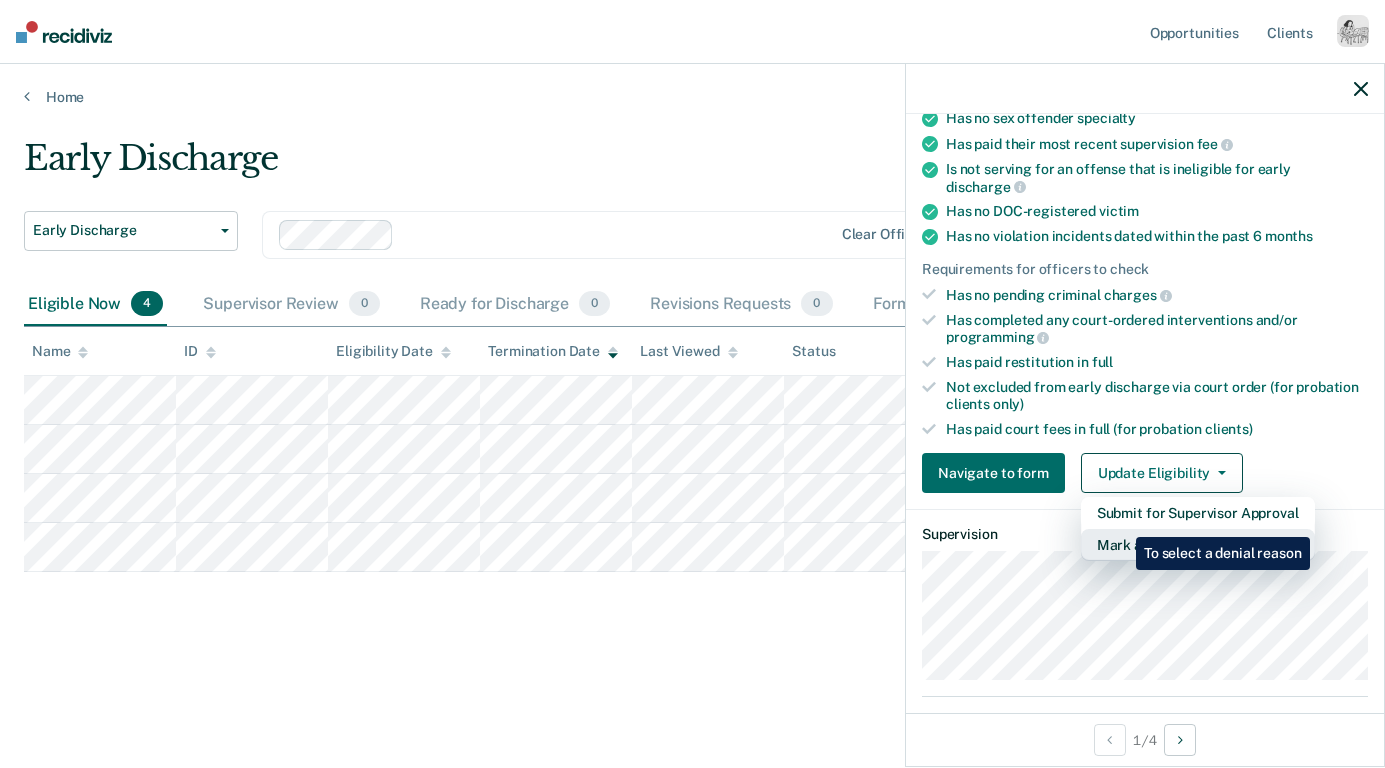 click on "Mark as Ineligible" at bounding box center (1198, 545) 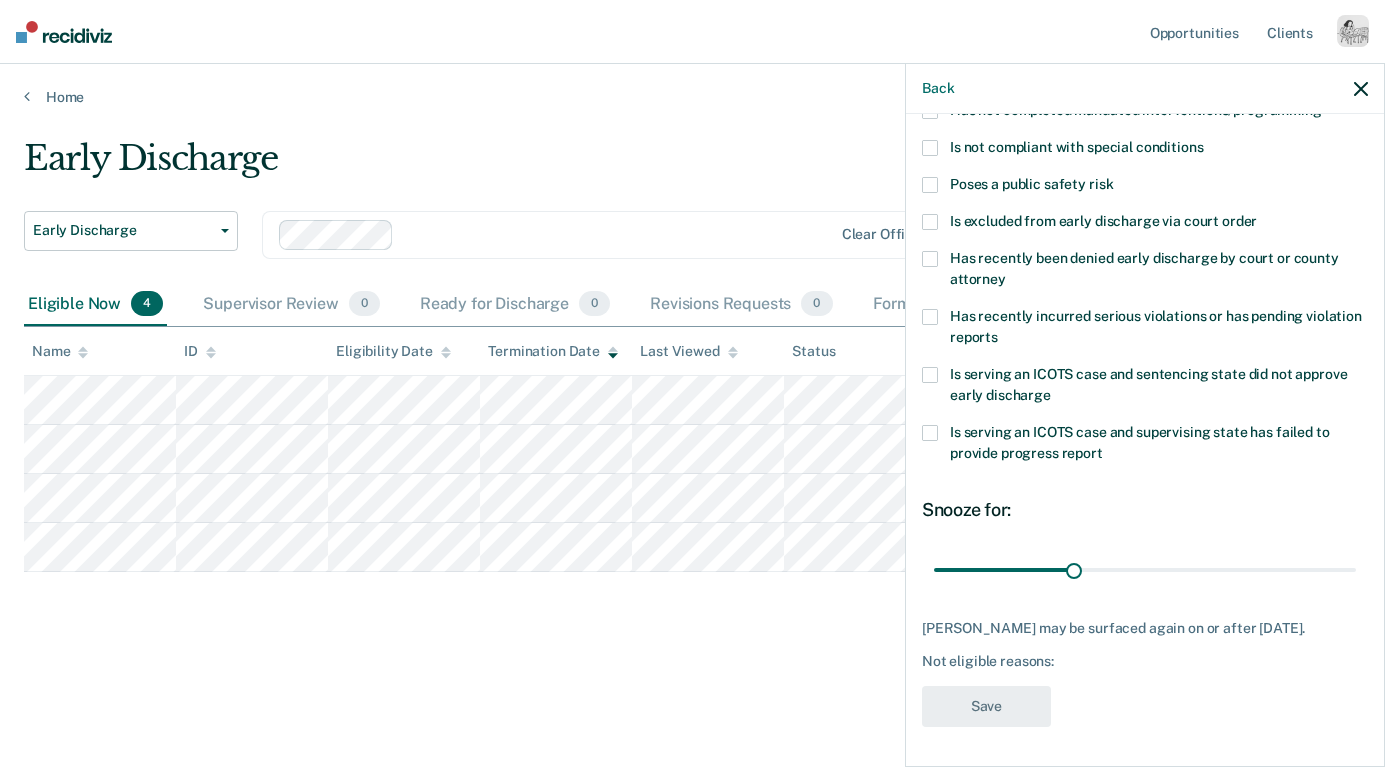 scroll, scrollTop: 235, scrollLeft: 0, axis: vertical 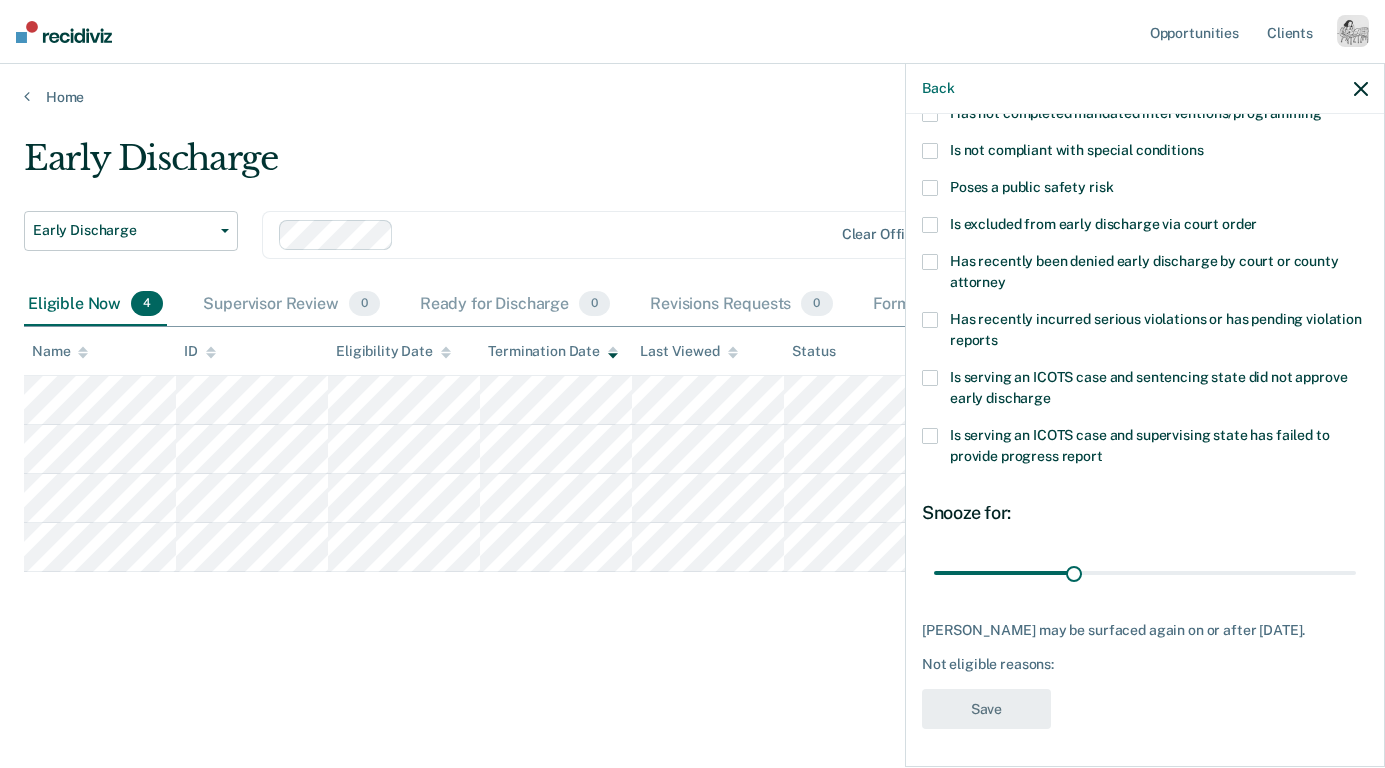 click on "Poses a public safety risk" at bounding box center (1031, 187) 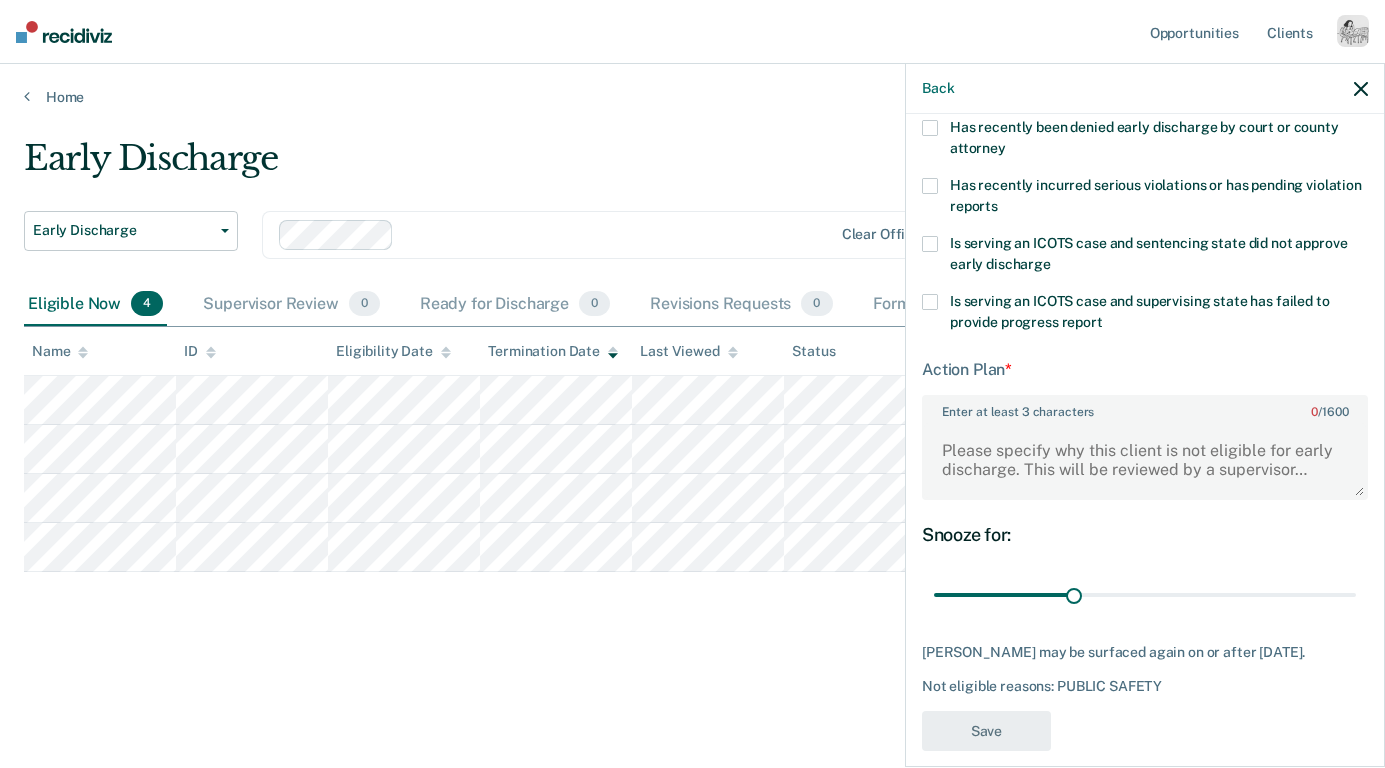 scroll, scrollTop: 390, scrollLeft: 0, axis: vertical 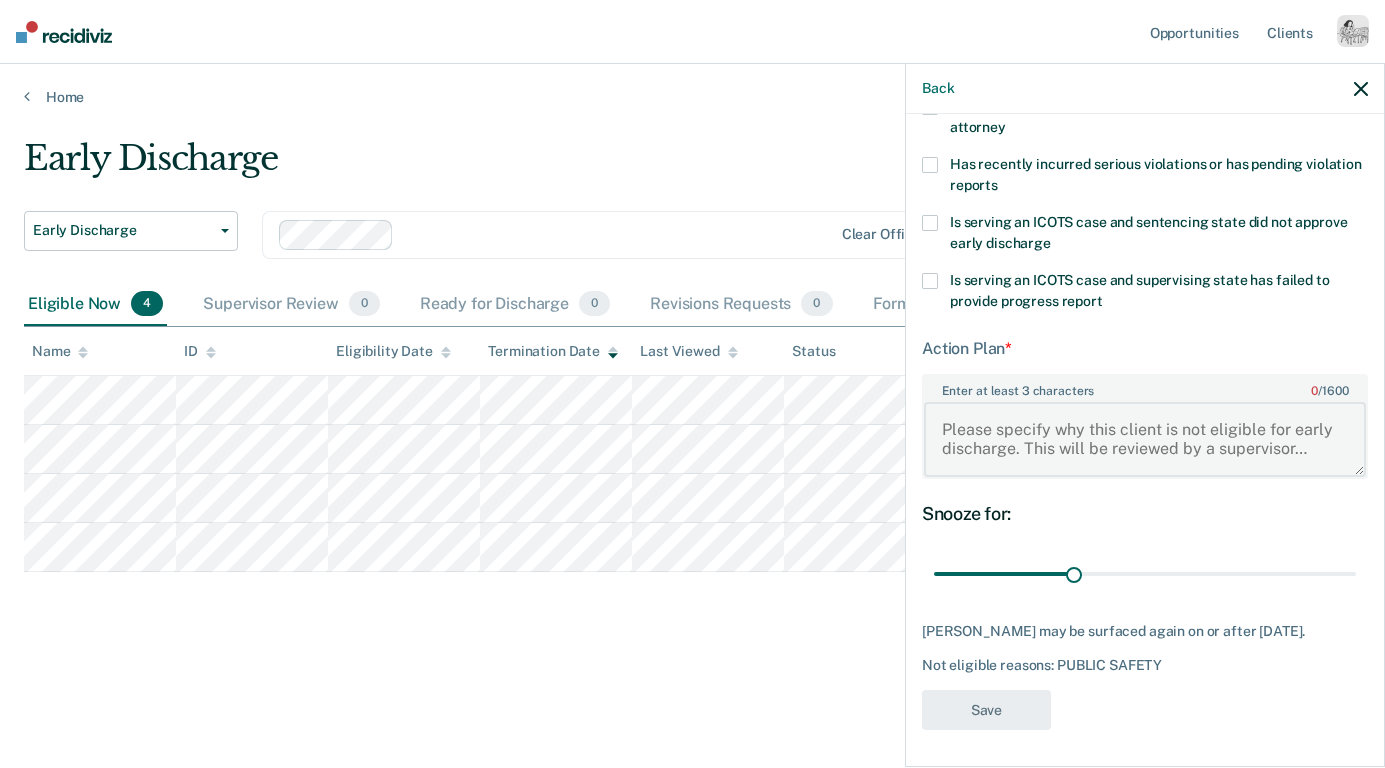 click on "Enter at least 3 characters 0  /  1600" at bounding box center [1145, 439] 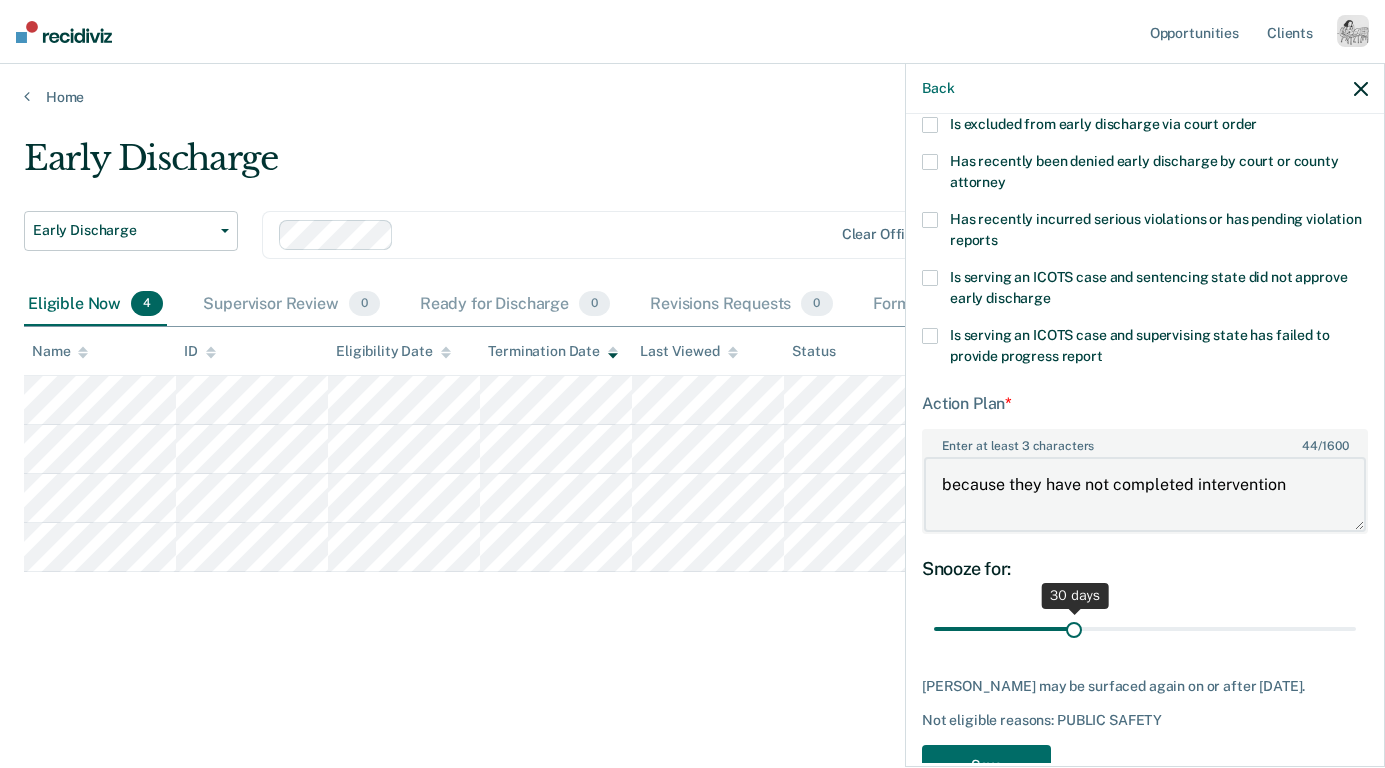 scroll, scrollTop: 391, scrollLeft: 0, axis: vertical 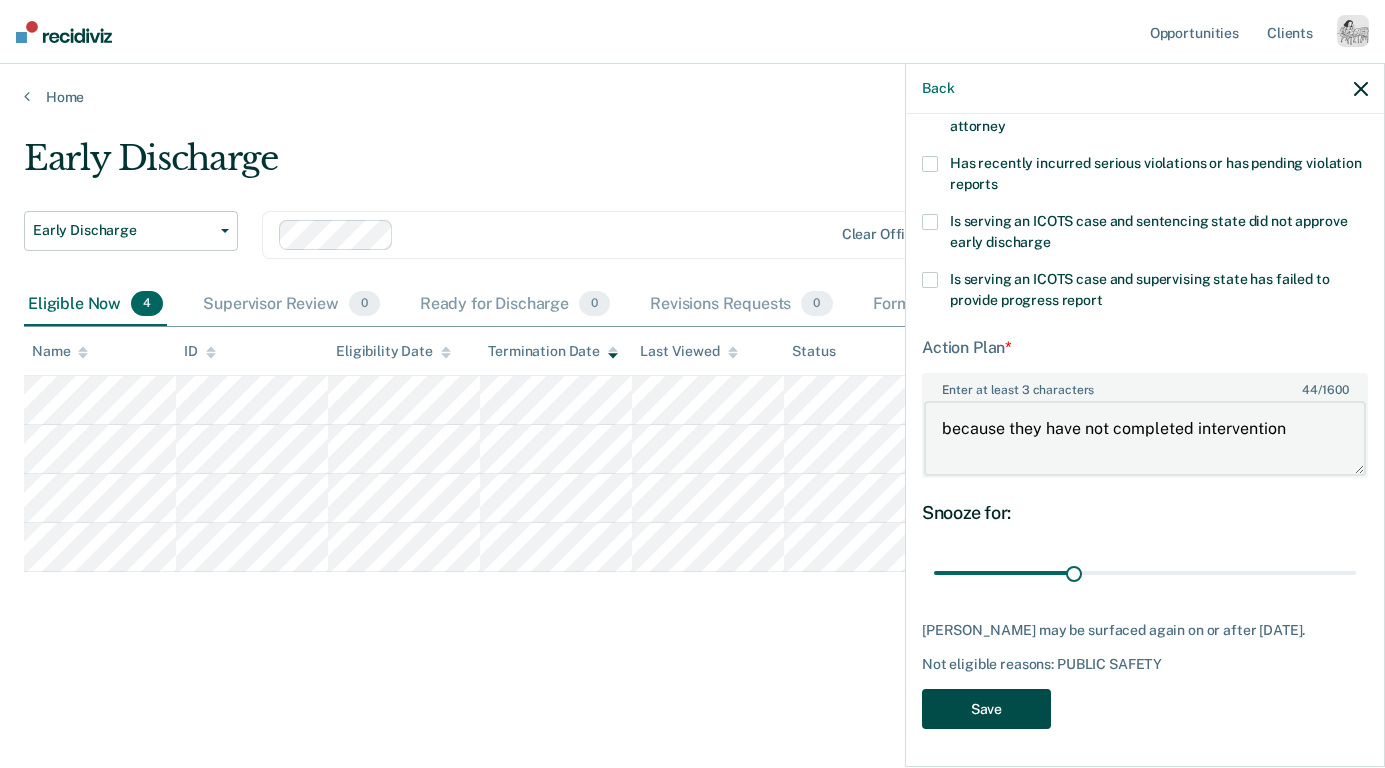 type on "because they have not completed intervention" 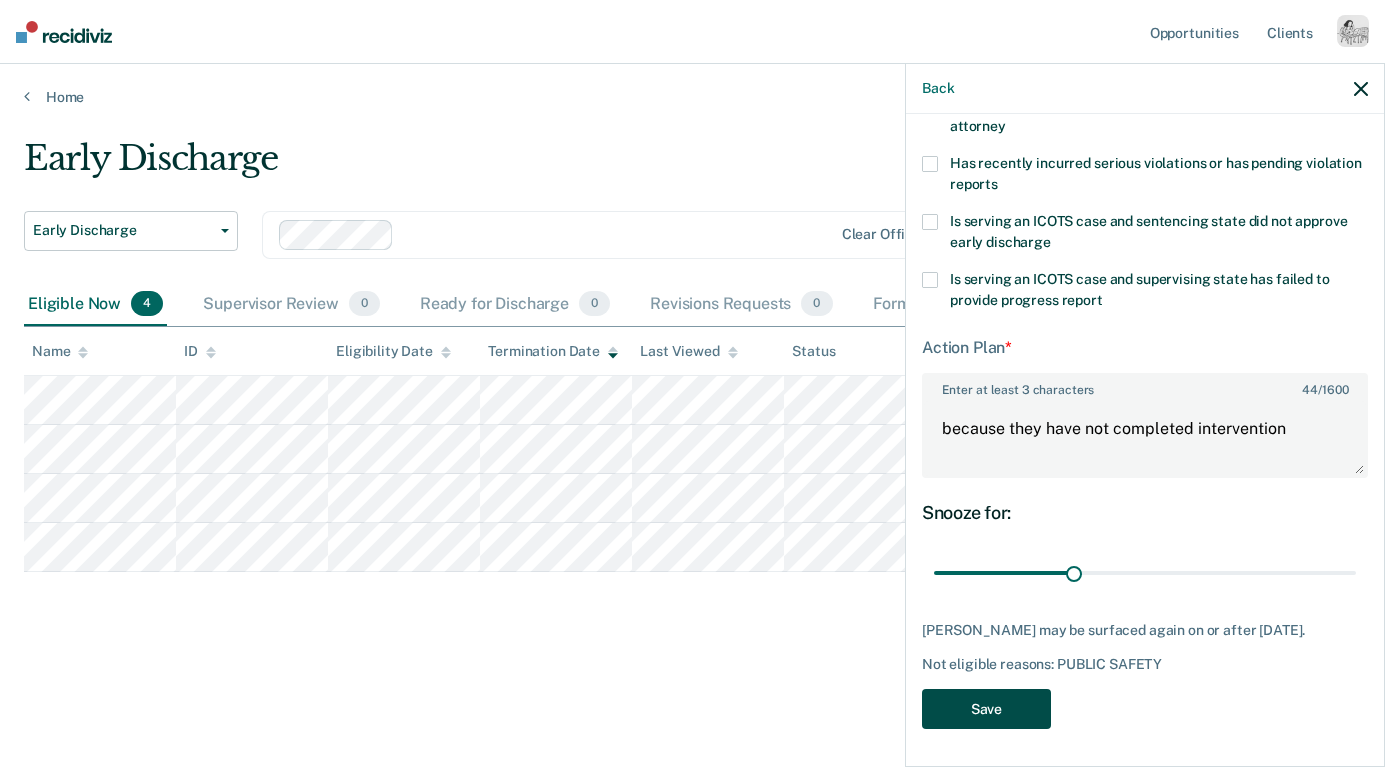 click on "Save" at bounding box center (986, 709) 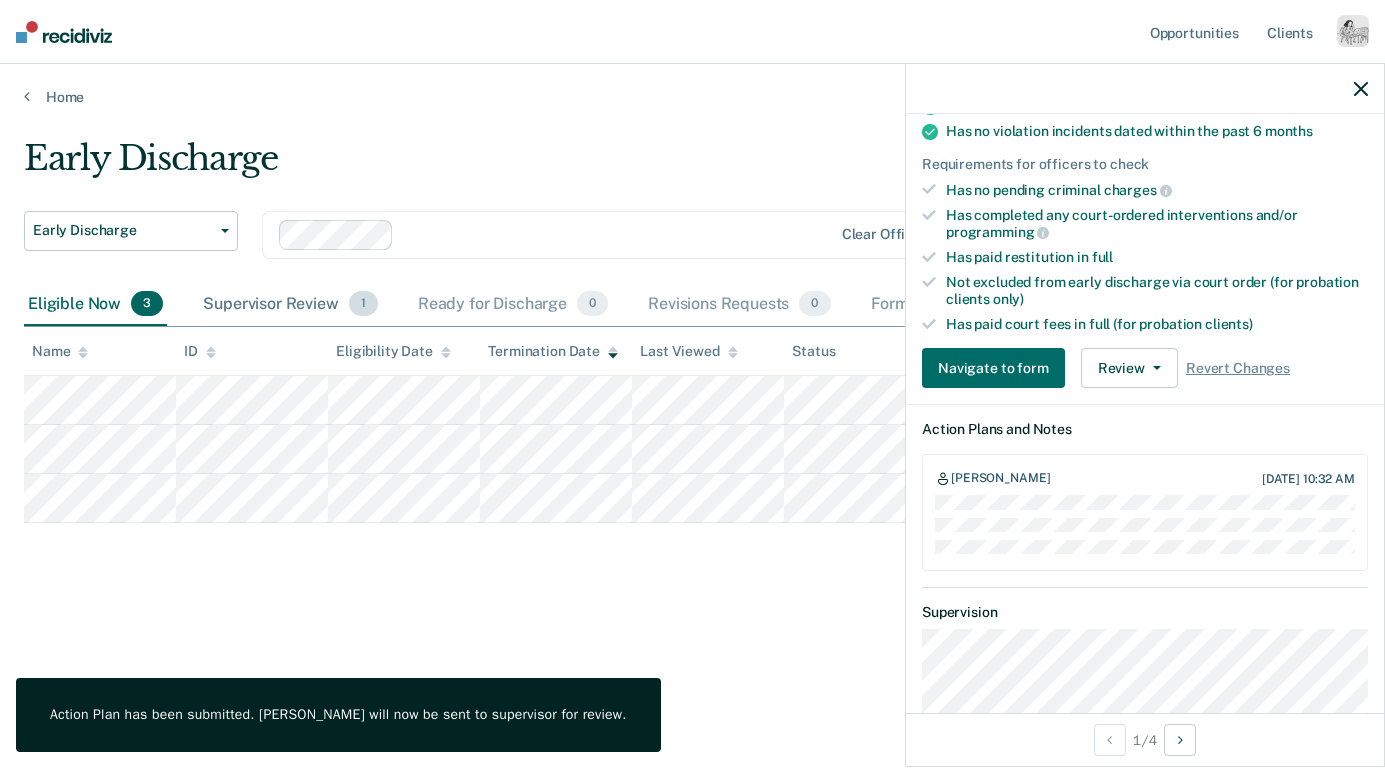 click on "Supervisor Review 1" at bounding box center [290, 305] 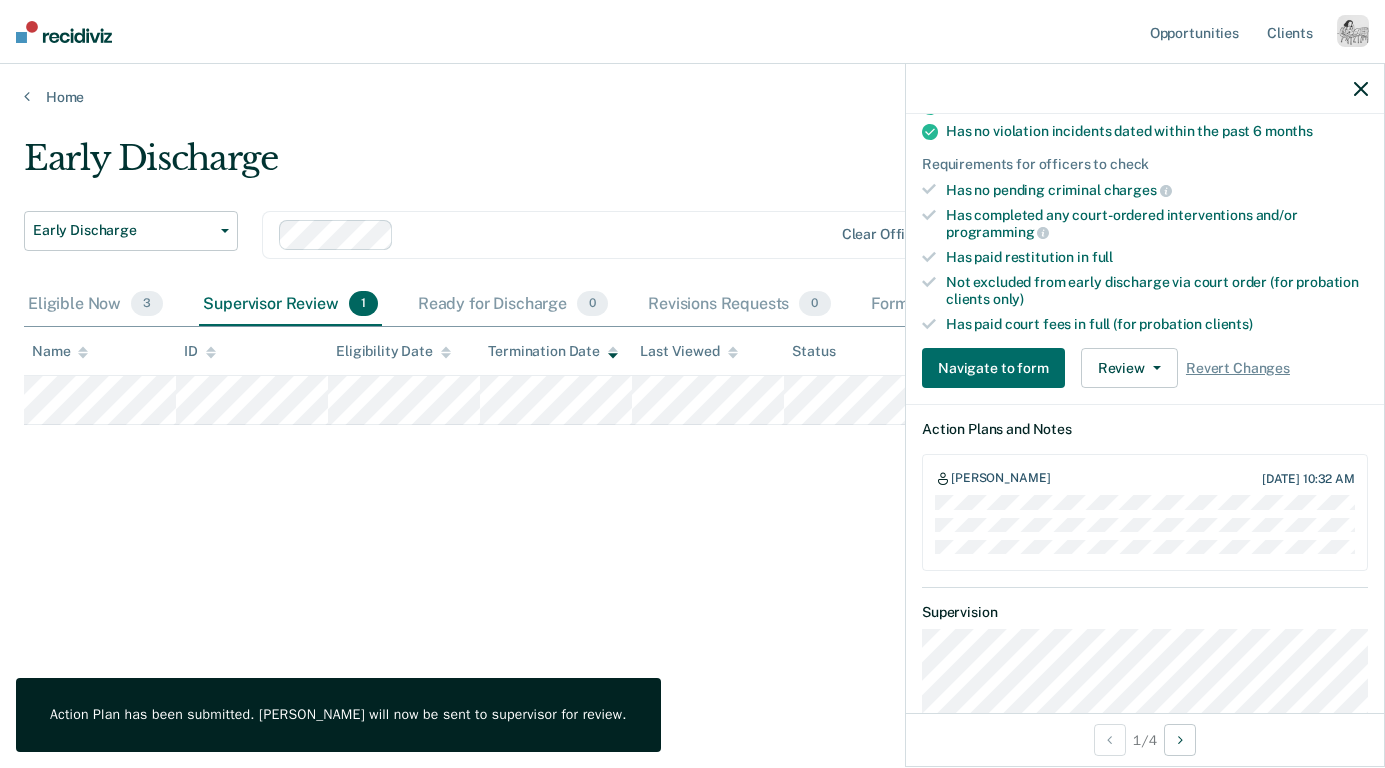 click 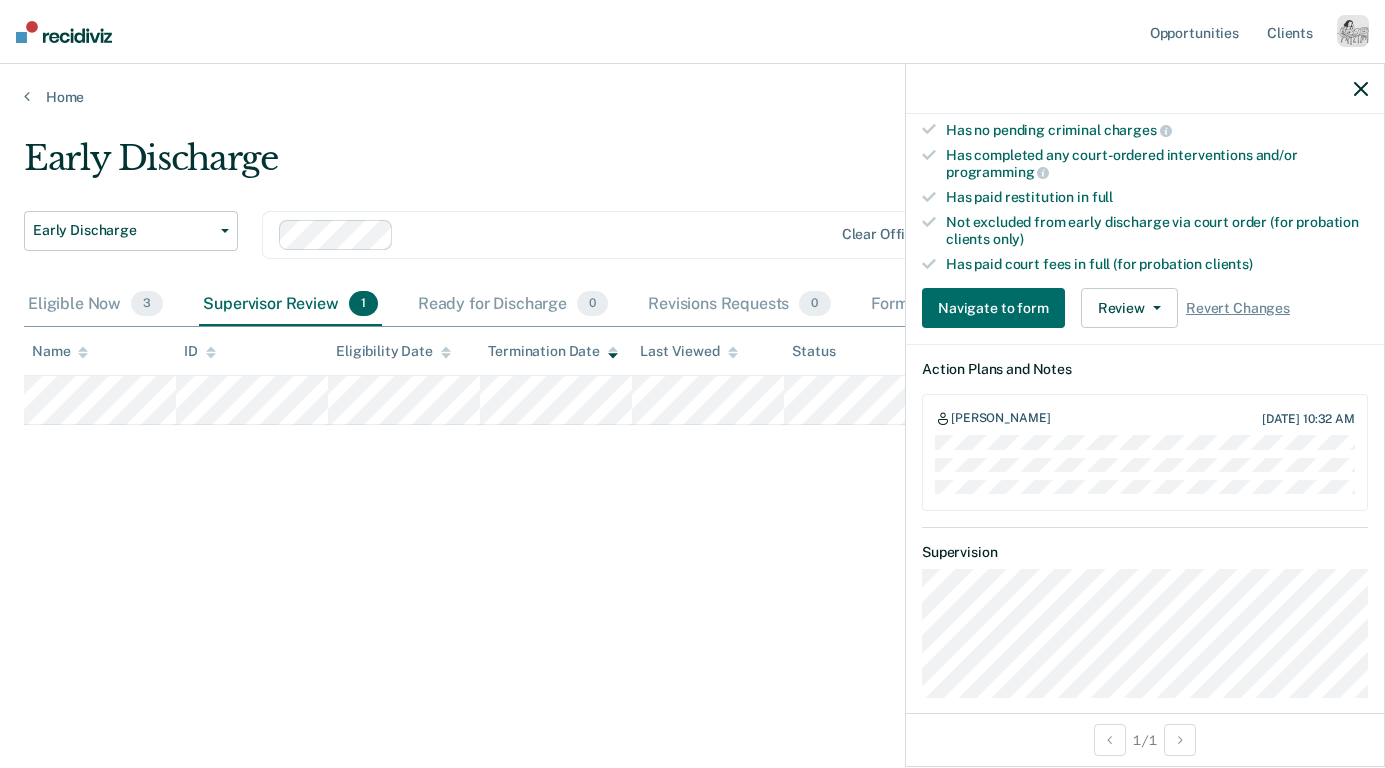 scroll, scrollTop: 586, scrollLeft: 0, axis: vertical 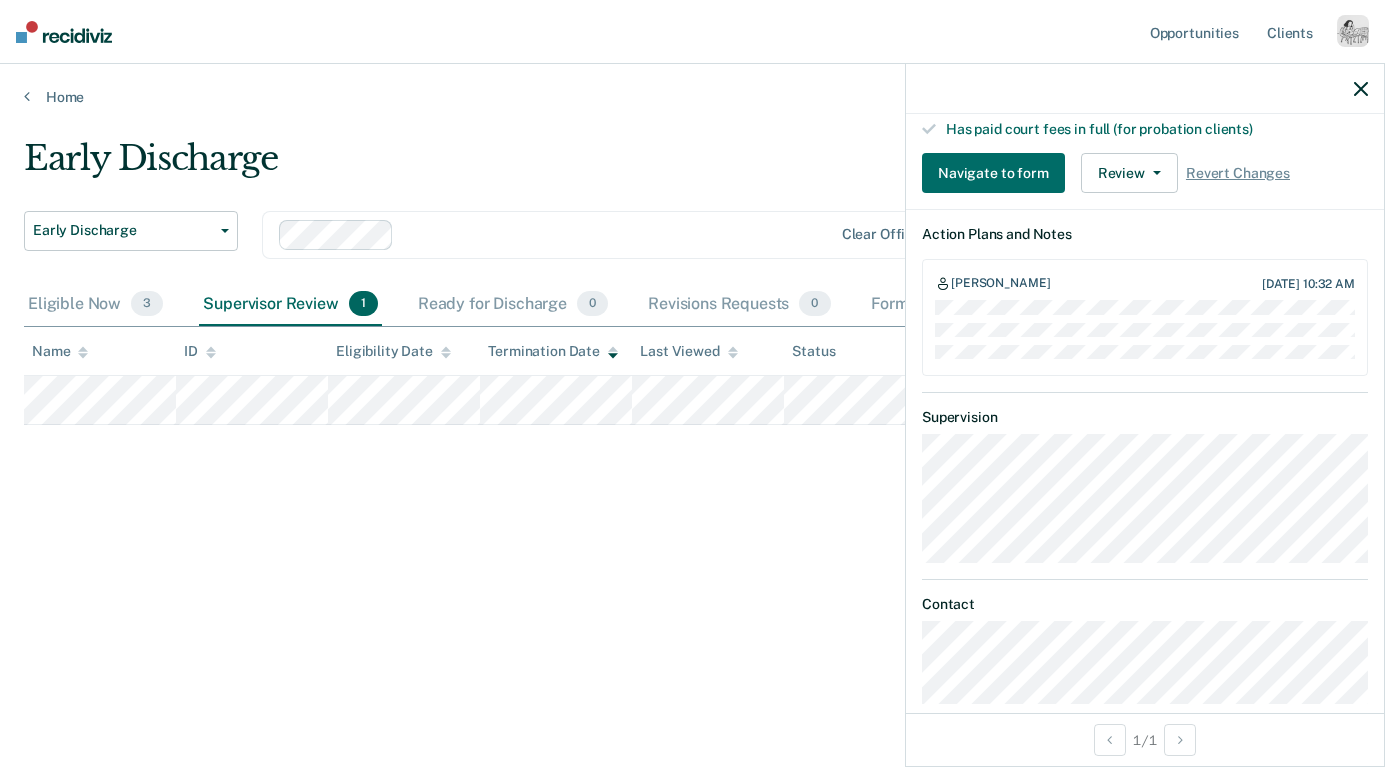 drag, startPoint x: 936, startPoint y: 291, endPoint x: 1114, endPoint y: 293, distance: 178.01123 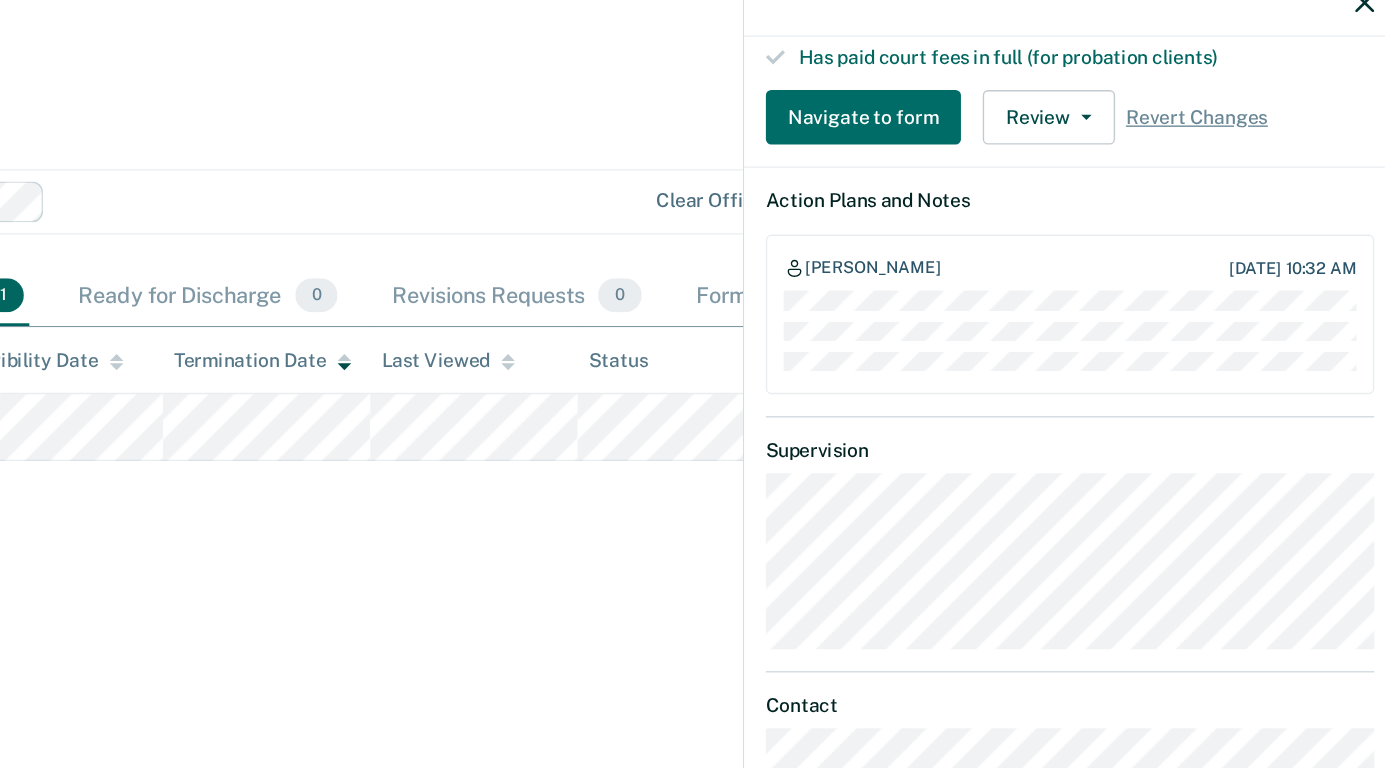 scroll, scrollTop: 585, scrollLeft: 0, axis: vertical 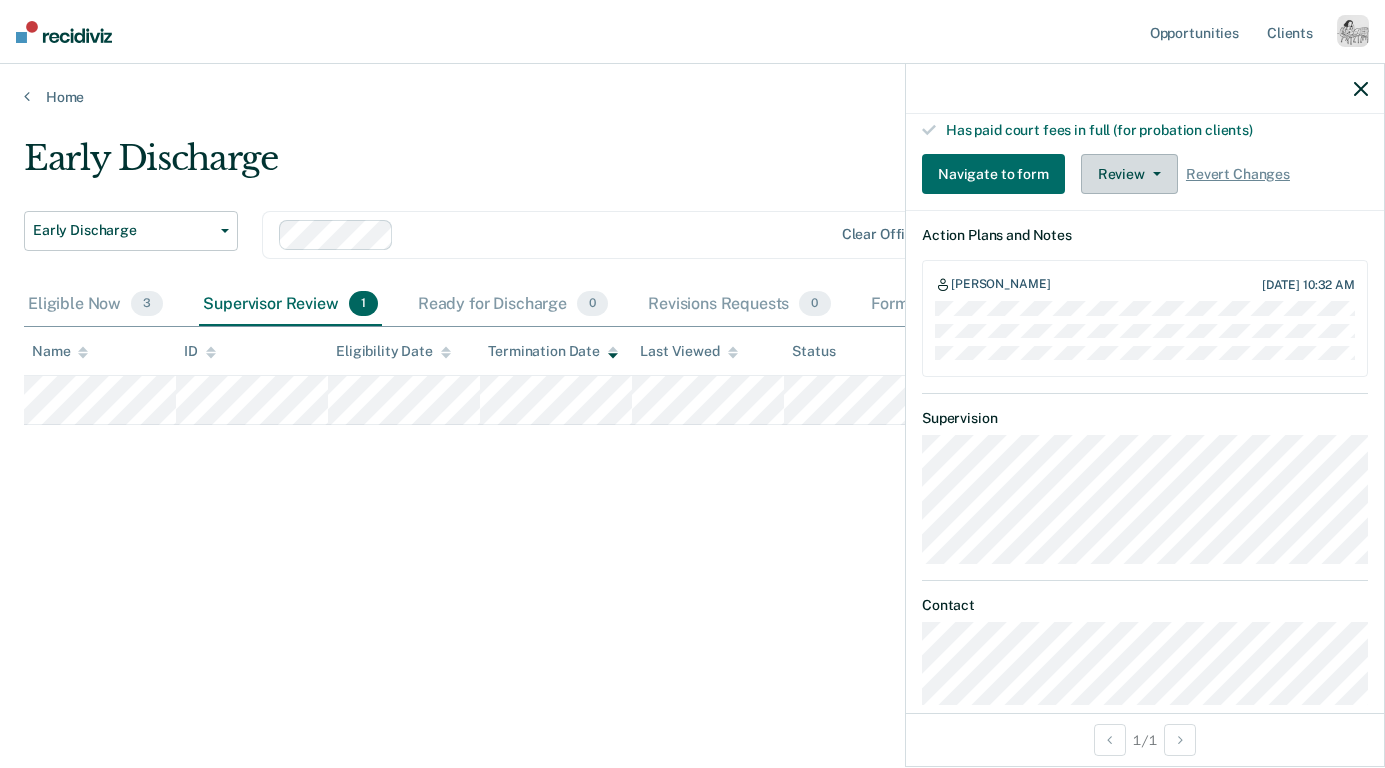 click on "Review" at bounding box center [1129, 174] 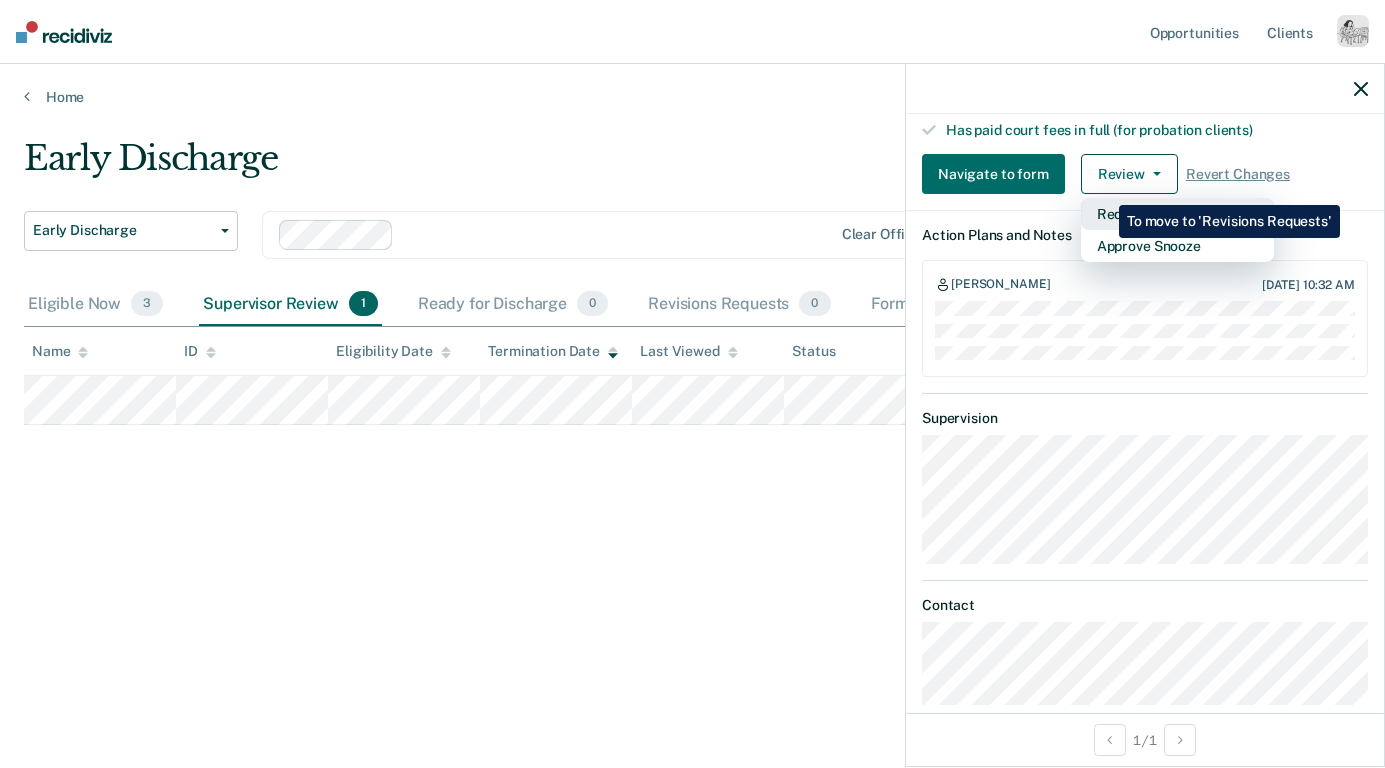click on "Request Revisions" at bounding box center [1177, 214] 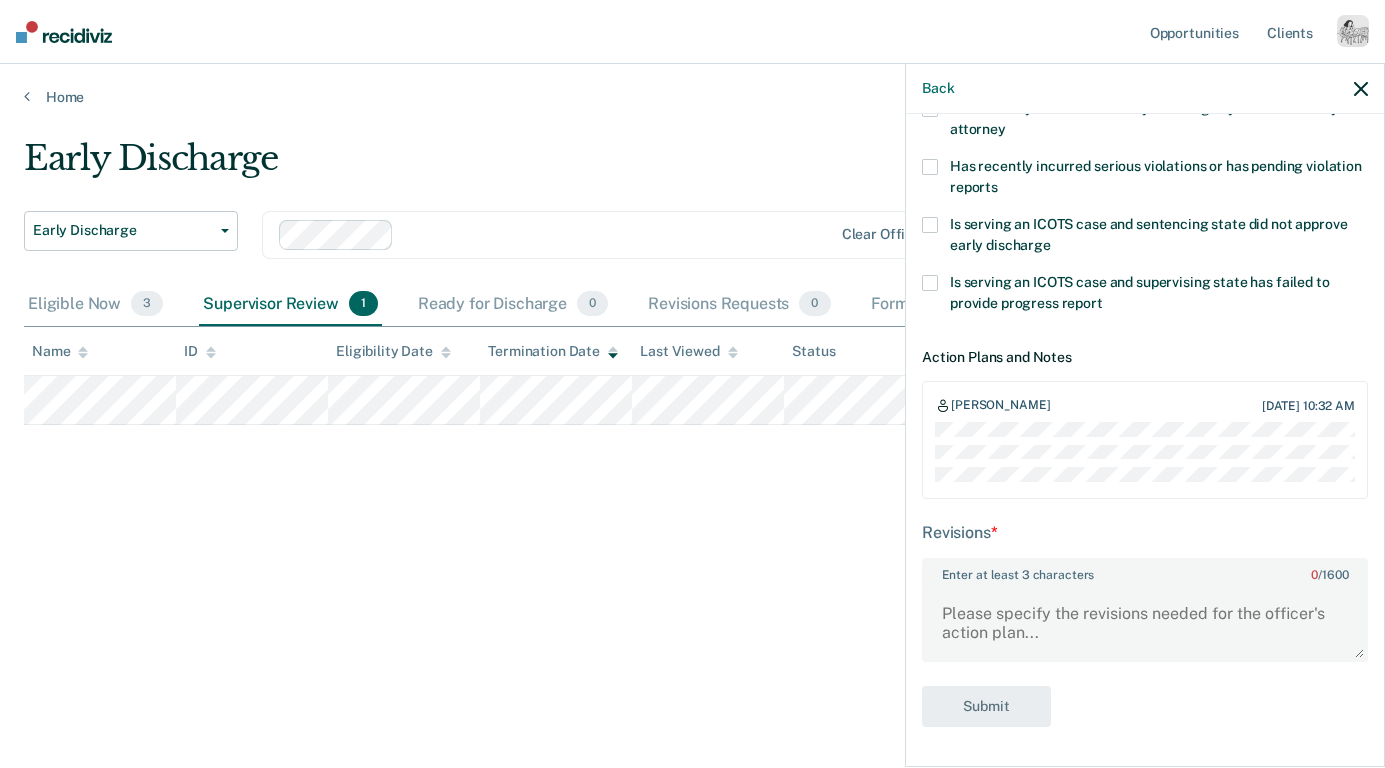scroll, scrollTop: 386, scrollLeft: 0, axis: vertical 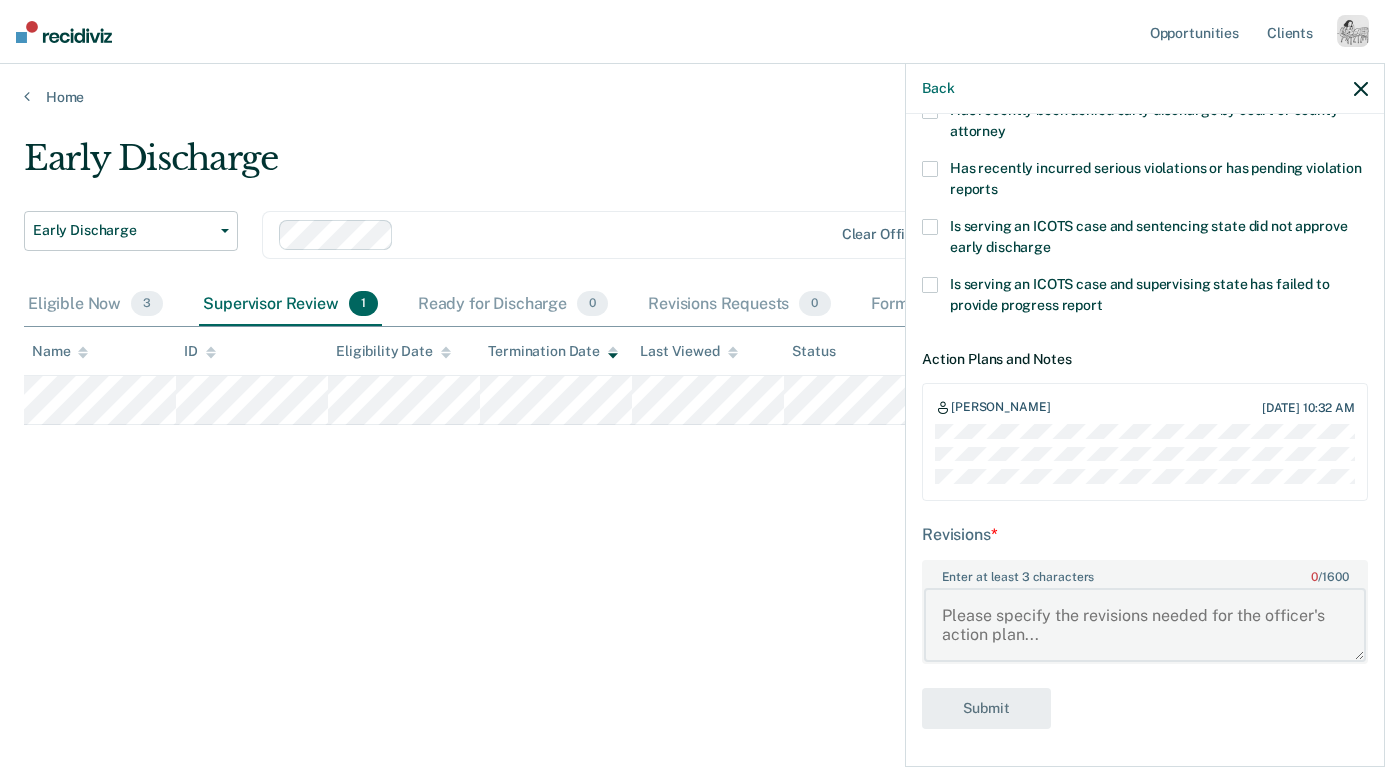 click on "Enter at least 3 characters 0  /  1600" at bounding box center (1145, 625) 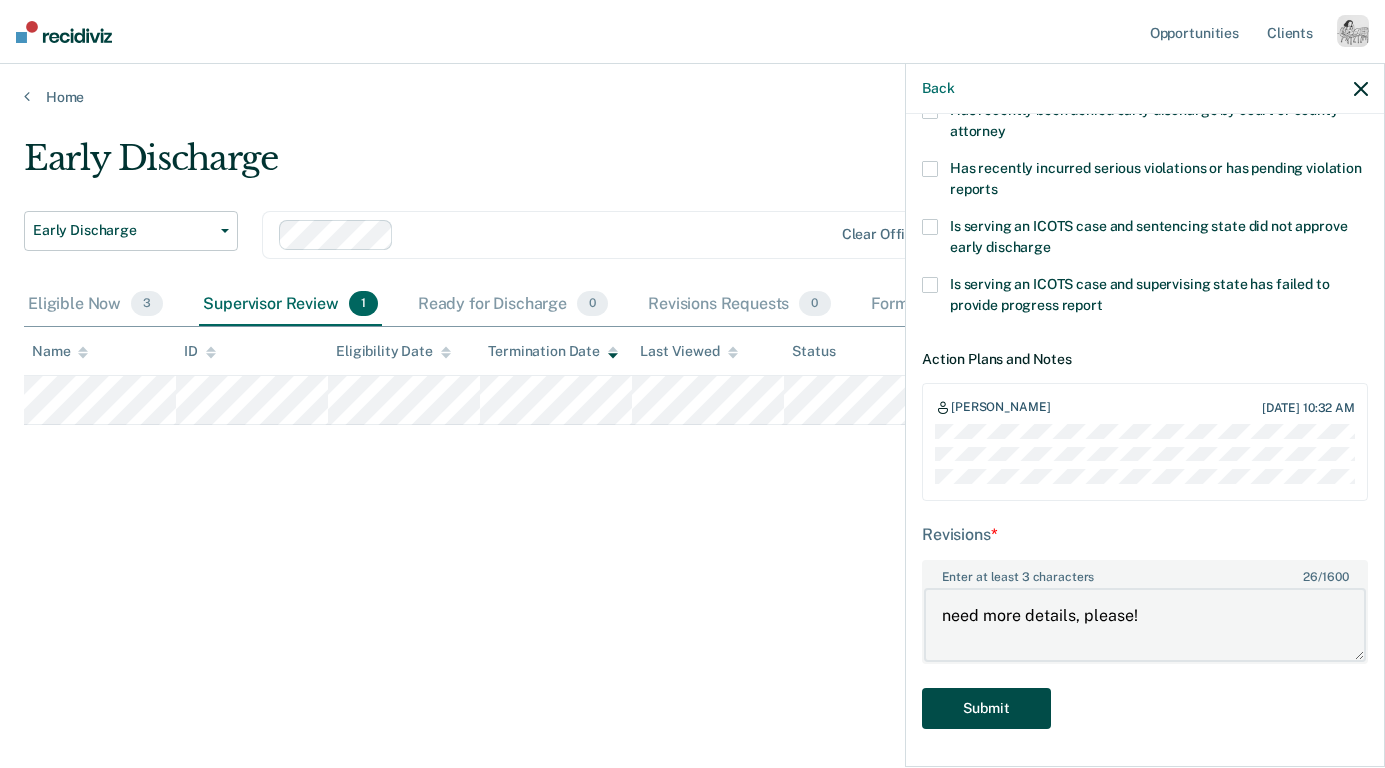 type on "need more details, please!" 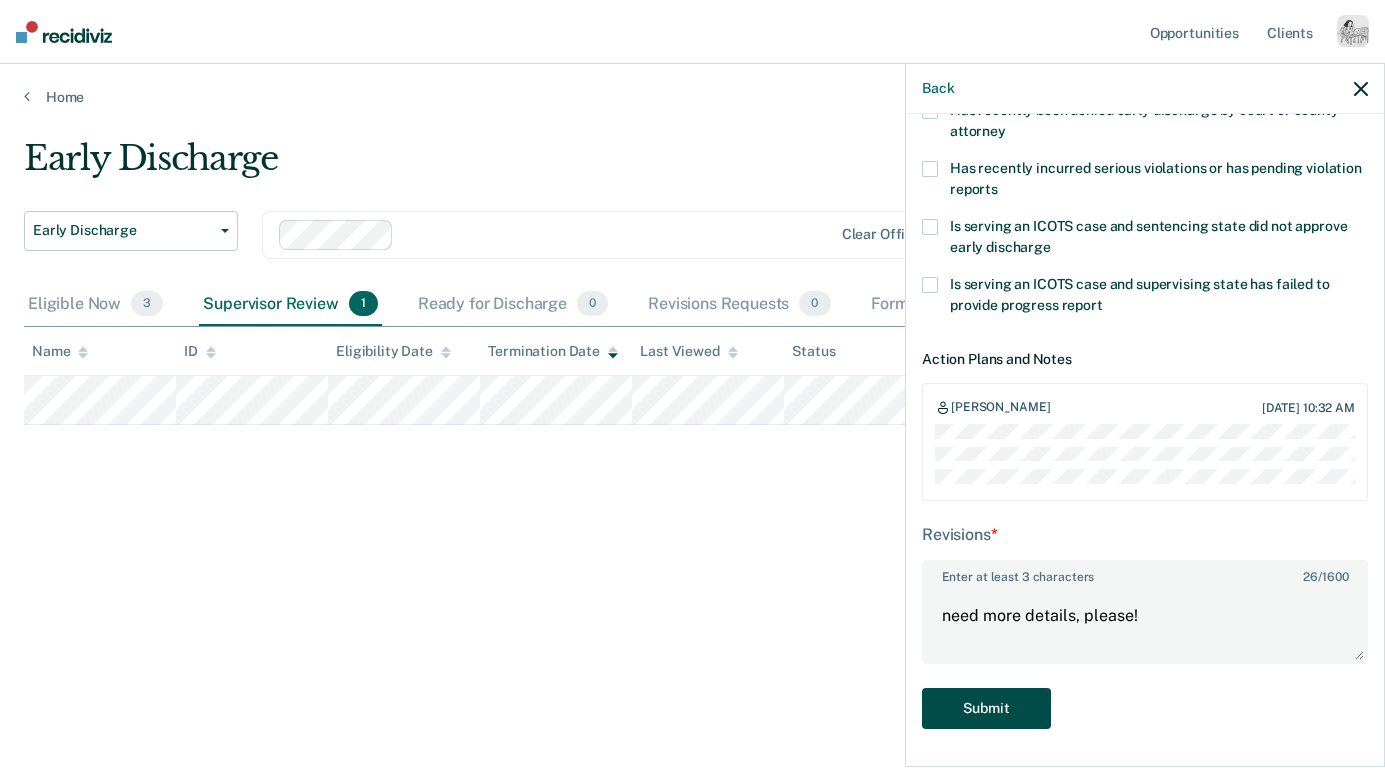 click on "Submit" at bounding box center (986, 708) 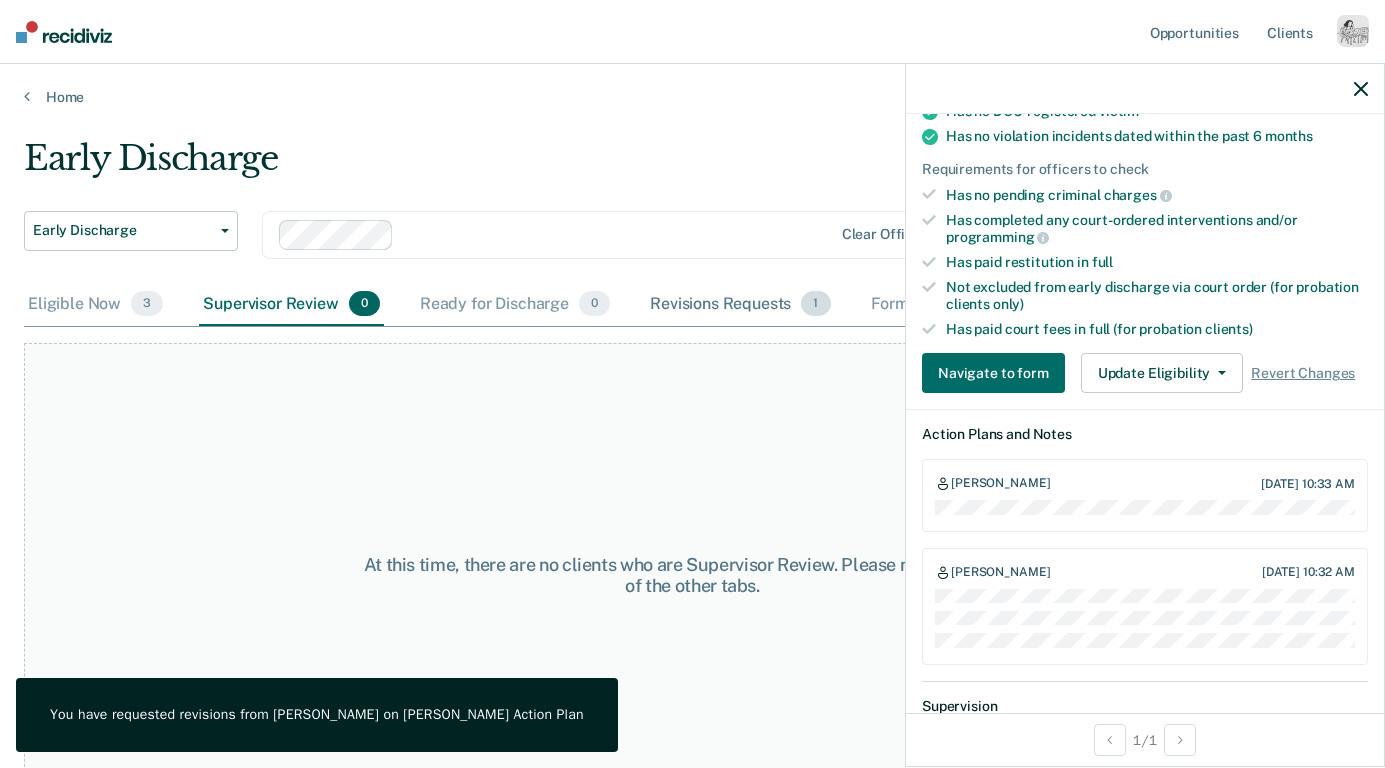 click on "Revisions Requests 1" at bounding box center [740, 305] 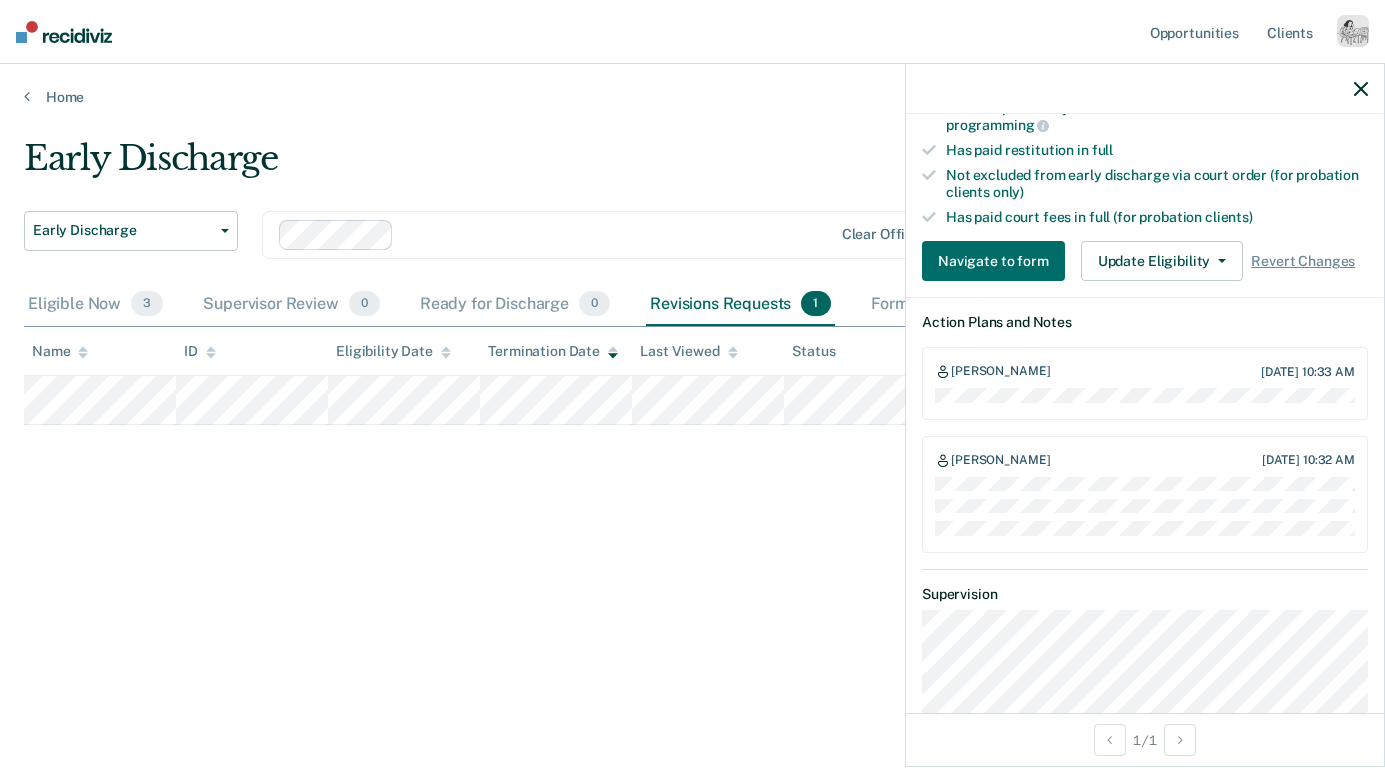 scroll, scrollTop: 497, scrollLeft: 0, axis: vertical 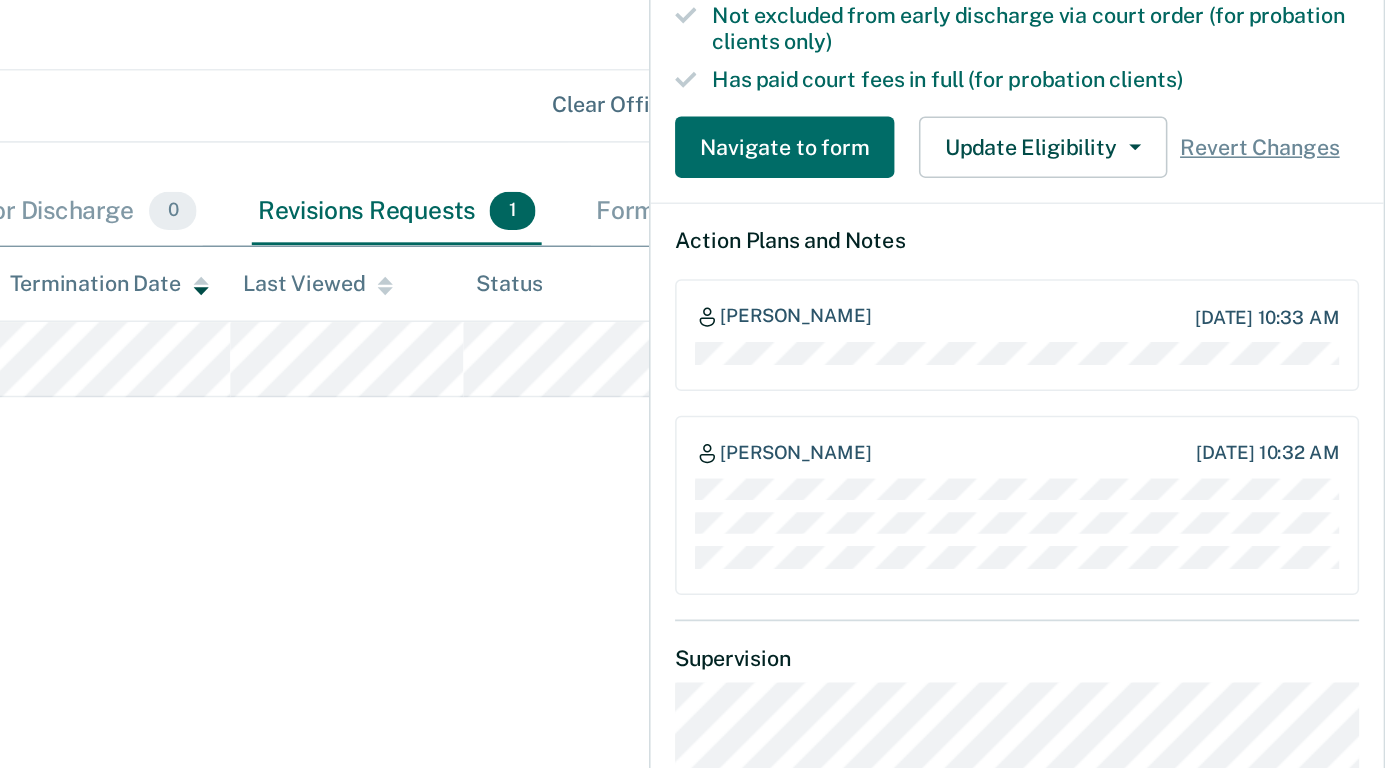 click on "Early Discharge   Early Discharge Early Discharge Clear   officers Eligible Now 3 Supervisor Review 0 Ready for Discharge 0 Revisions Requests 1 Forms Submitted 0 Snoozed 1
To pick up a draggable item, press the space bar.
While dragging, use the arrow keys to move the item.
Press space again to drop the item in its new position, or press escape to cancel.
Draggable item Supervisor Review was dropped over droppable area Ready for Discharge Name ID Eligibility Date Termination Date Last Viewed Status Assigned to" at bounding box center (692, 378) 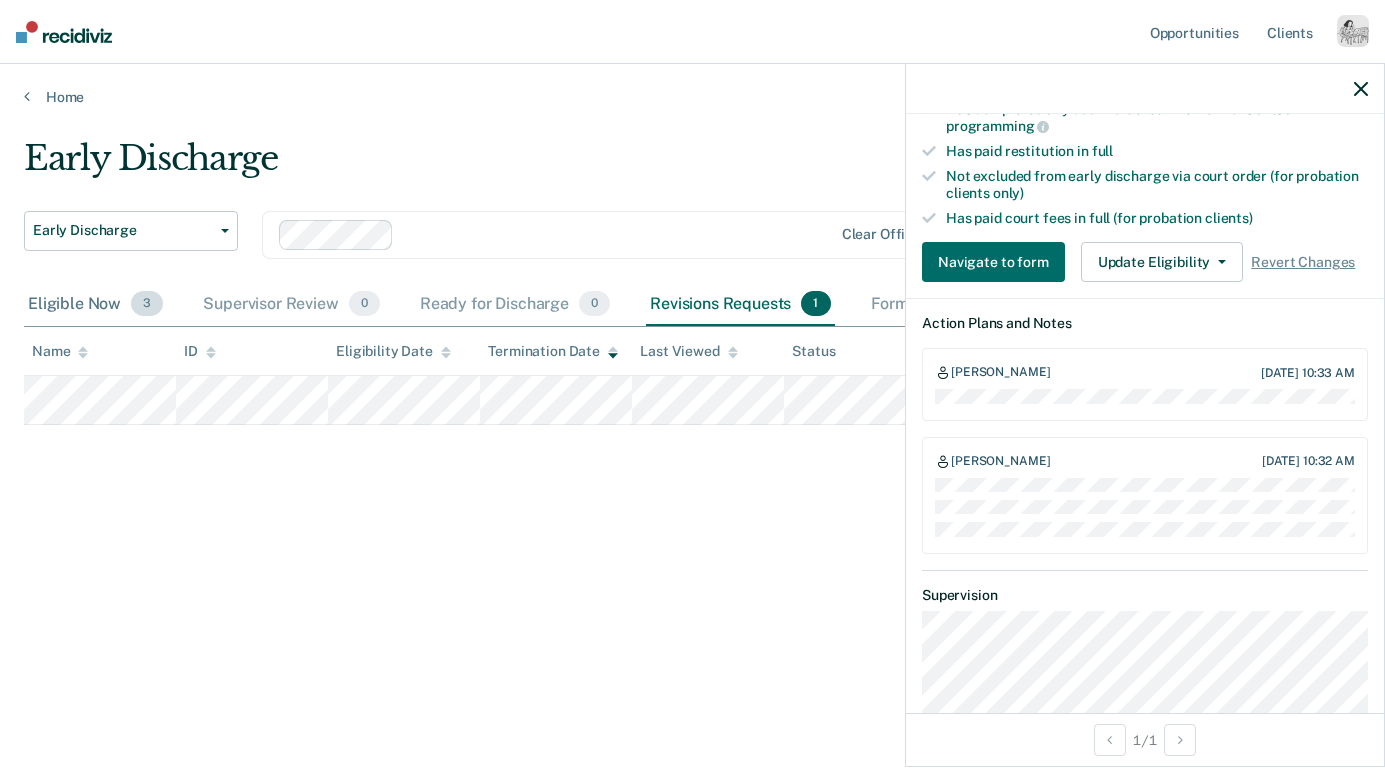 click on "Eligible Now 3" at bounding box center (95, 305) 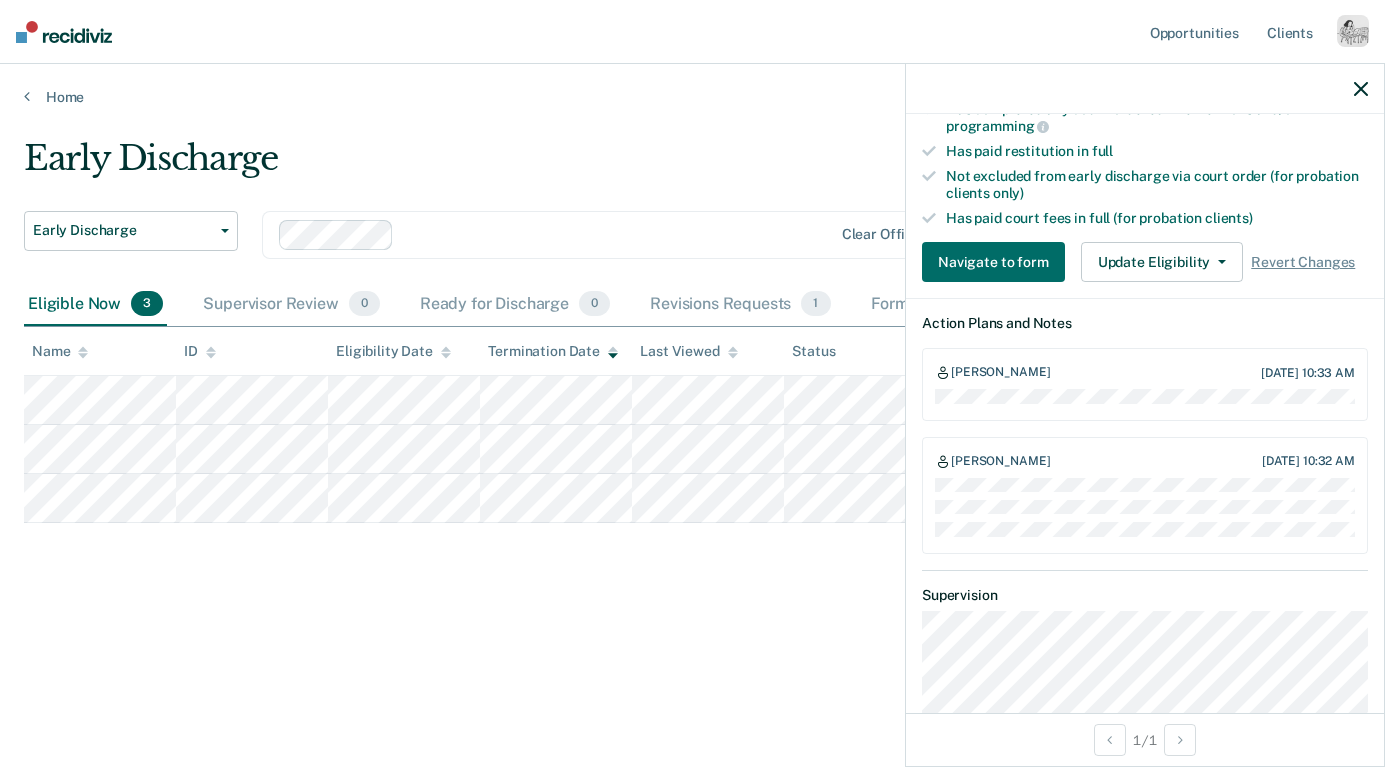 click 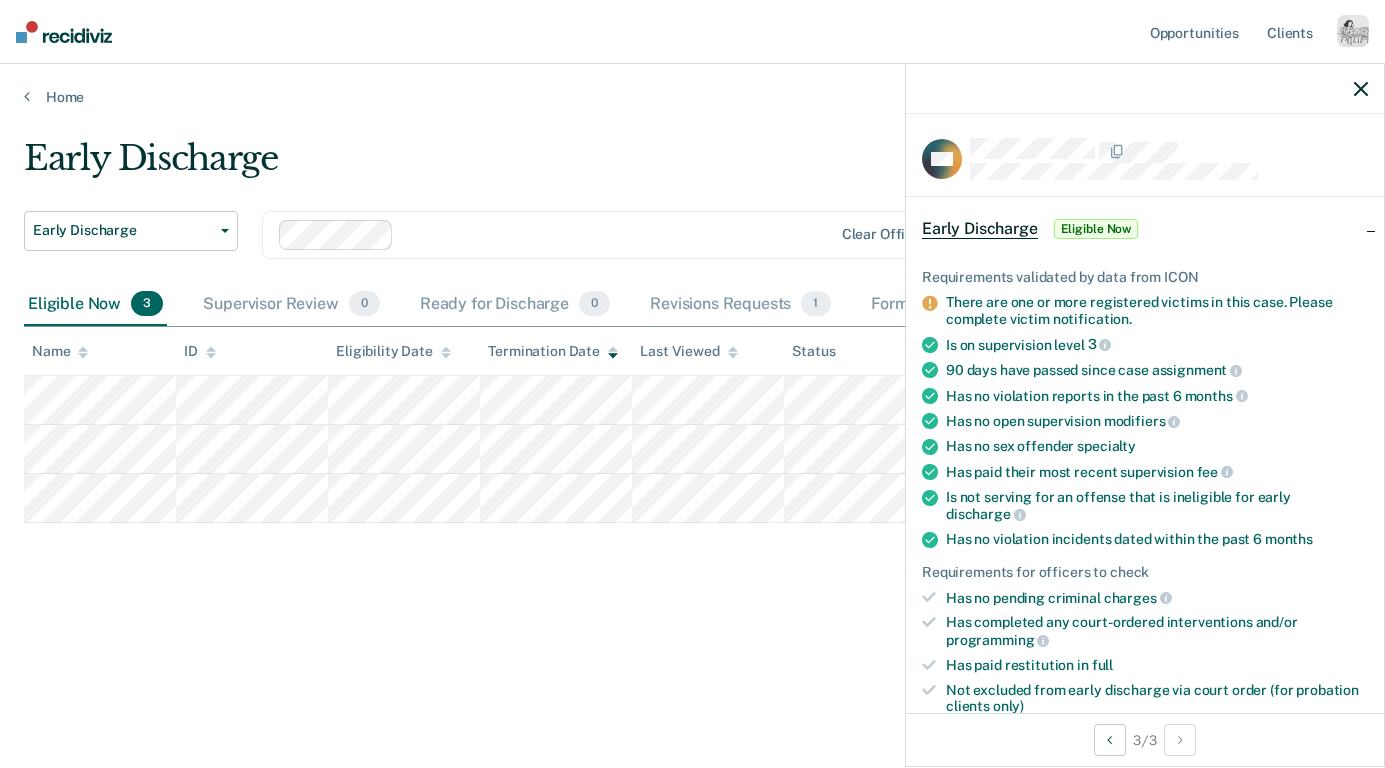 scroll, scrollTop: 426, scrollLeft: 0, axis: vertical 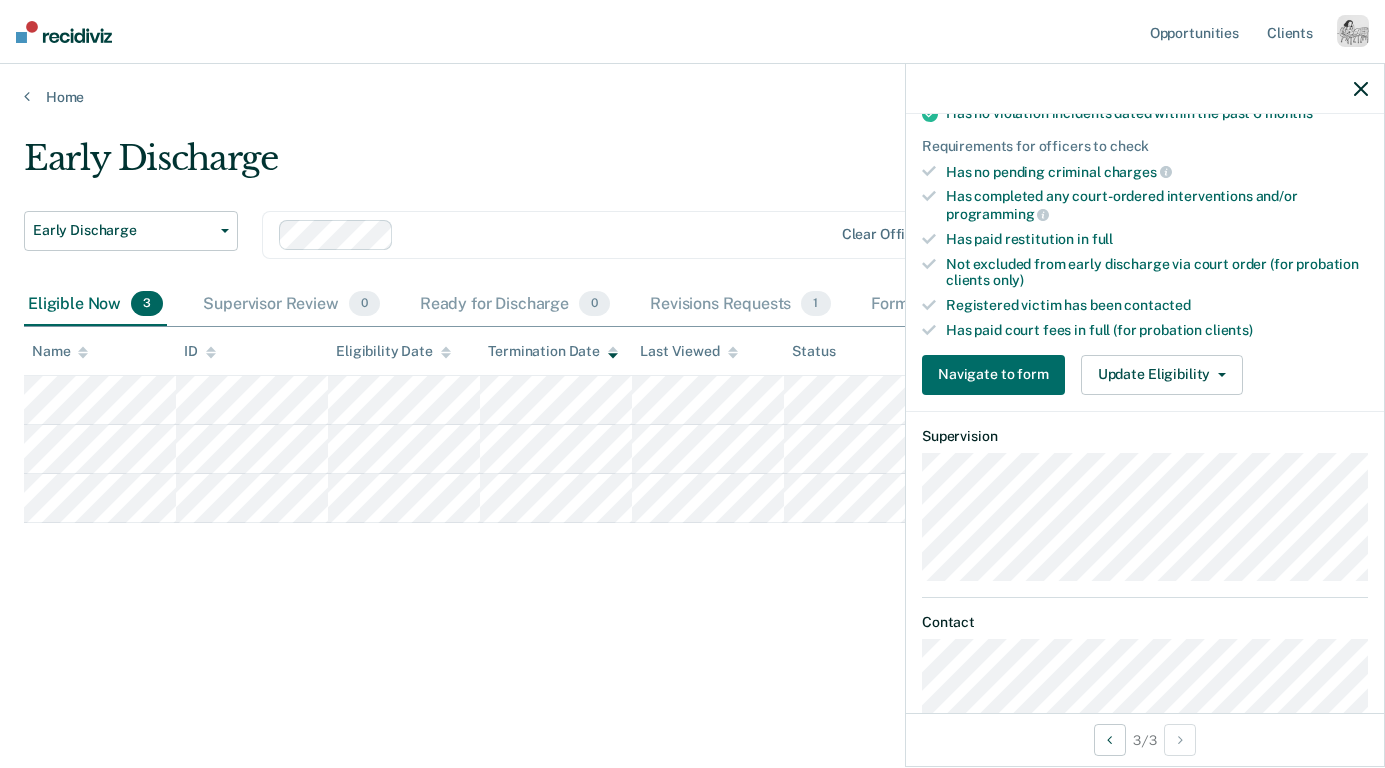 click 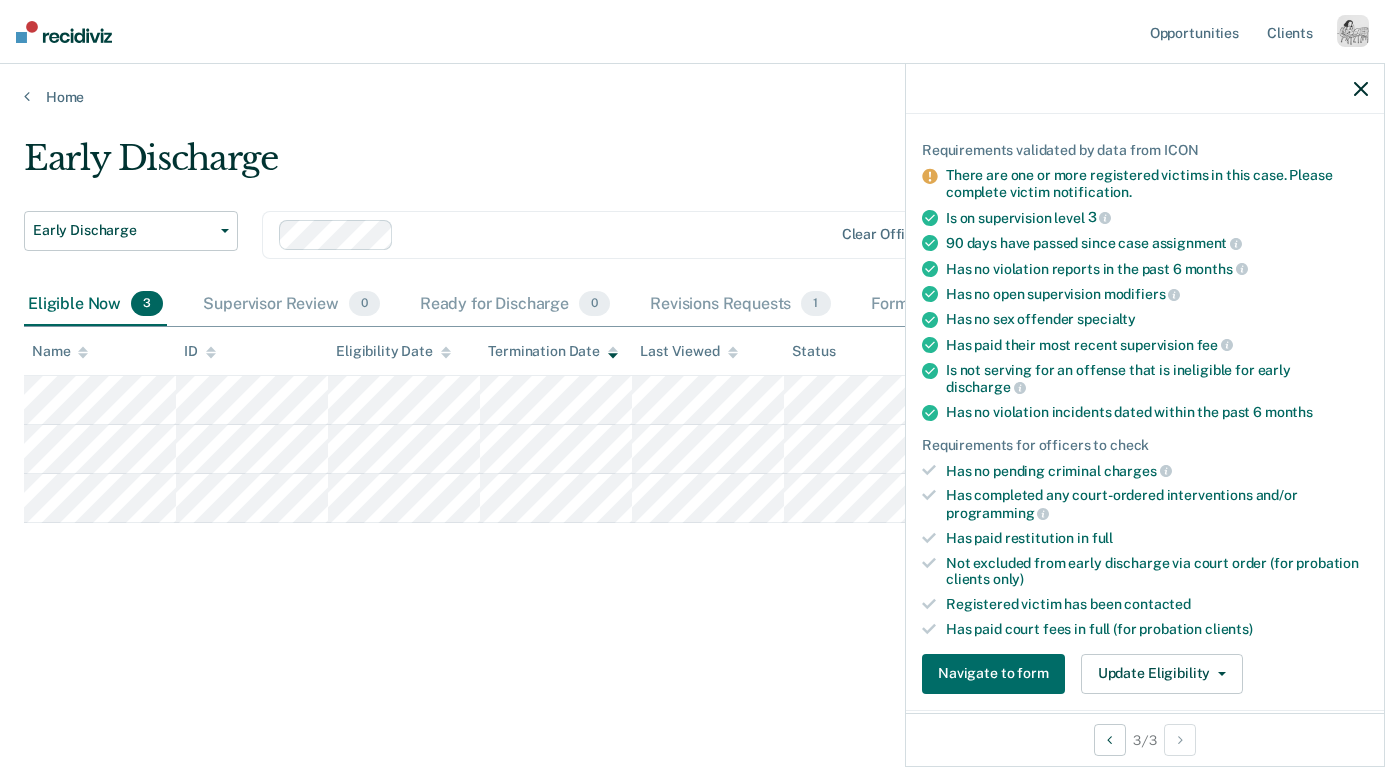 scroll, scrollTop: 301, scrollLeft: 0, axis: vertical 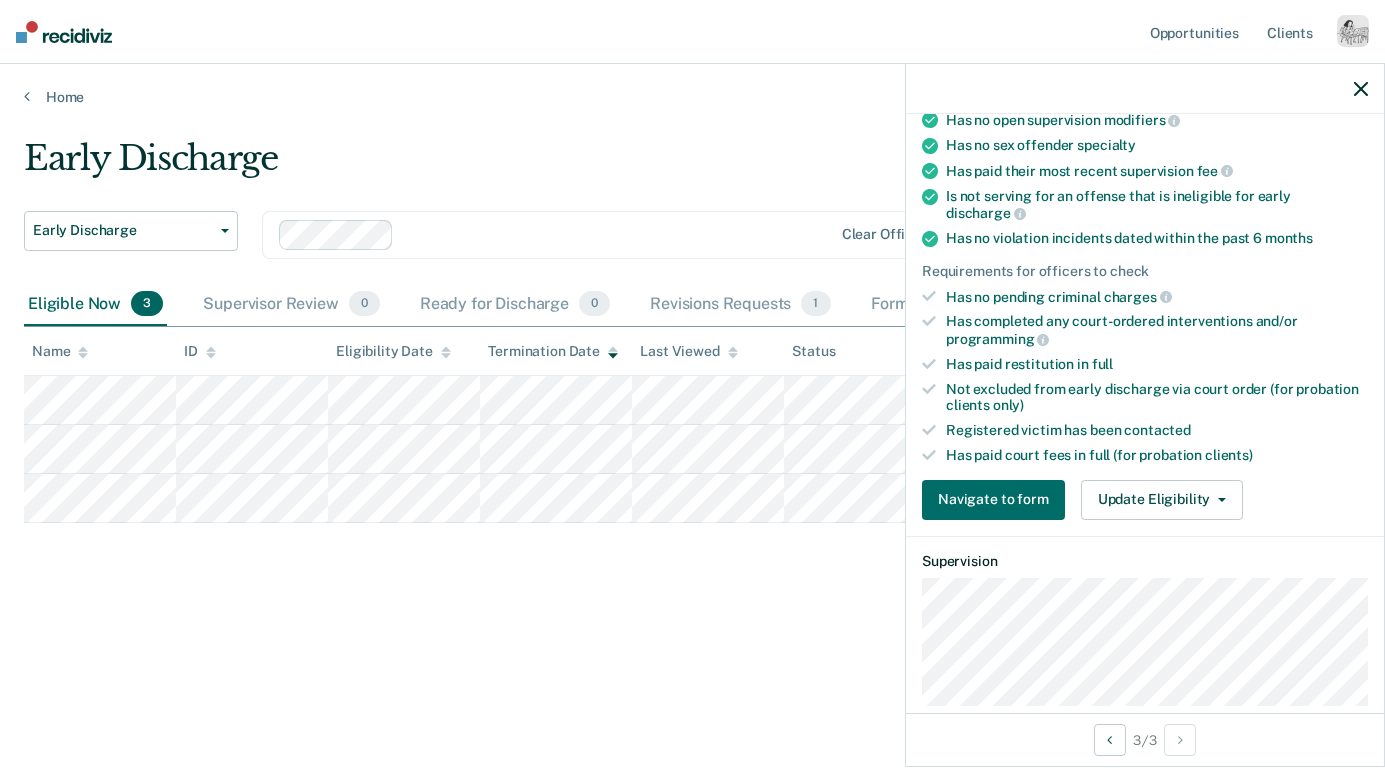 click 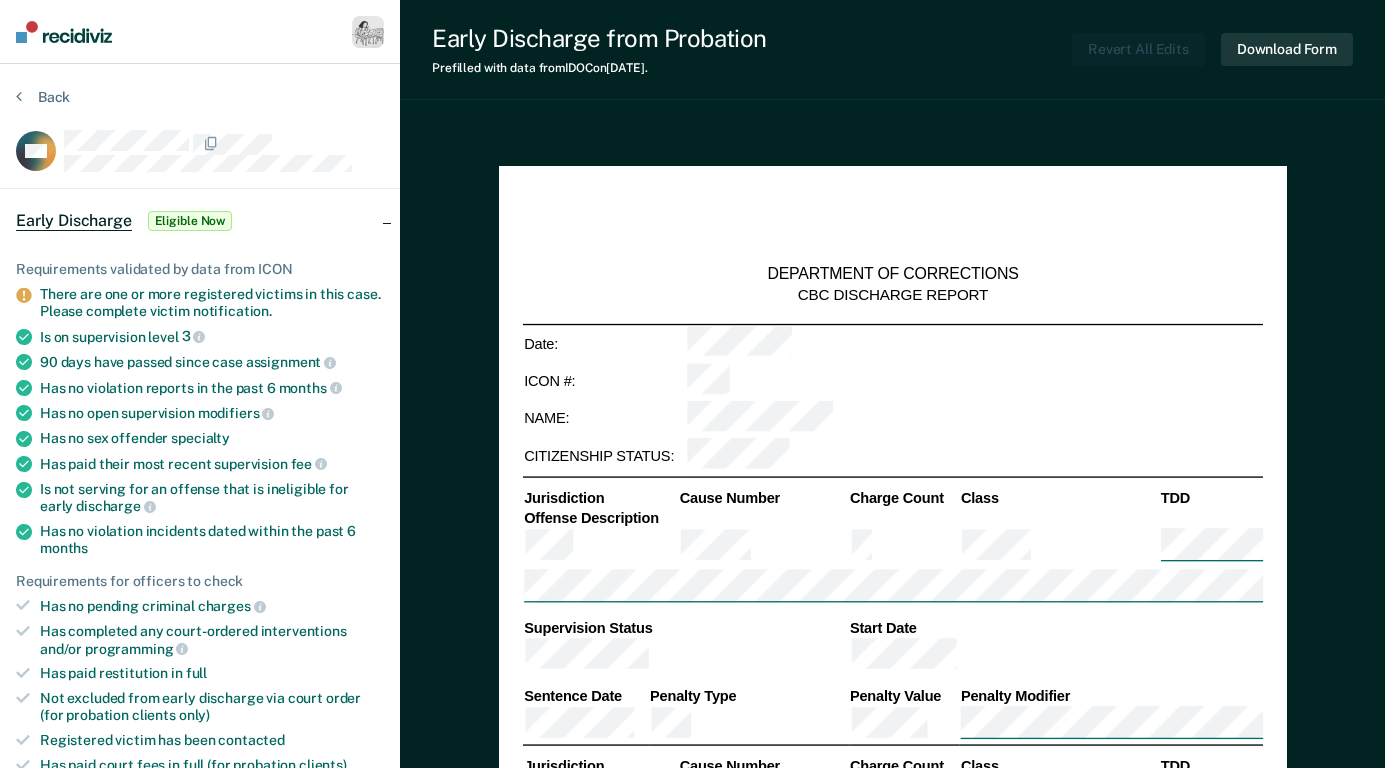 type on "x" 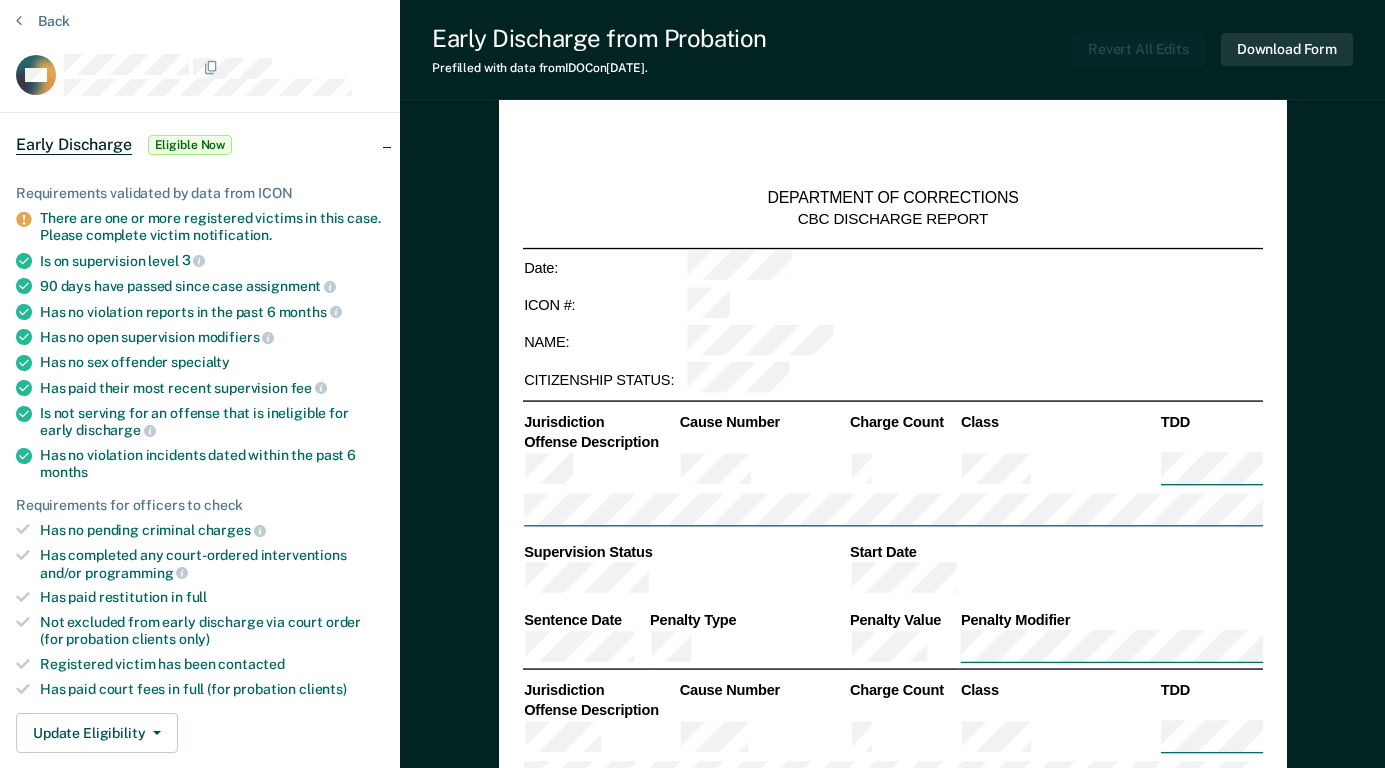 scroll, scrollTop: 0, scrollLeft: 0, axis: both 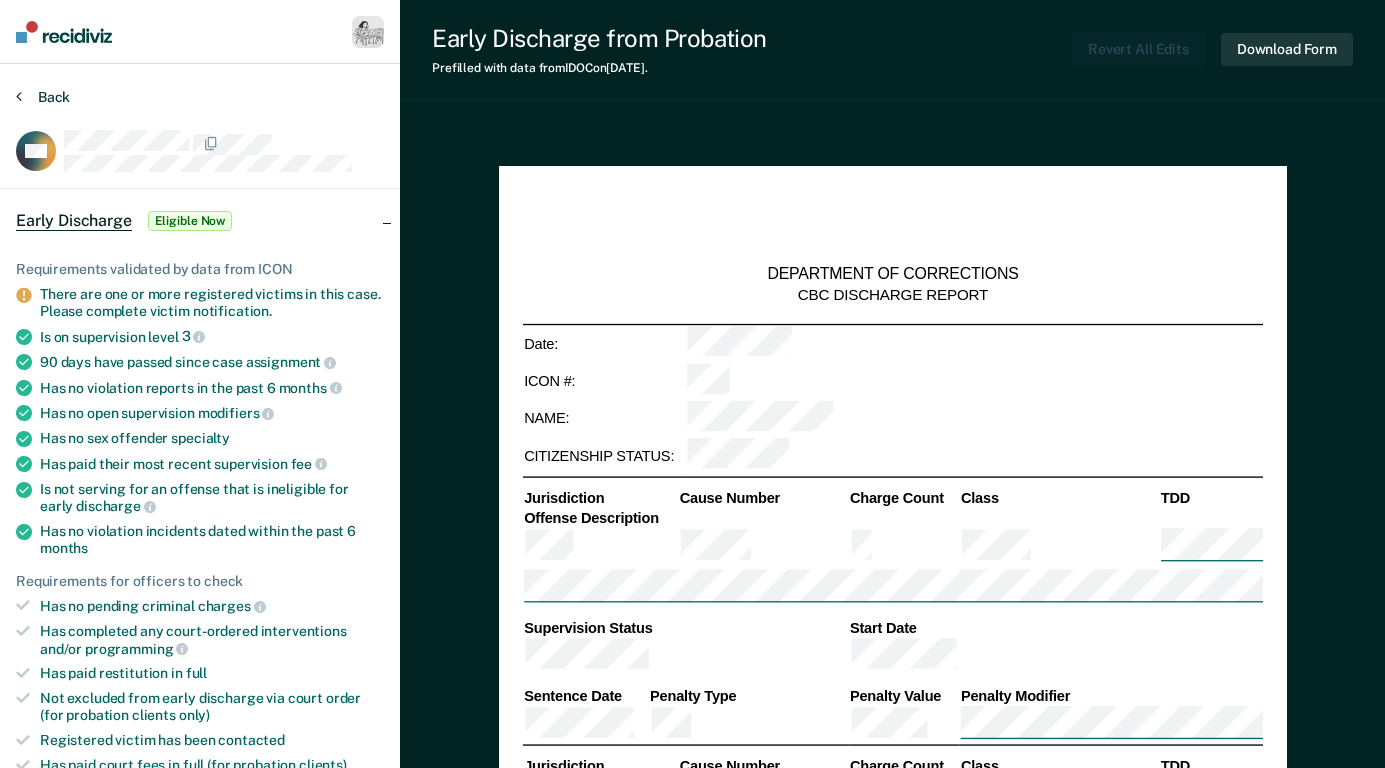 click on "Back" at bounding box center (43, 97) 